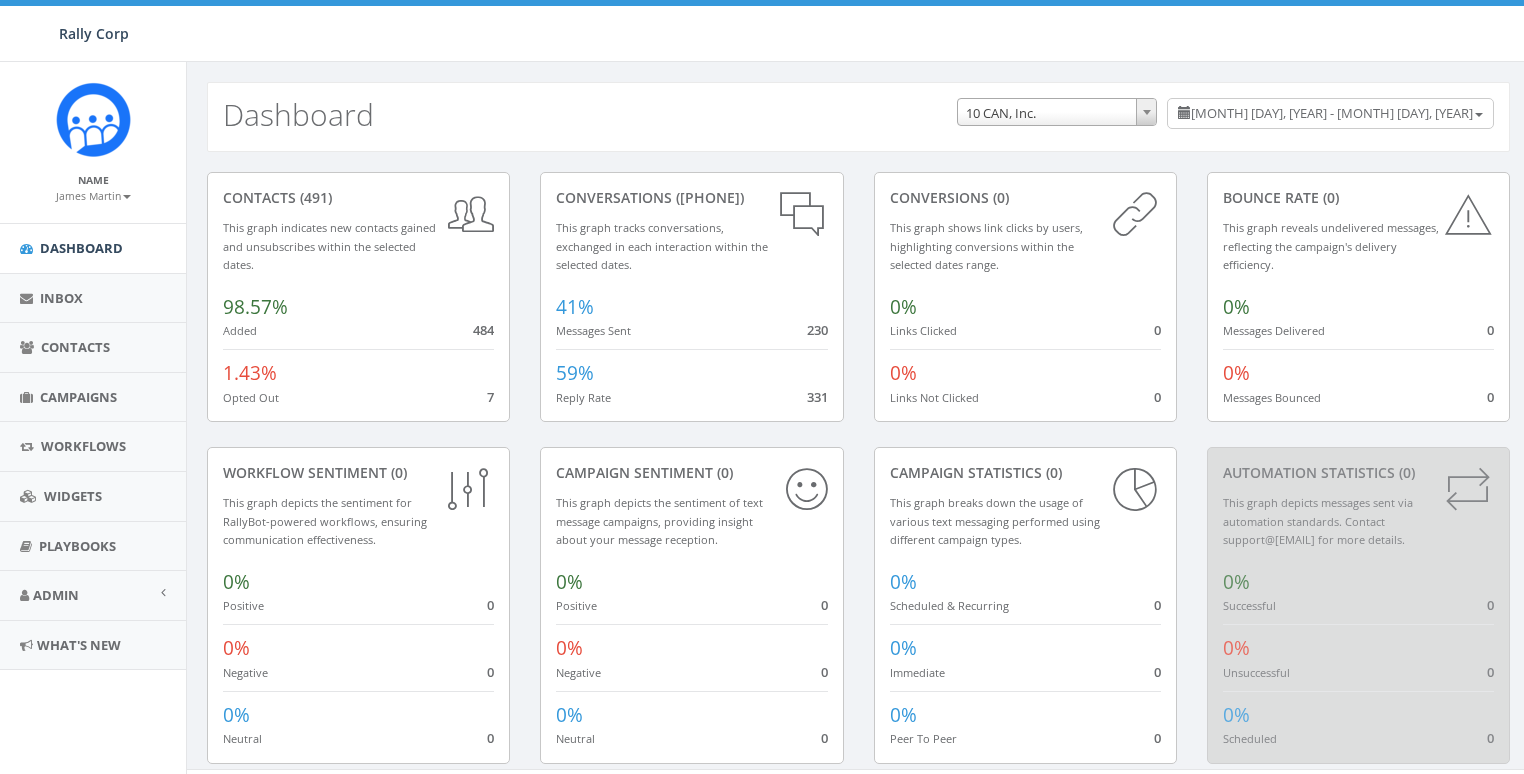 scroll, scrollTop: 0, scrollLeft: 0, axis: both 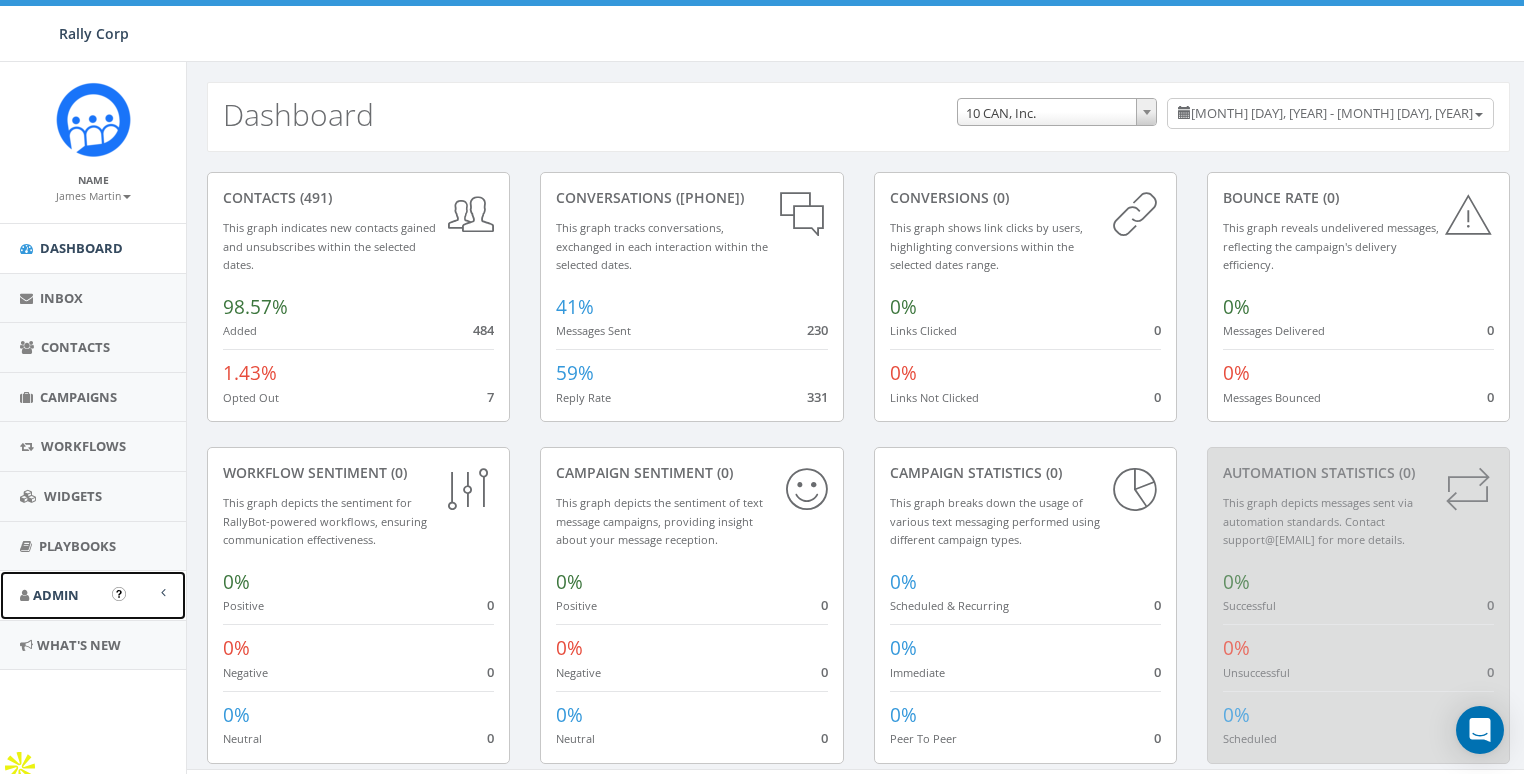 click on "Admin" at bounding box center (93, 595) 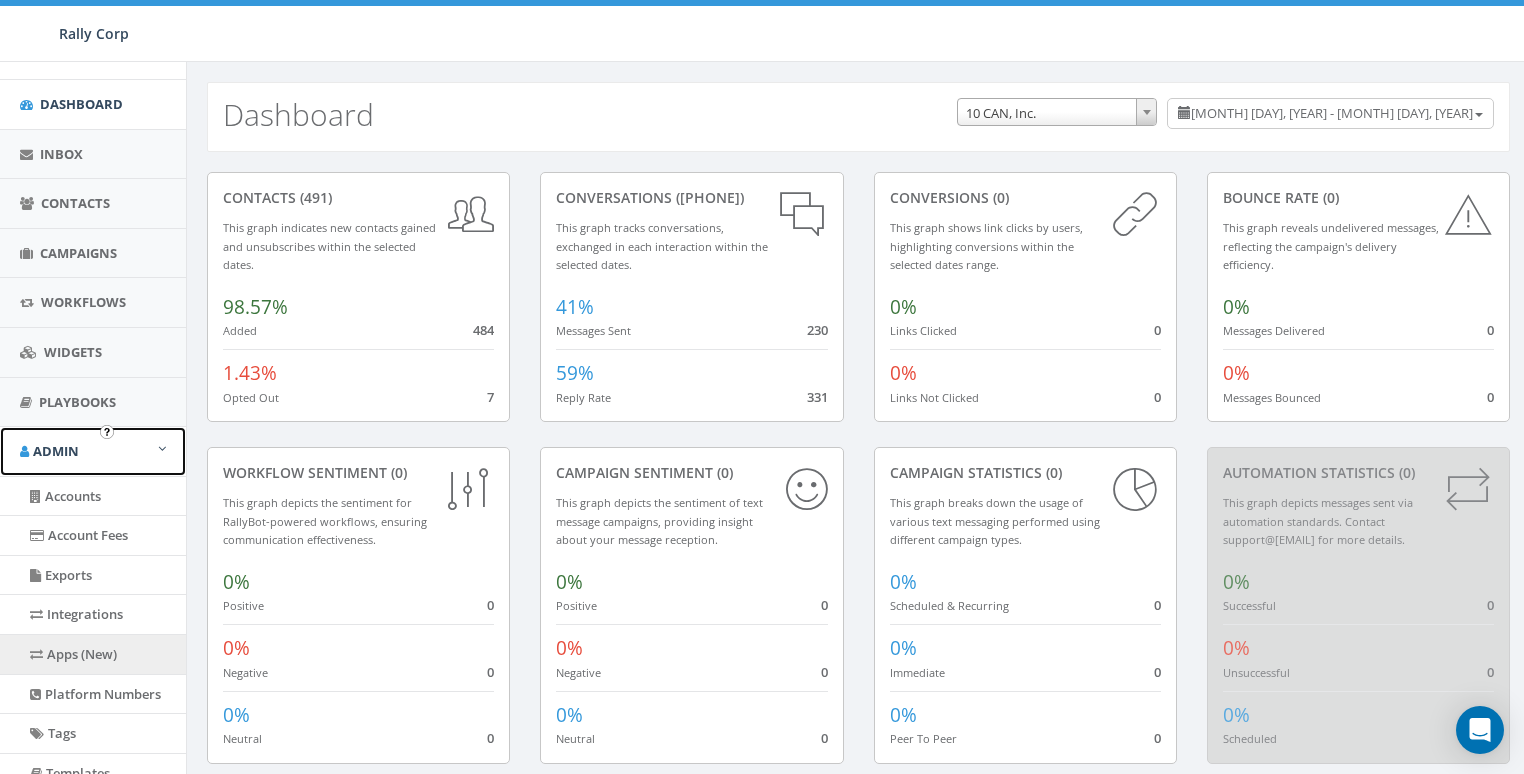 scroll, scrollTop: 268, scrollLeft: 0, axis: vertical 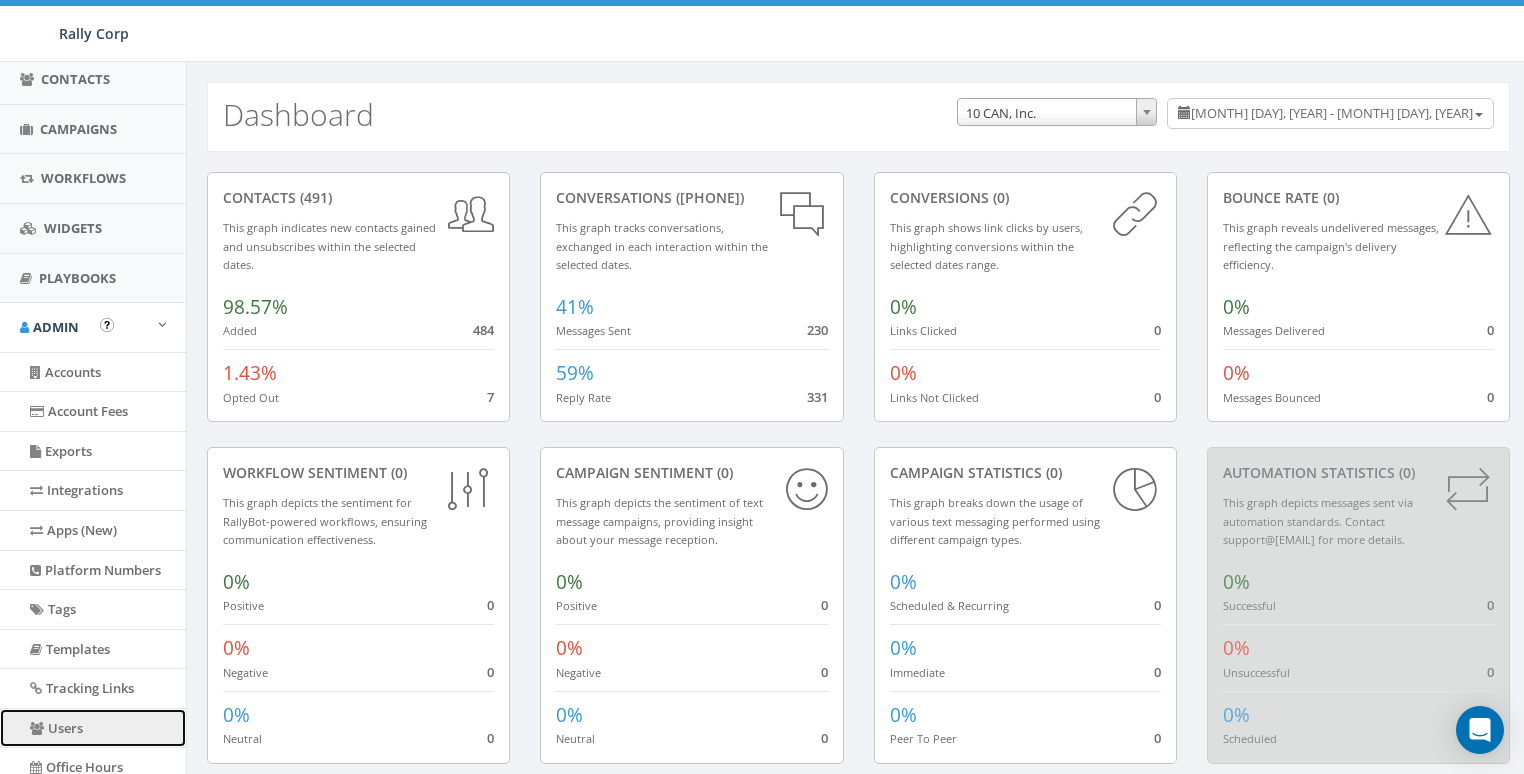click on "Users" at bounding box center [93, 728] 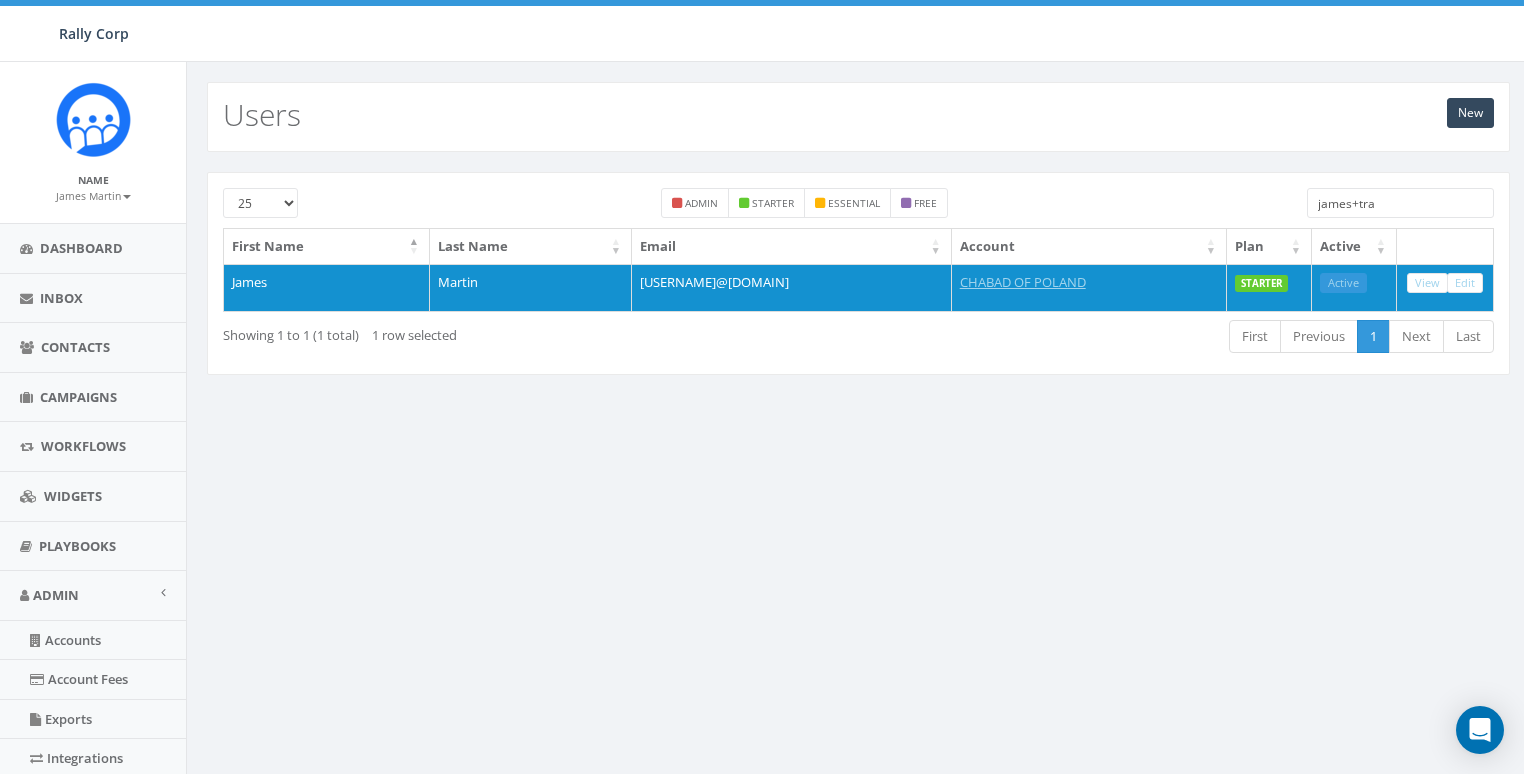 scroll, scrollTop: 0, scrollLeft: 0, axis: both 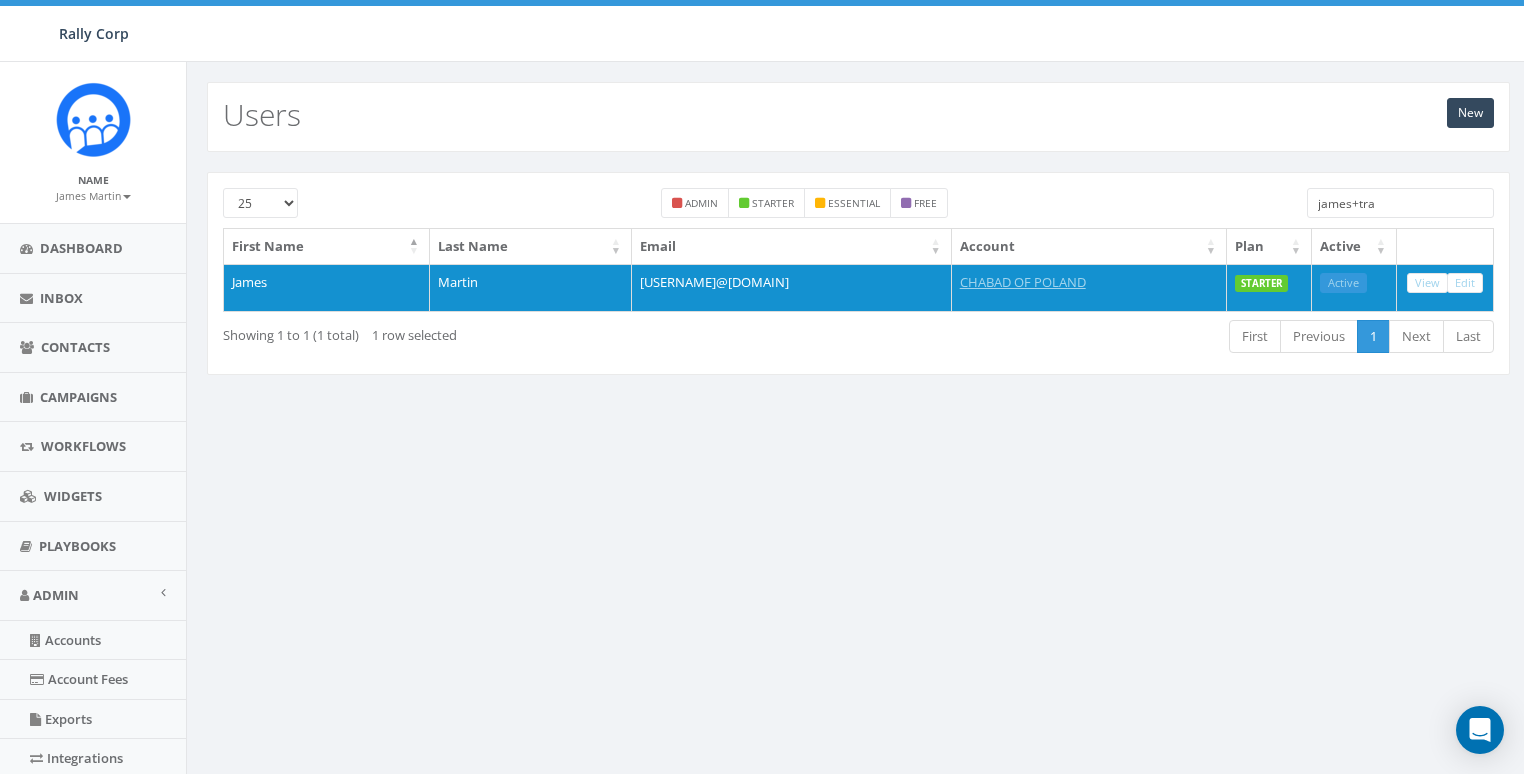 click on "james+tra" at bounding box center (1400, 203) 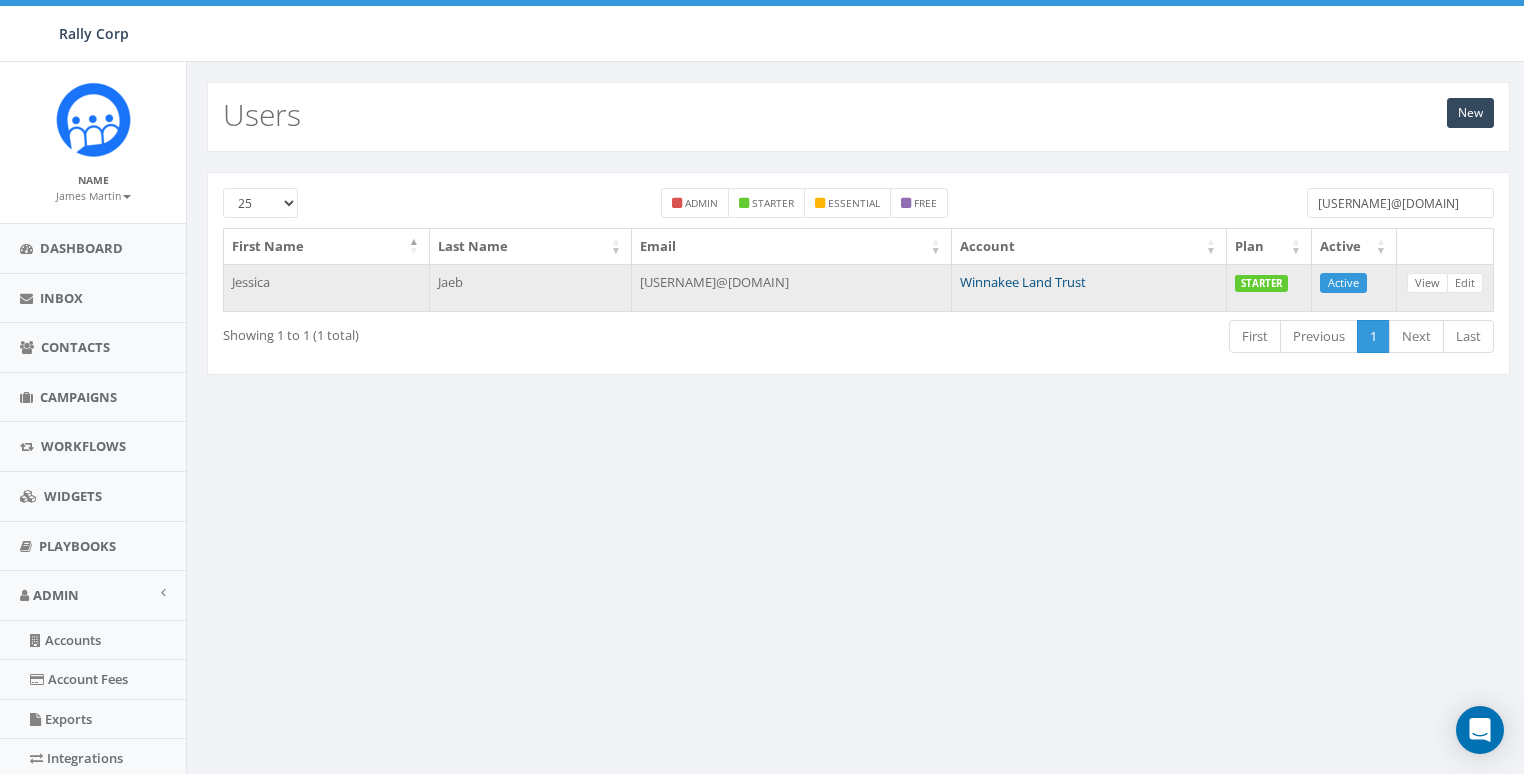 type on "jess@winnakee.org" 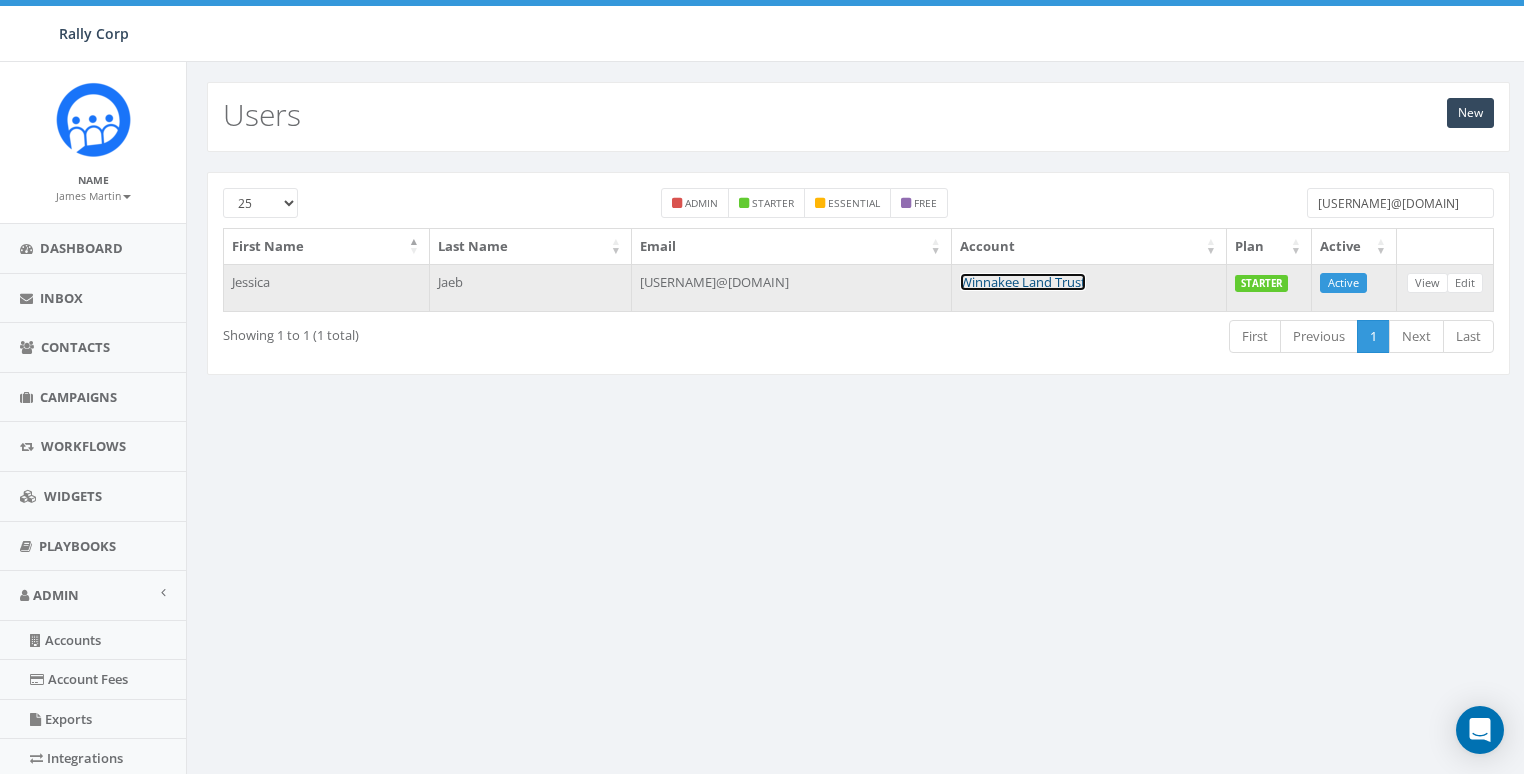 click on "Winnakee Land Trust" at bounding box center (1023, 282) 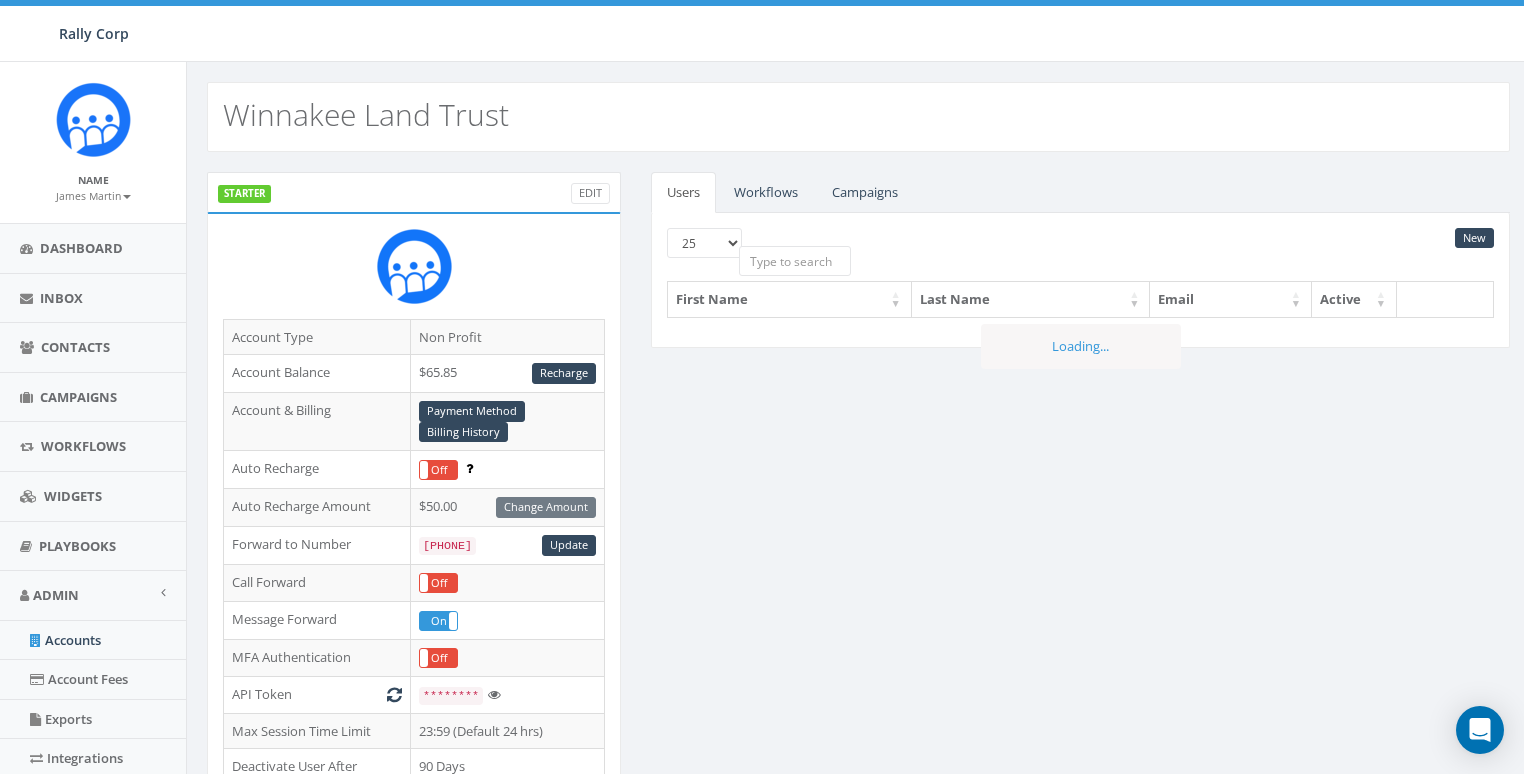 scroll, scrollTop: 0, scrollLeft: 0, axis: both 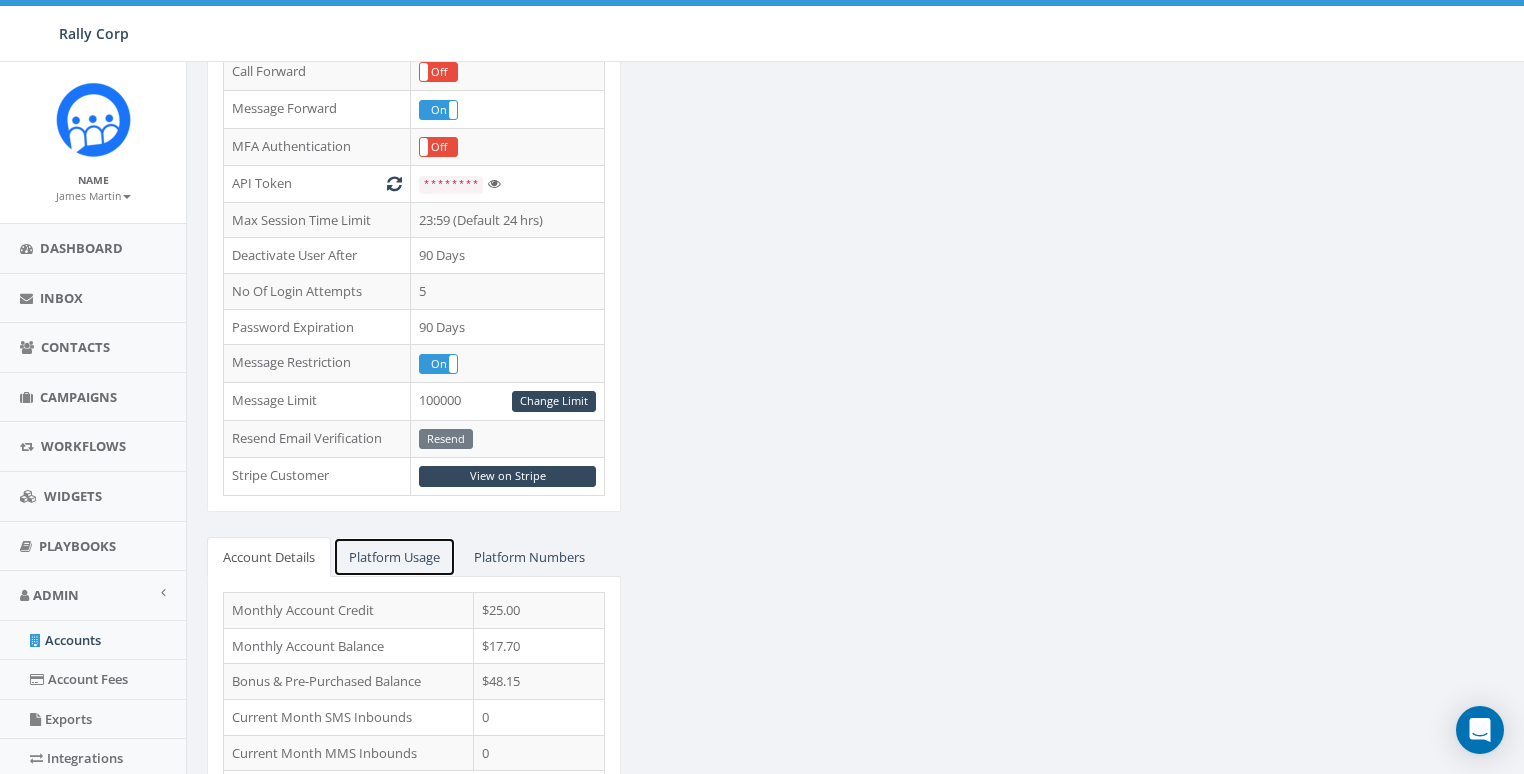 click on "Platform Usage" at bounding box center (394, 557) 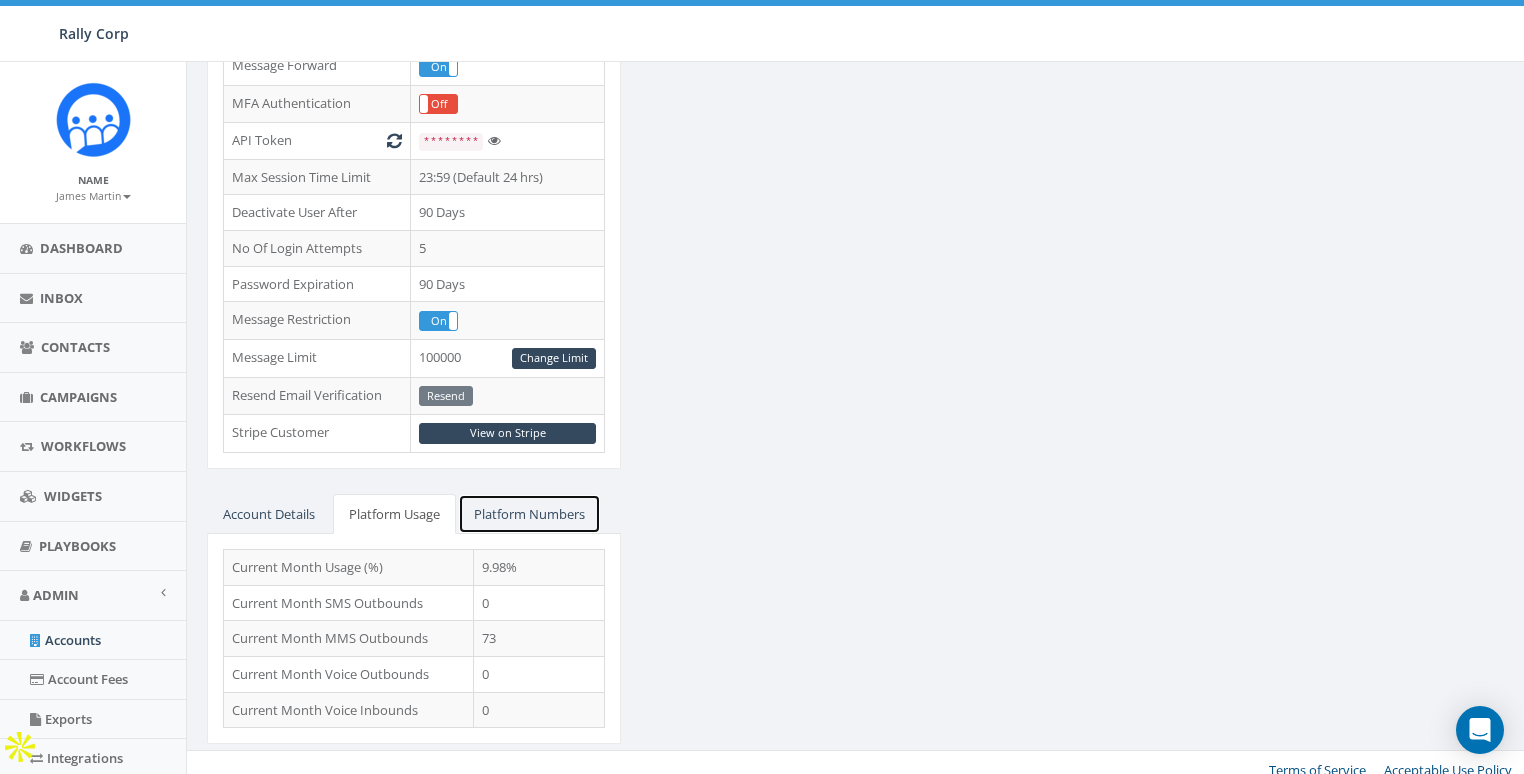 click on "Platform Numbers" at bounding box center (529, 514) 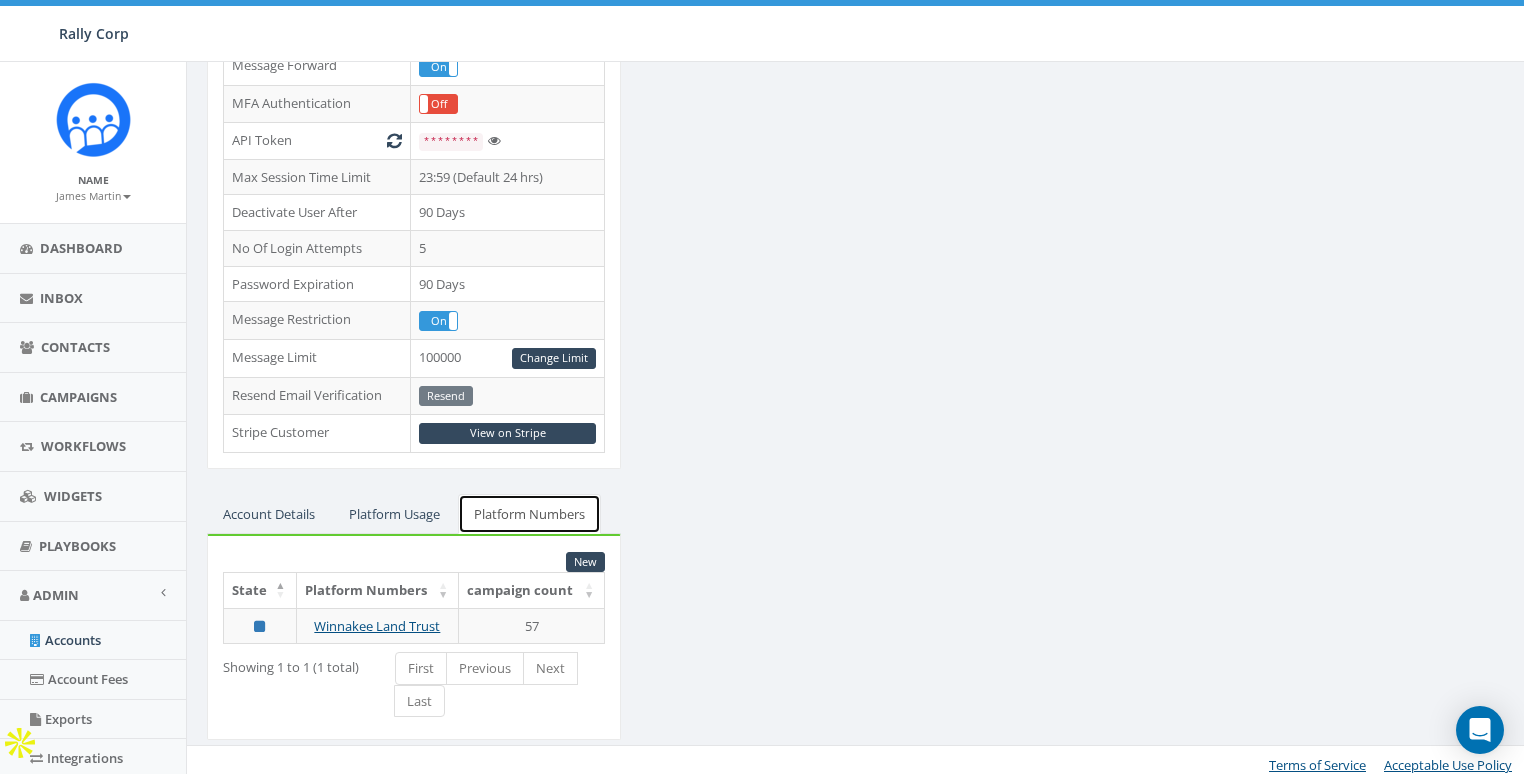 scroll, scrollTop: 548, scrollLeft: 0, axis: vertical 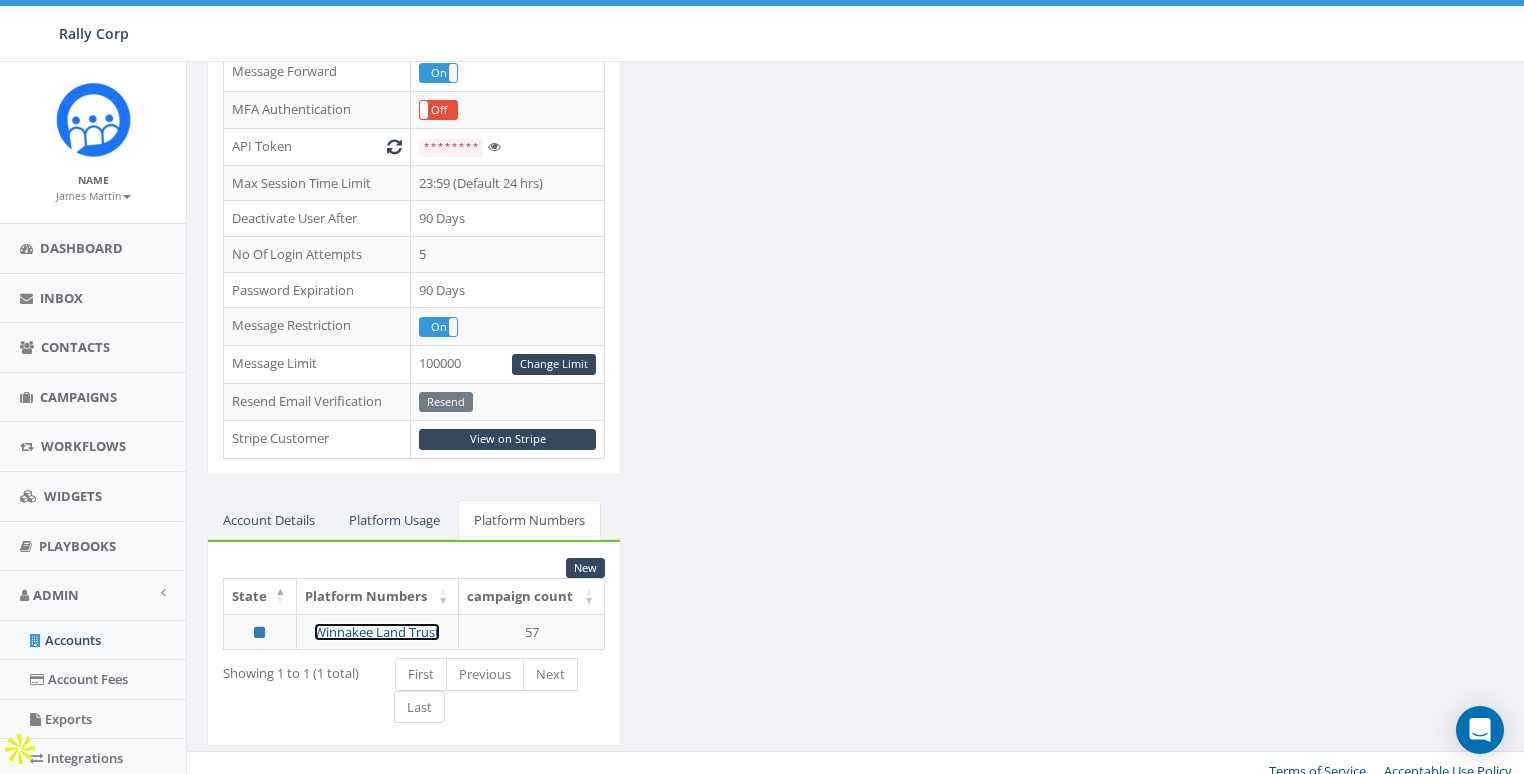 click on "Winnakee Land Trust" at bounding box center [377, 632] 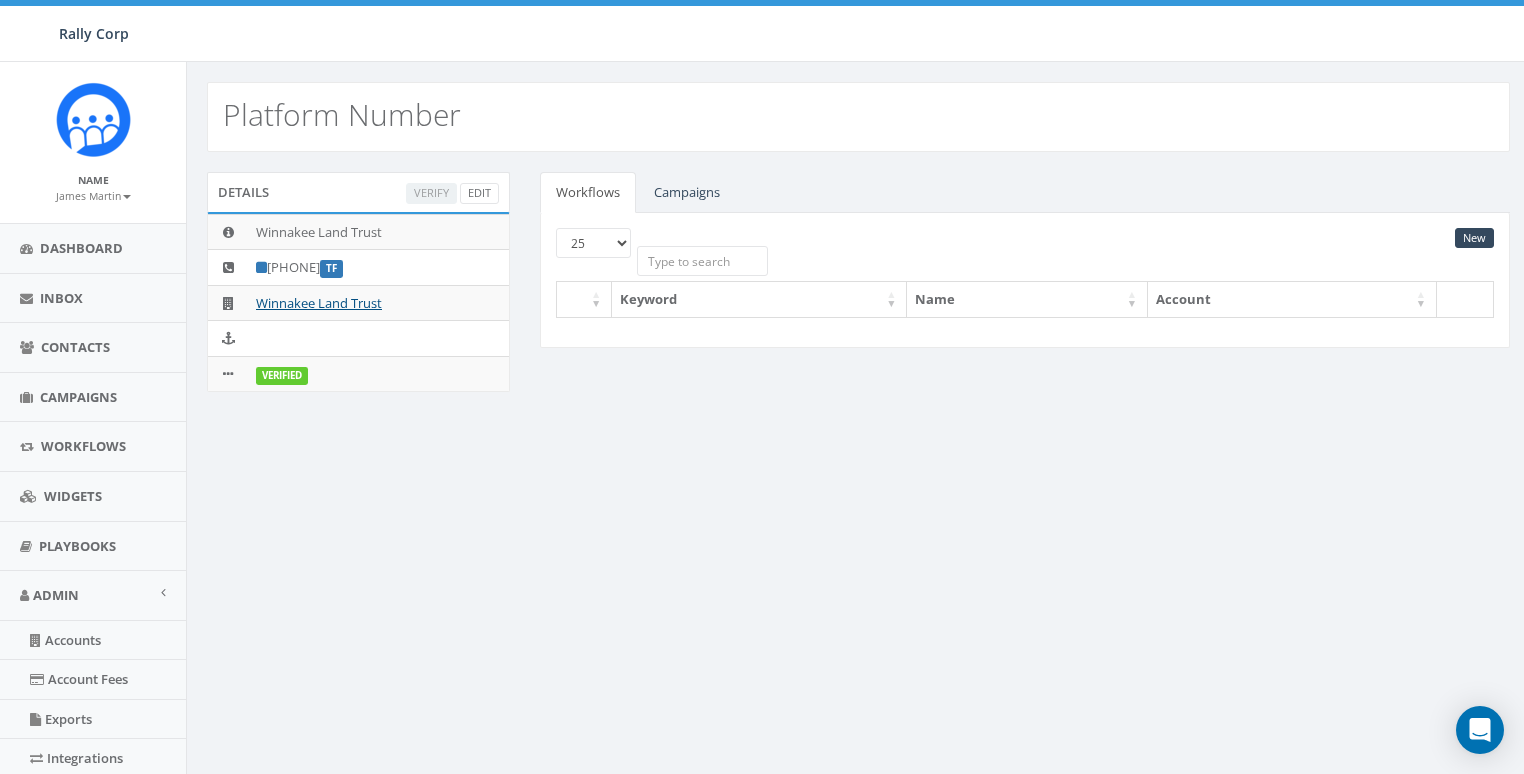 scroll, scrollTop: 0, scrollLeft: 0, axis: both 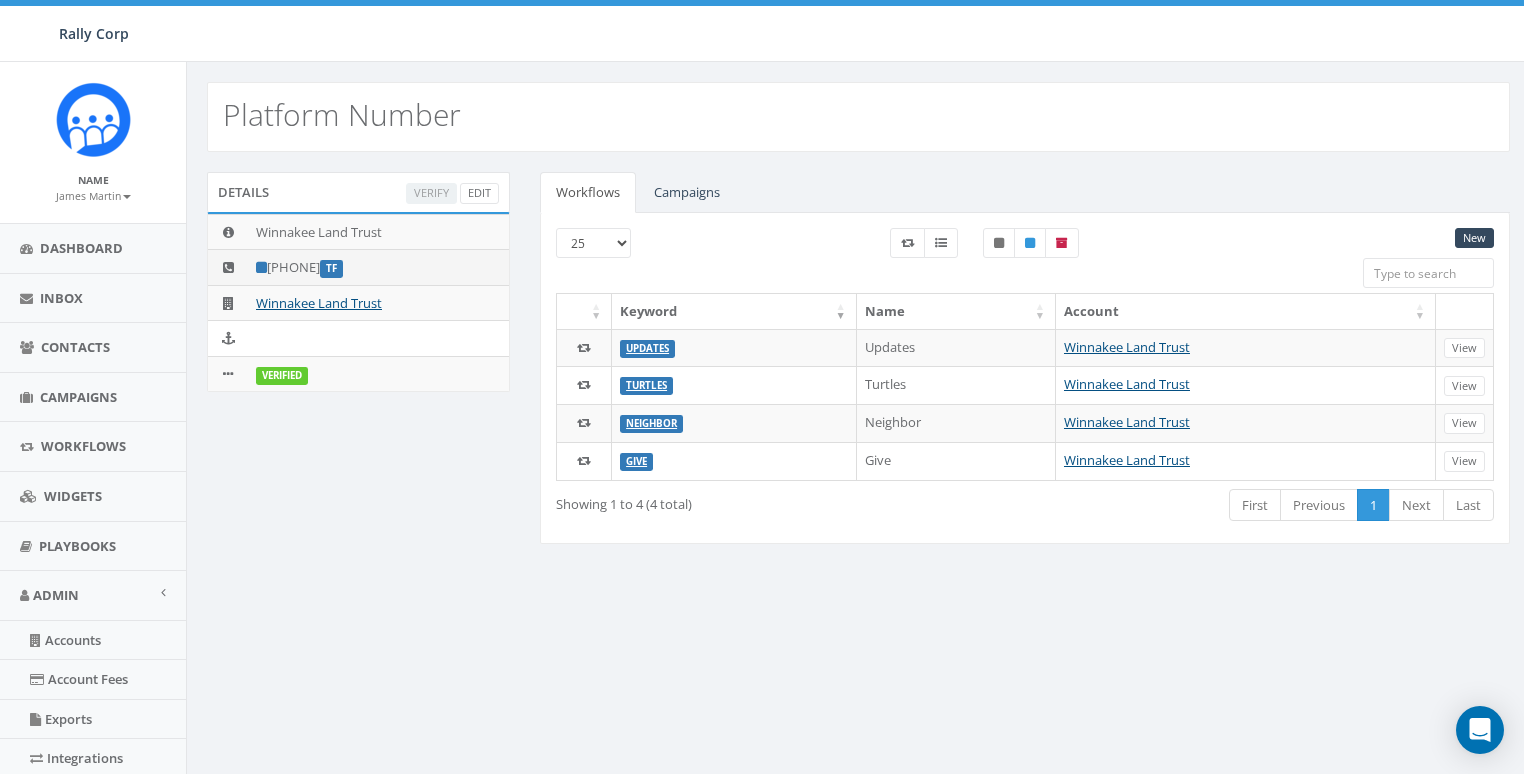 drag, startPoint x: 289, startPoint y: 263, endPoint x: 369, endPoint y: 267, distance: 80.09994 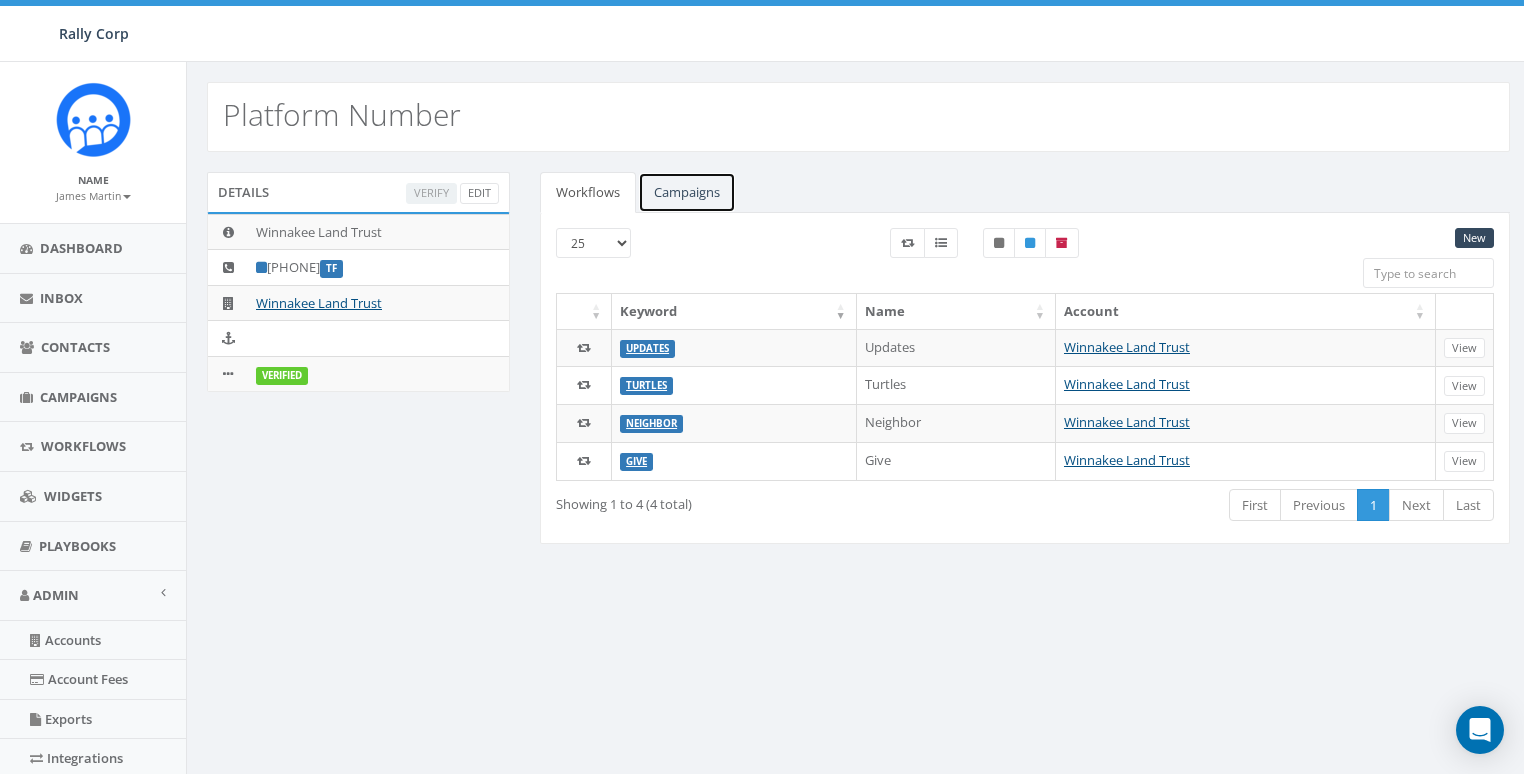 click on "Campaigns" at bounding box center [687, 192] 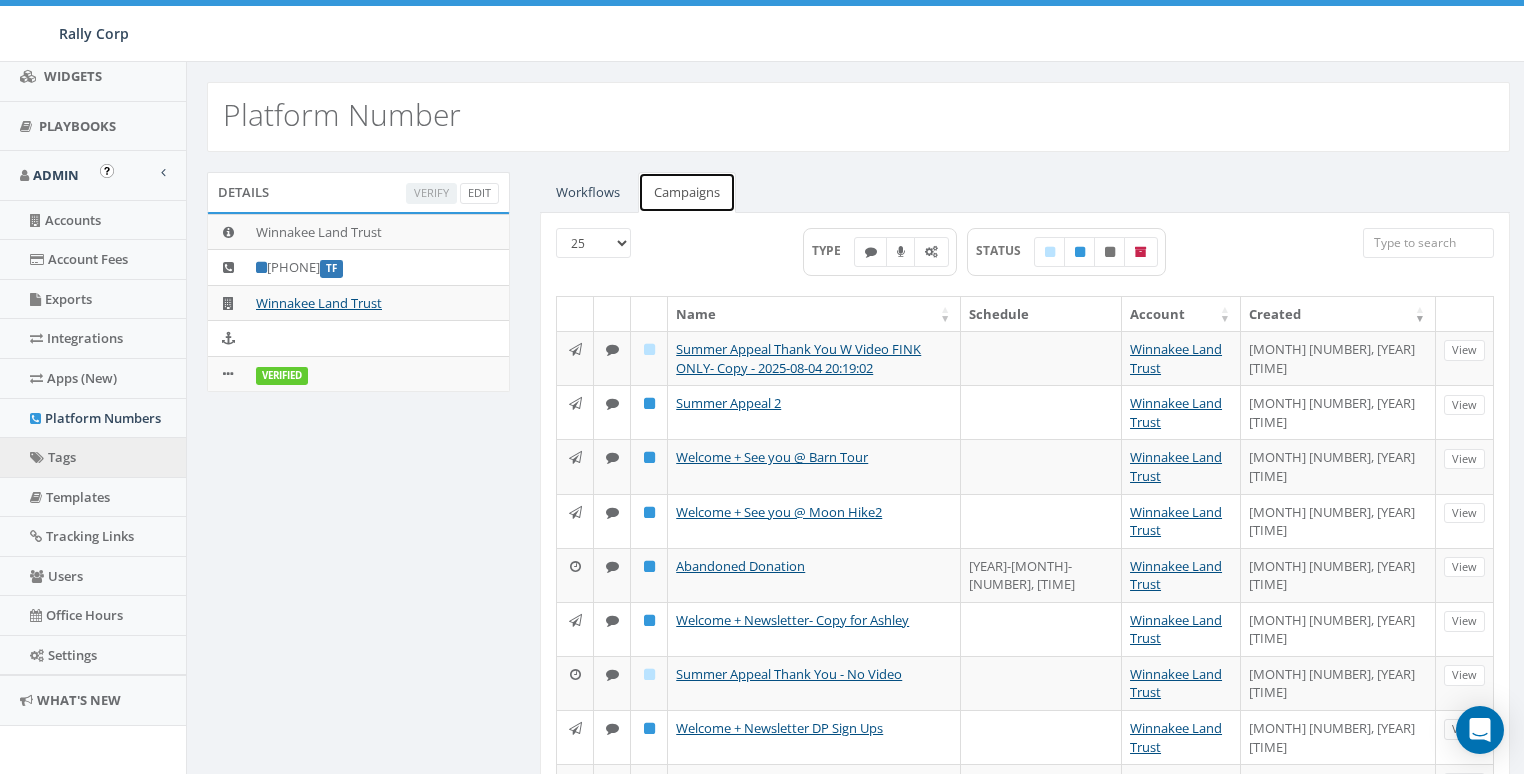 scroll, scrollTop: 422, scrollLeft: 0, axis: vertical 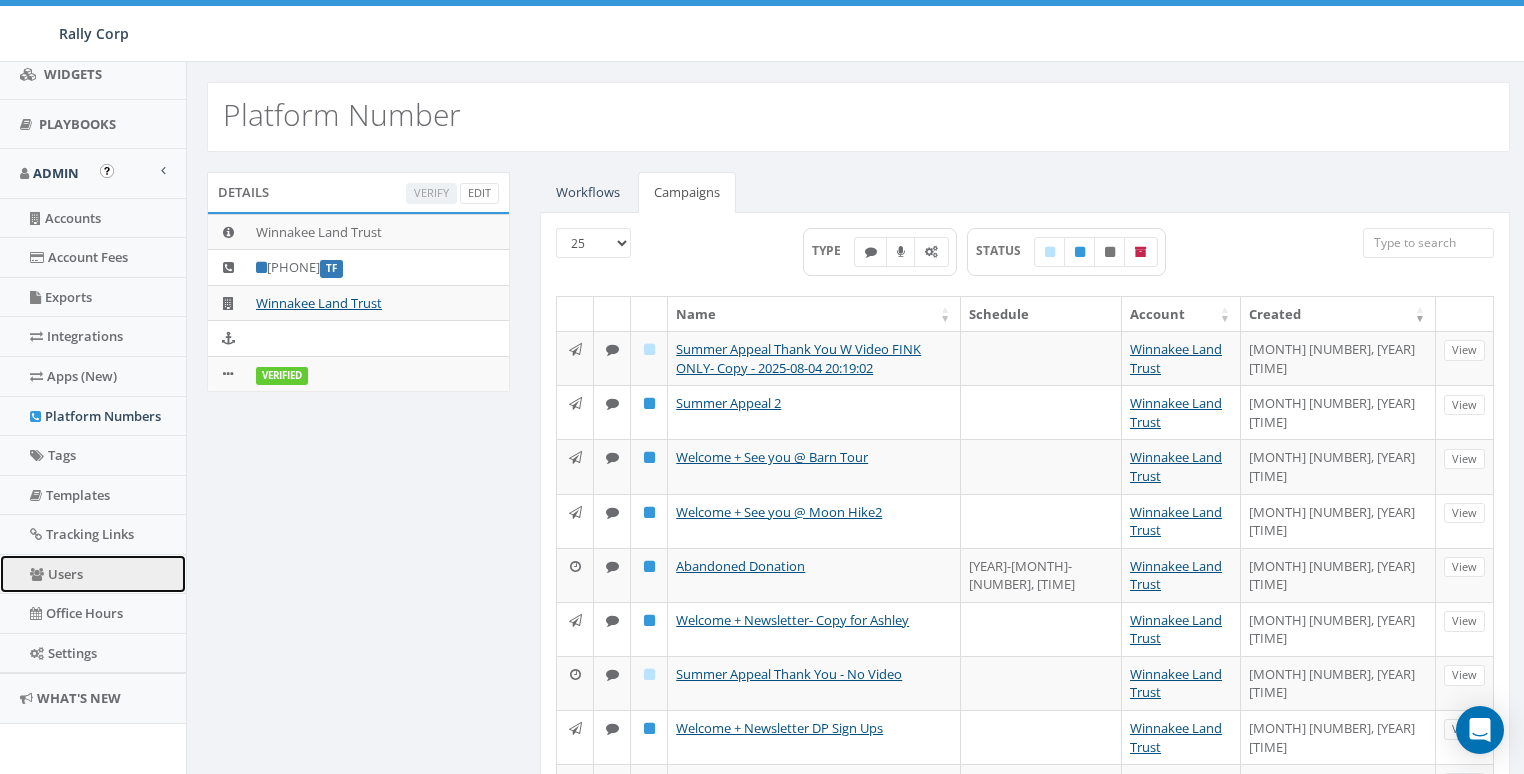 click on "Users" at bounding box center [93, 574] 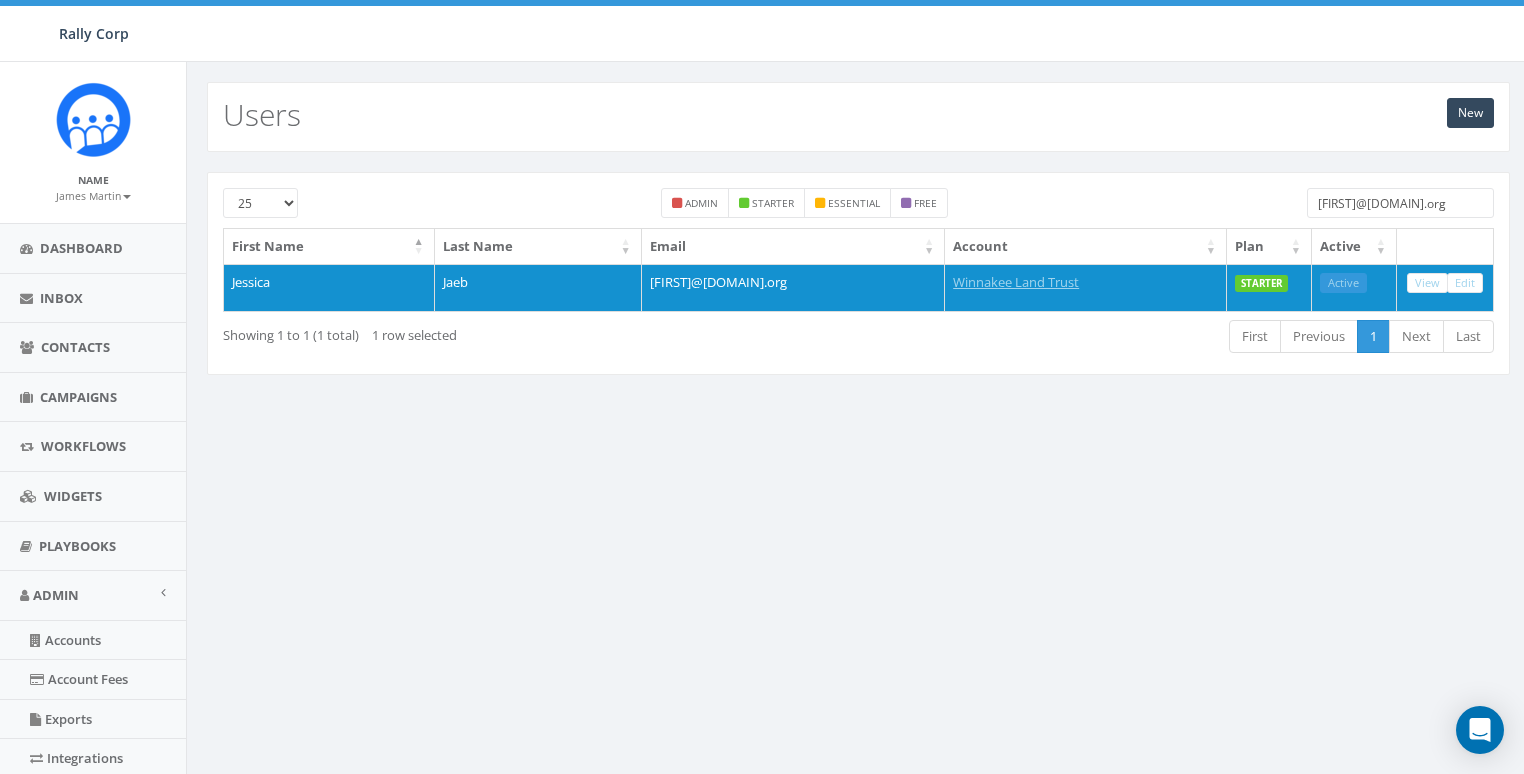 scroll, scrollTop: 0, scrollLeft: 0, axis: both 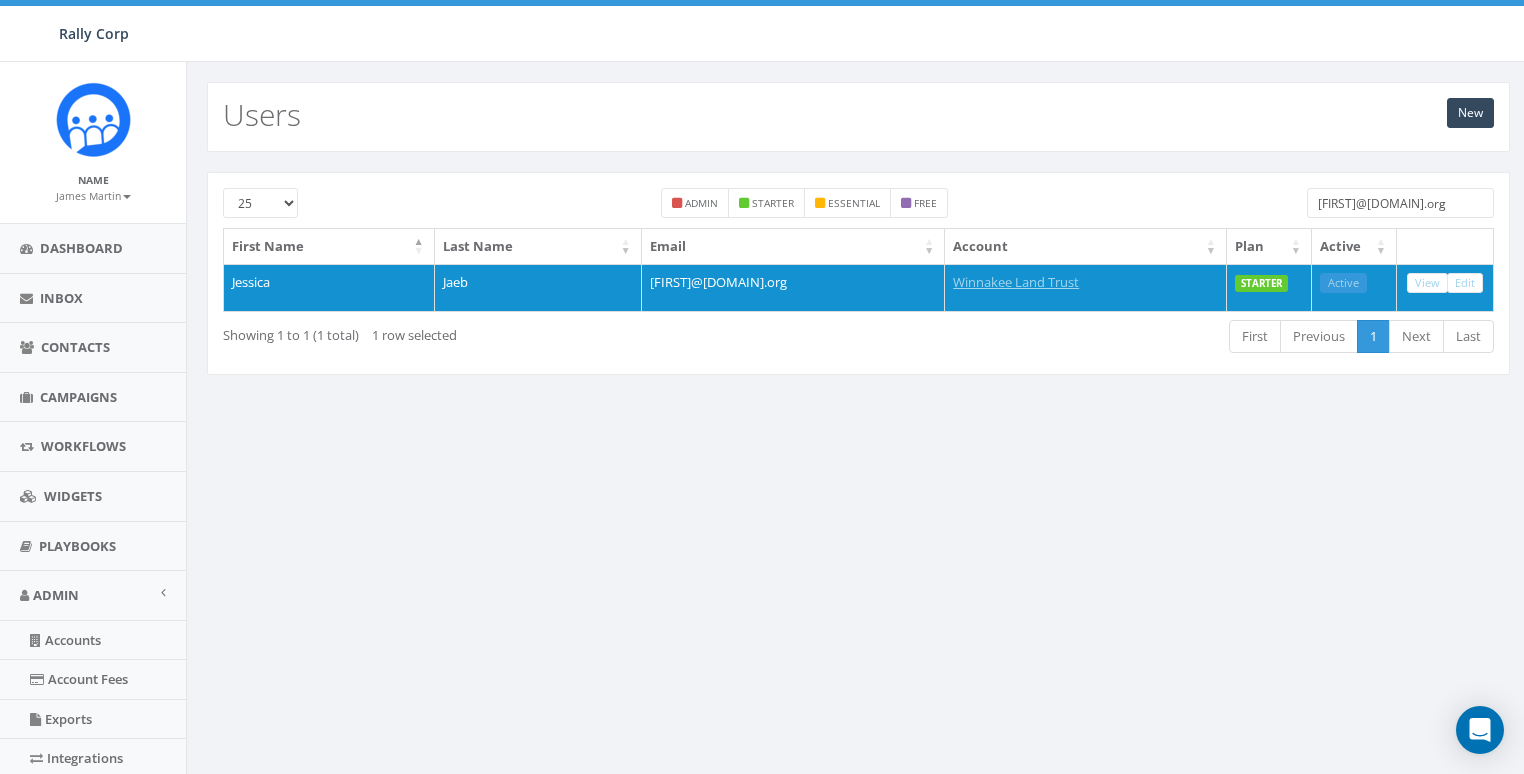 click on "[EMAIL]" at bounding box center [1400, 203] 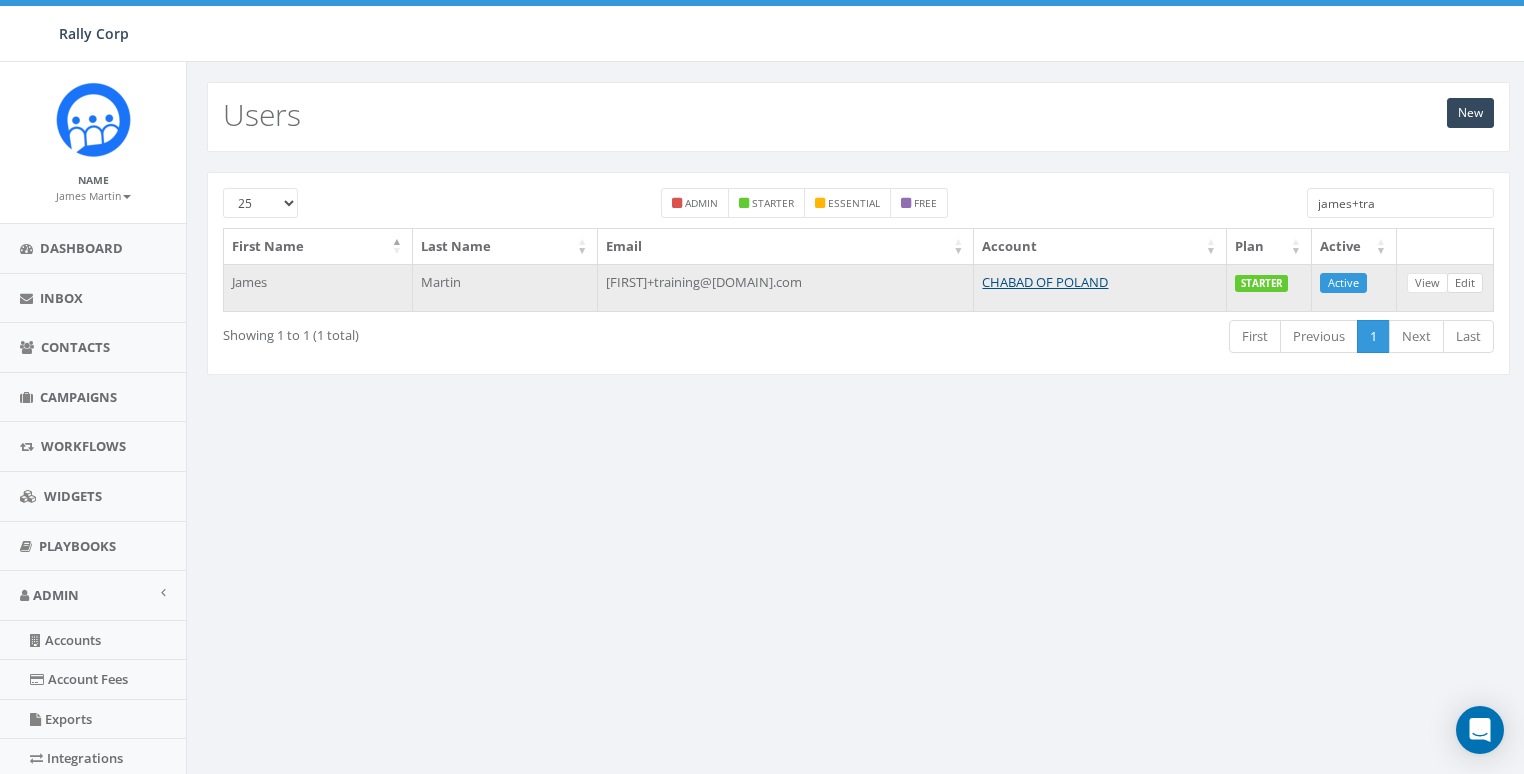 type on "james+tra" 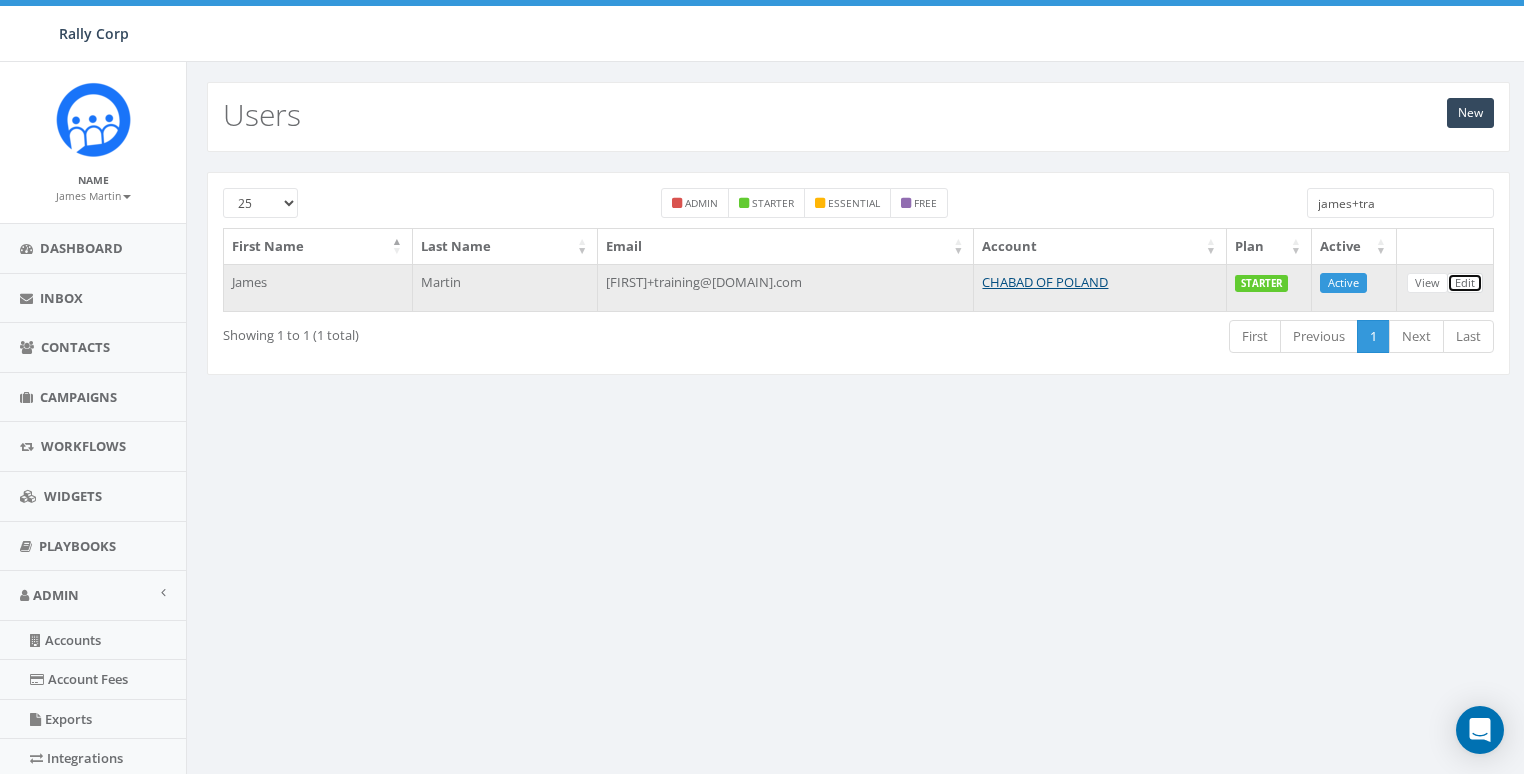click on "Edit" at bounding box center [1465, 283] 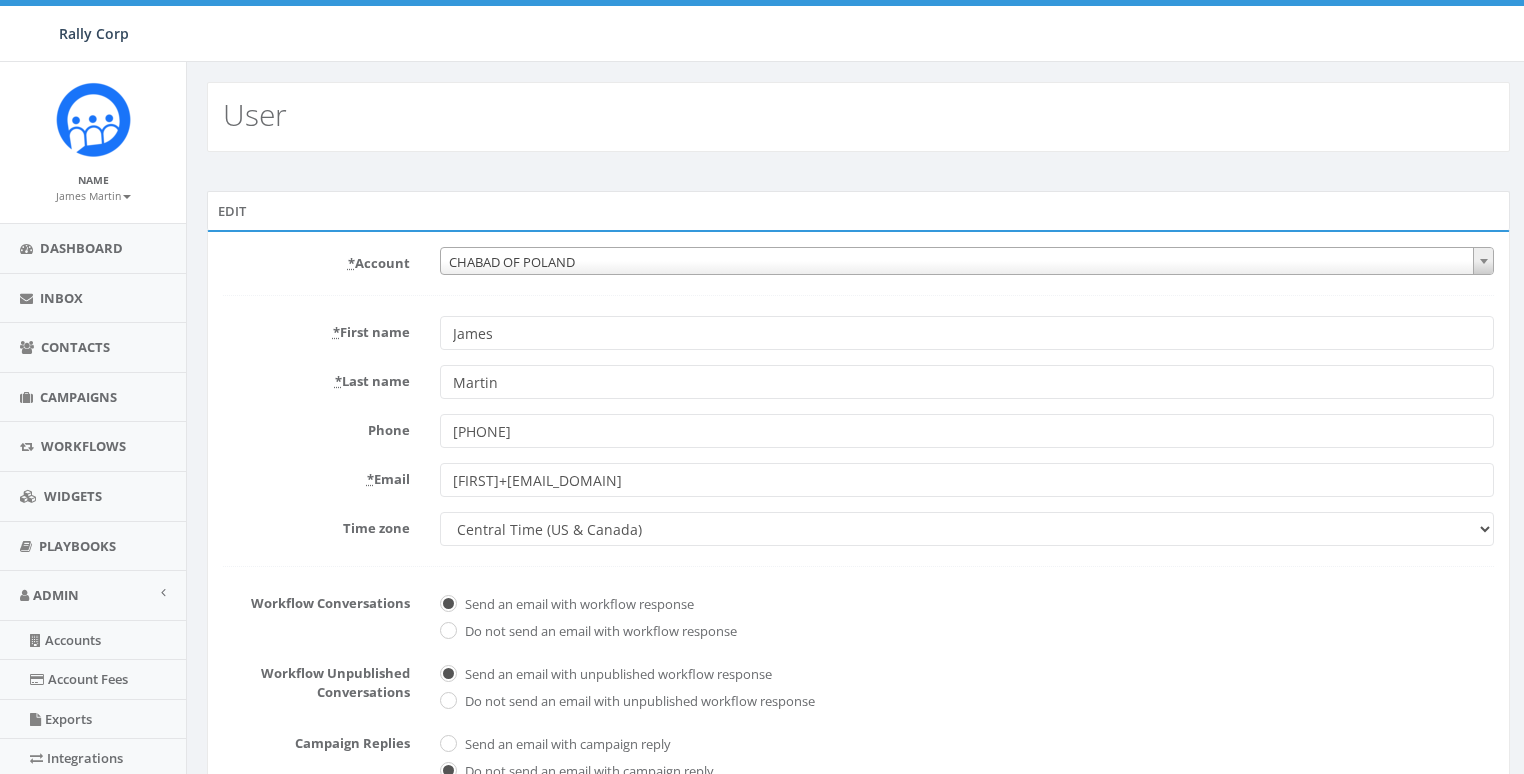 scroll, scrollTop: 0, scrollLeft: 0, axis: both 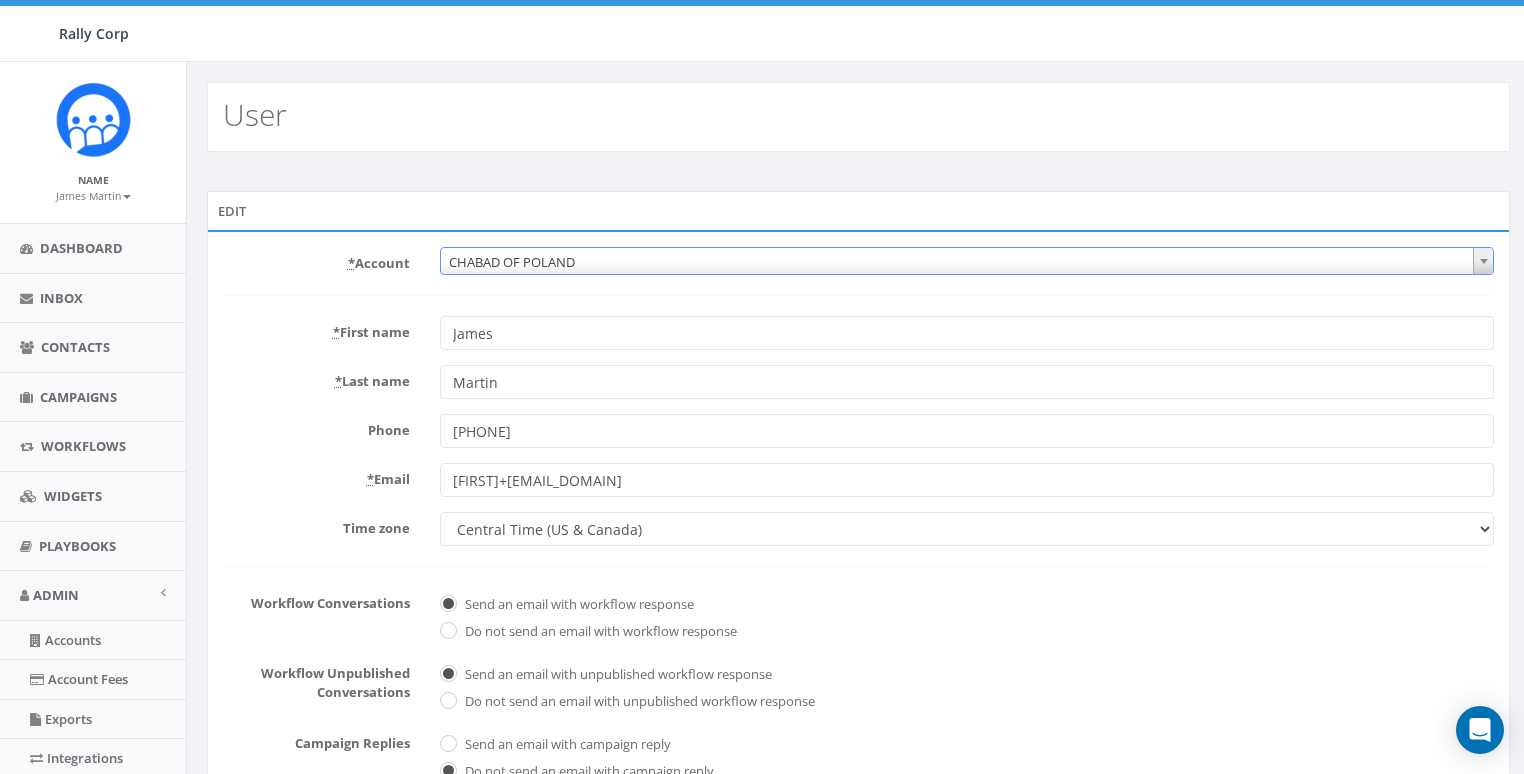 click on "CHABAD OF POLAND" at bounding box center [967, 262] 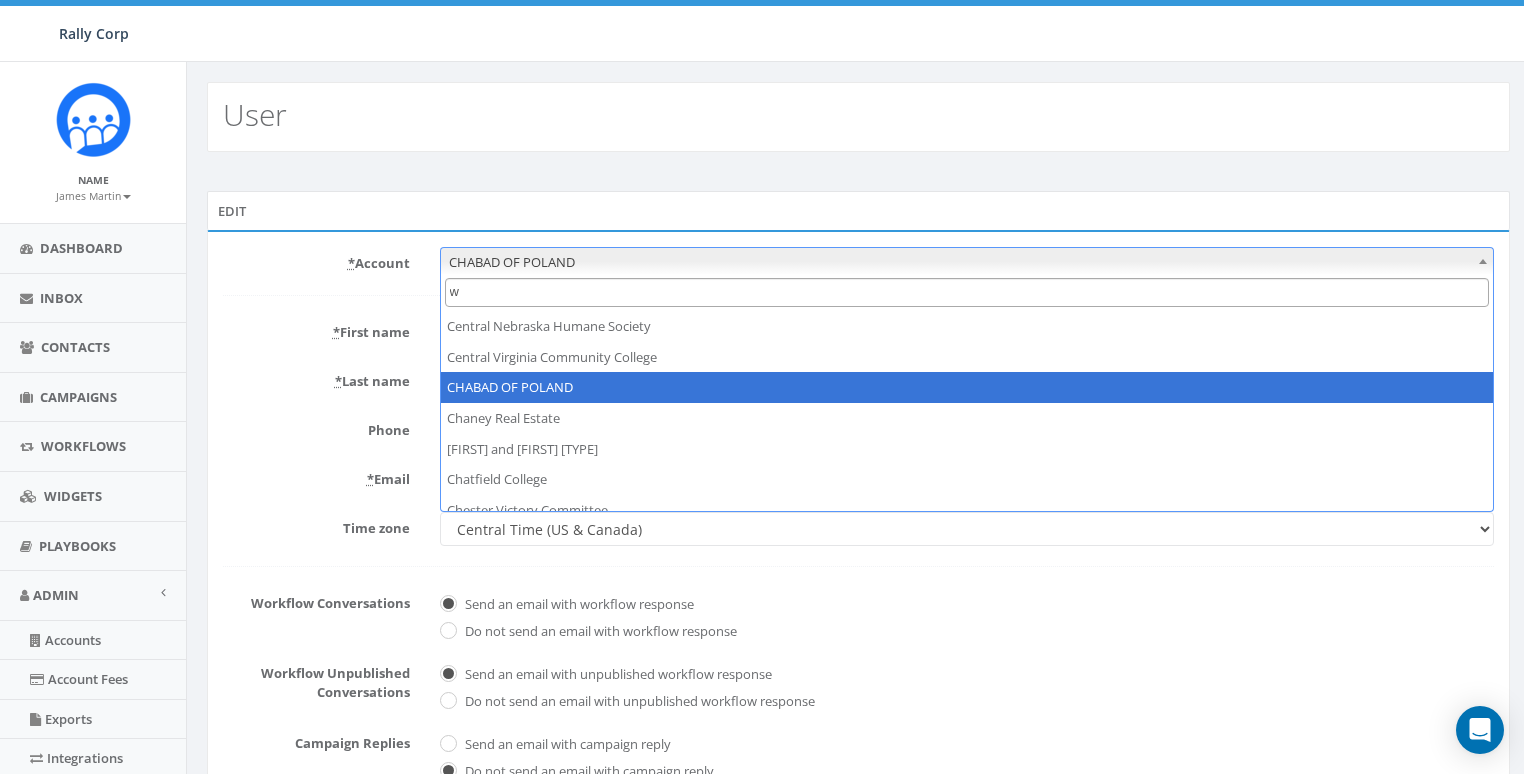 scroll, scrollTop: 0, scrollLeft: 0, axis: both 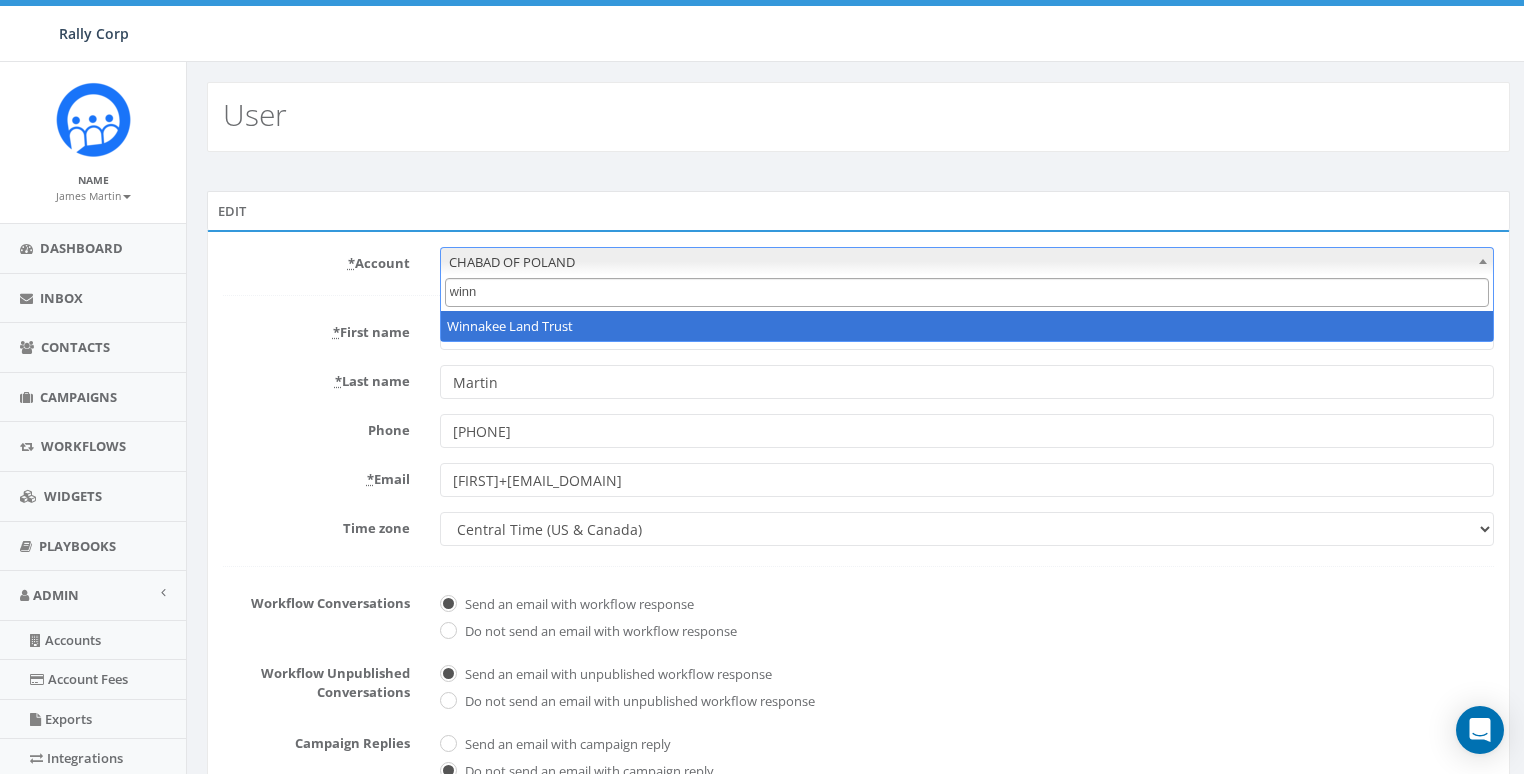 type on "winn" 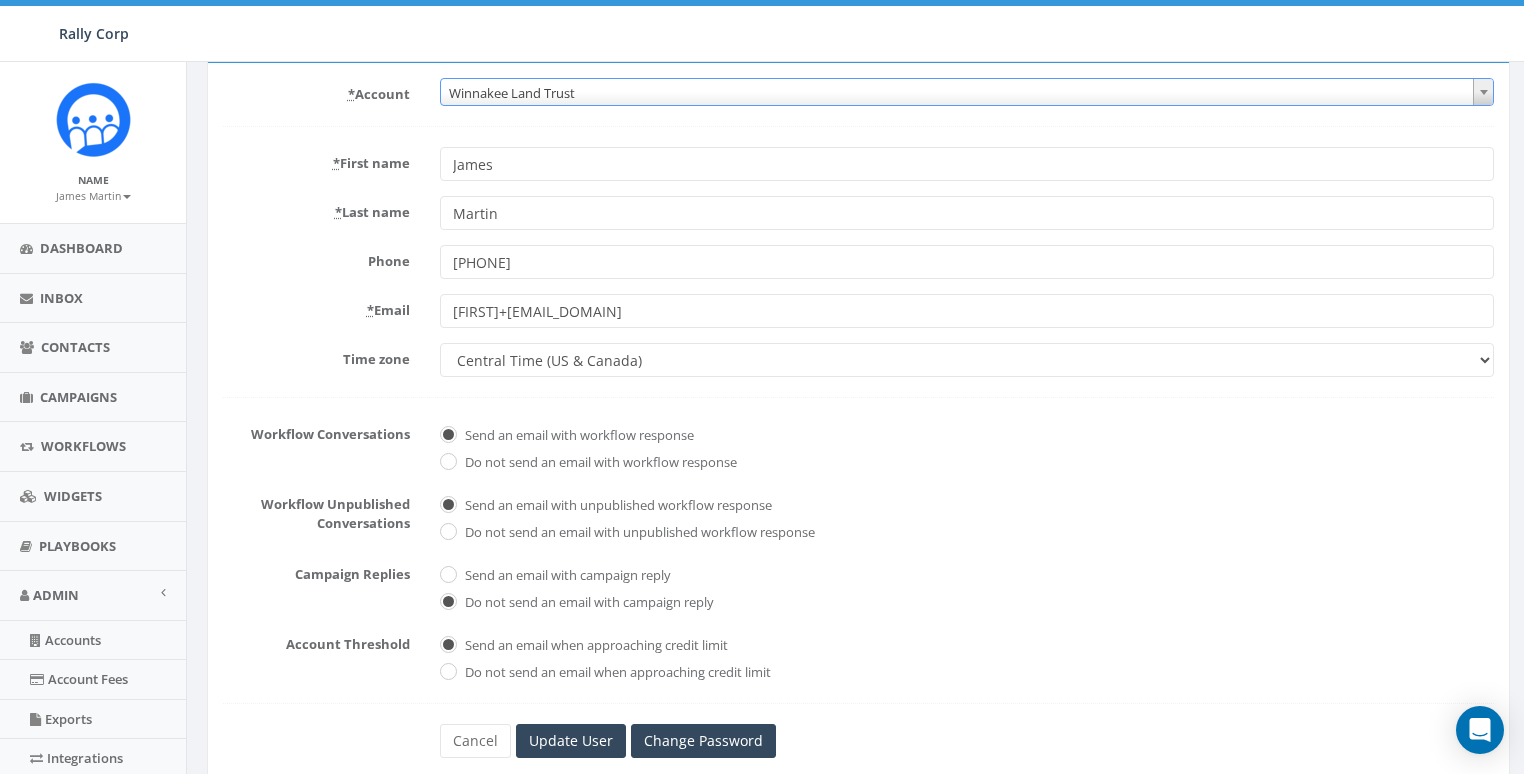 scroll, scrollTop: 422, scrollLeft: 0, axis: vertical 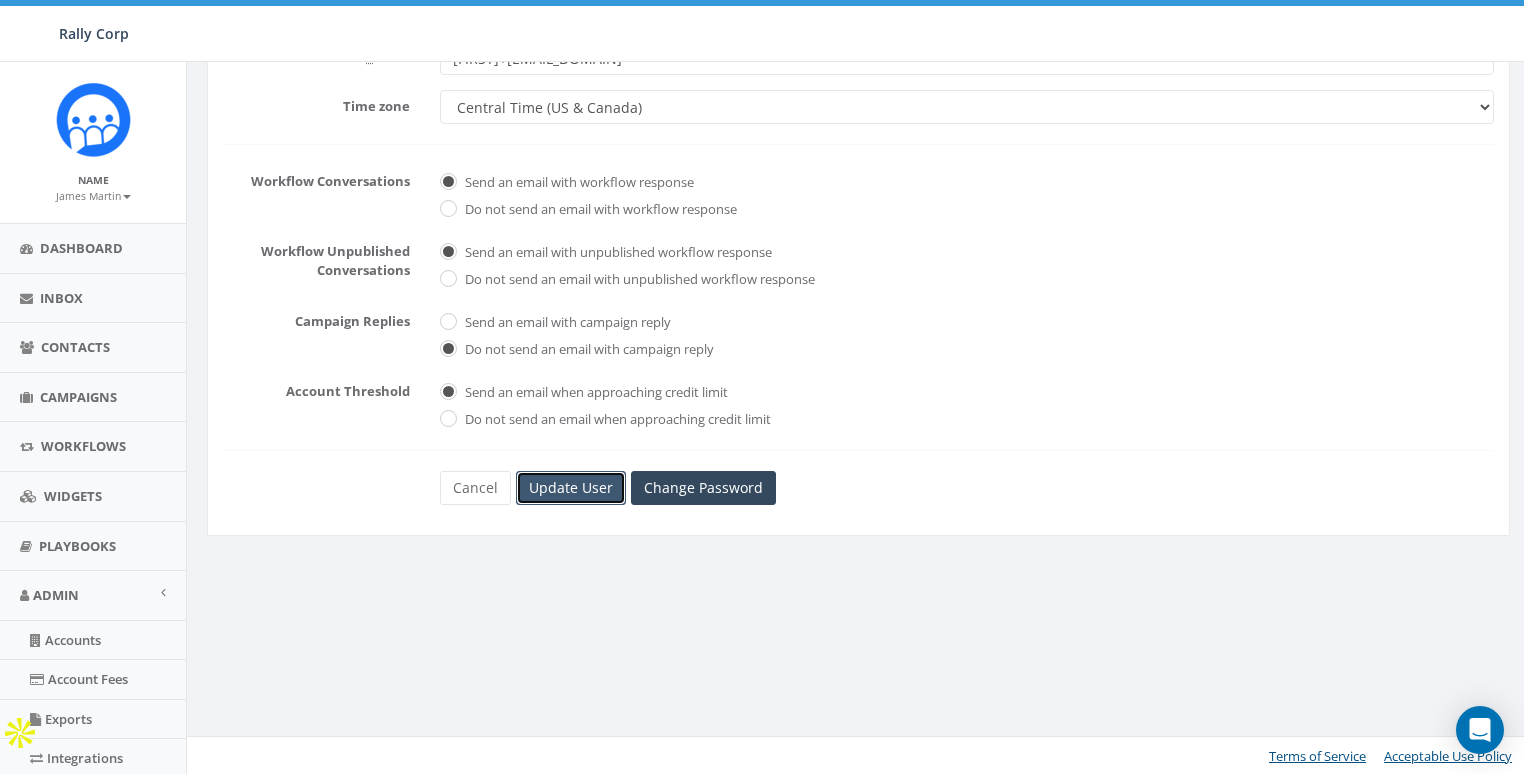 click on "Update User" at bounding box center [571, 488] 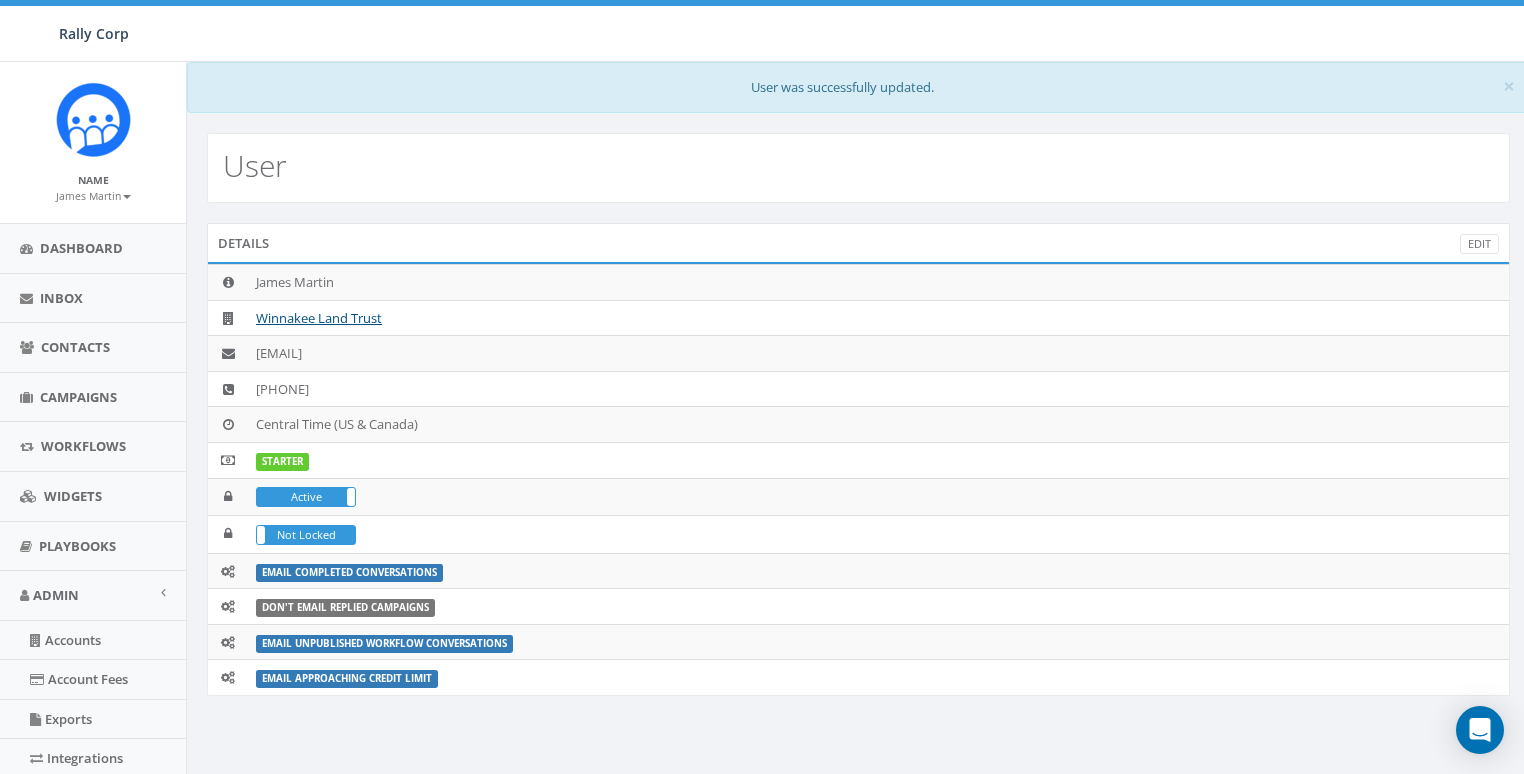 scroll, scrollTop: 0, scrollLeft: 0, axis: both 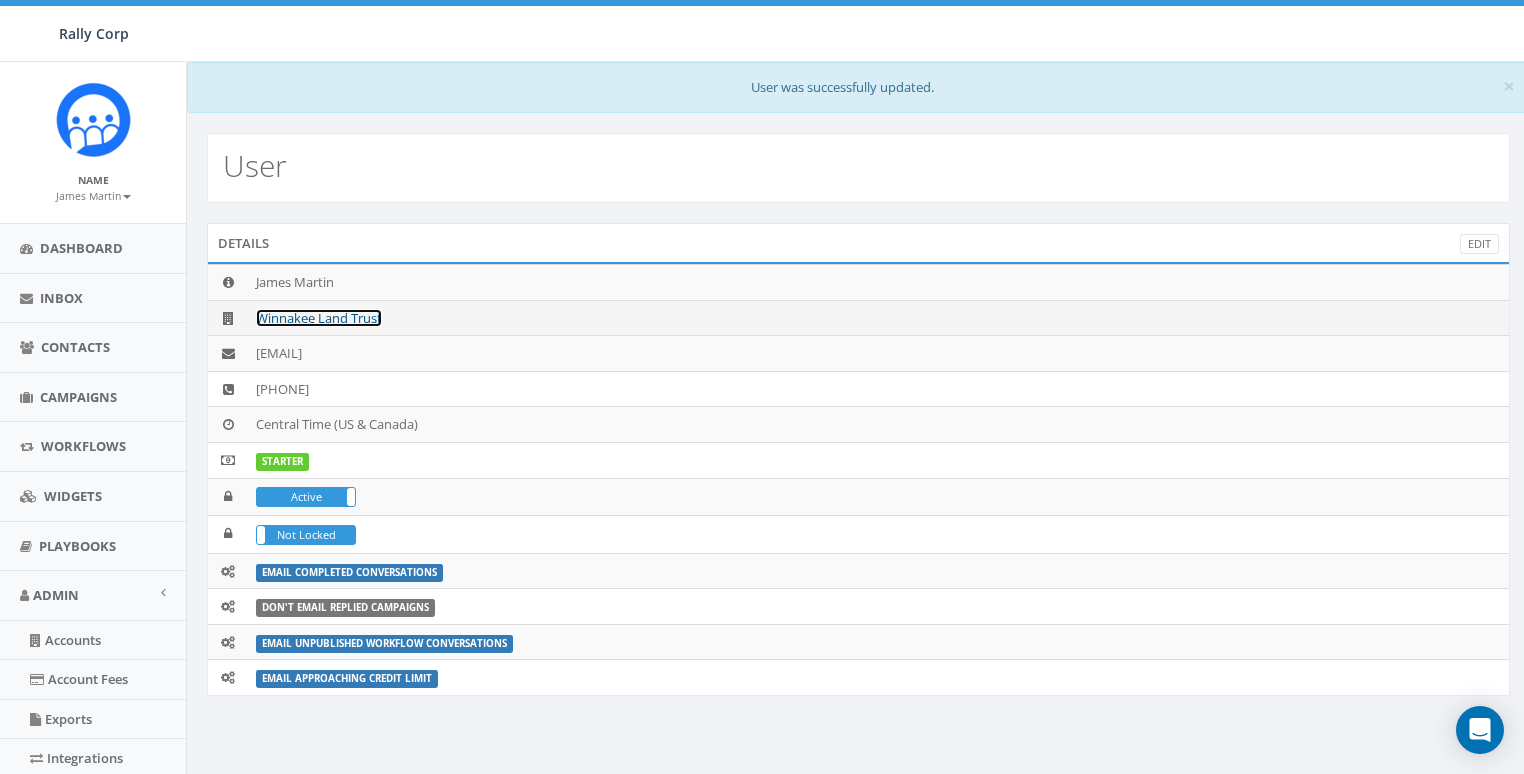 click on "Winnakee Land Trust" at bounding box center (319, 318) 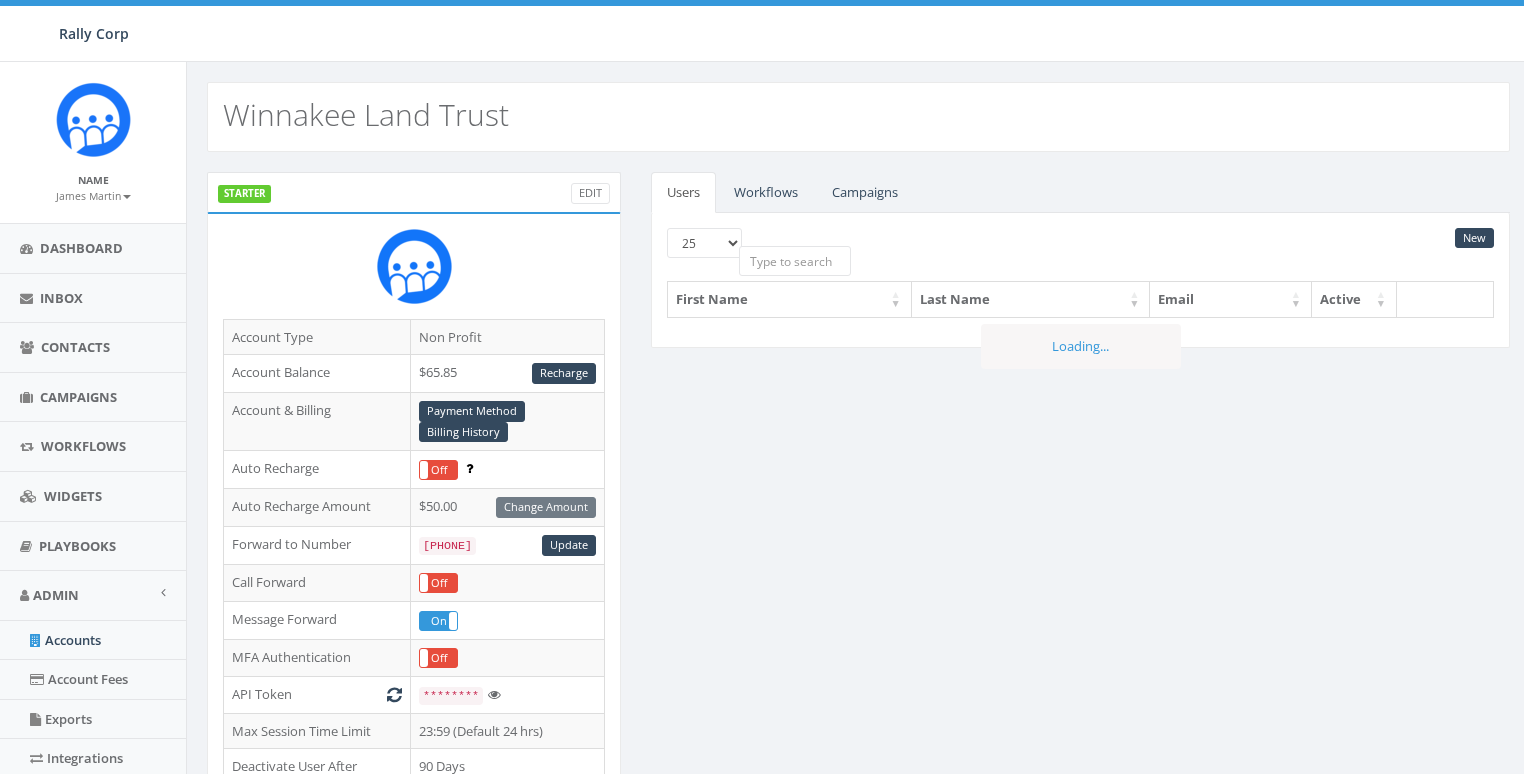 scroll, scrollTop: 0, scrollLeft: 0, axis: both 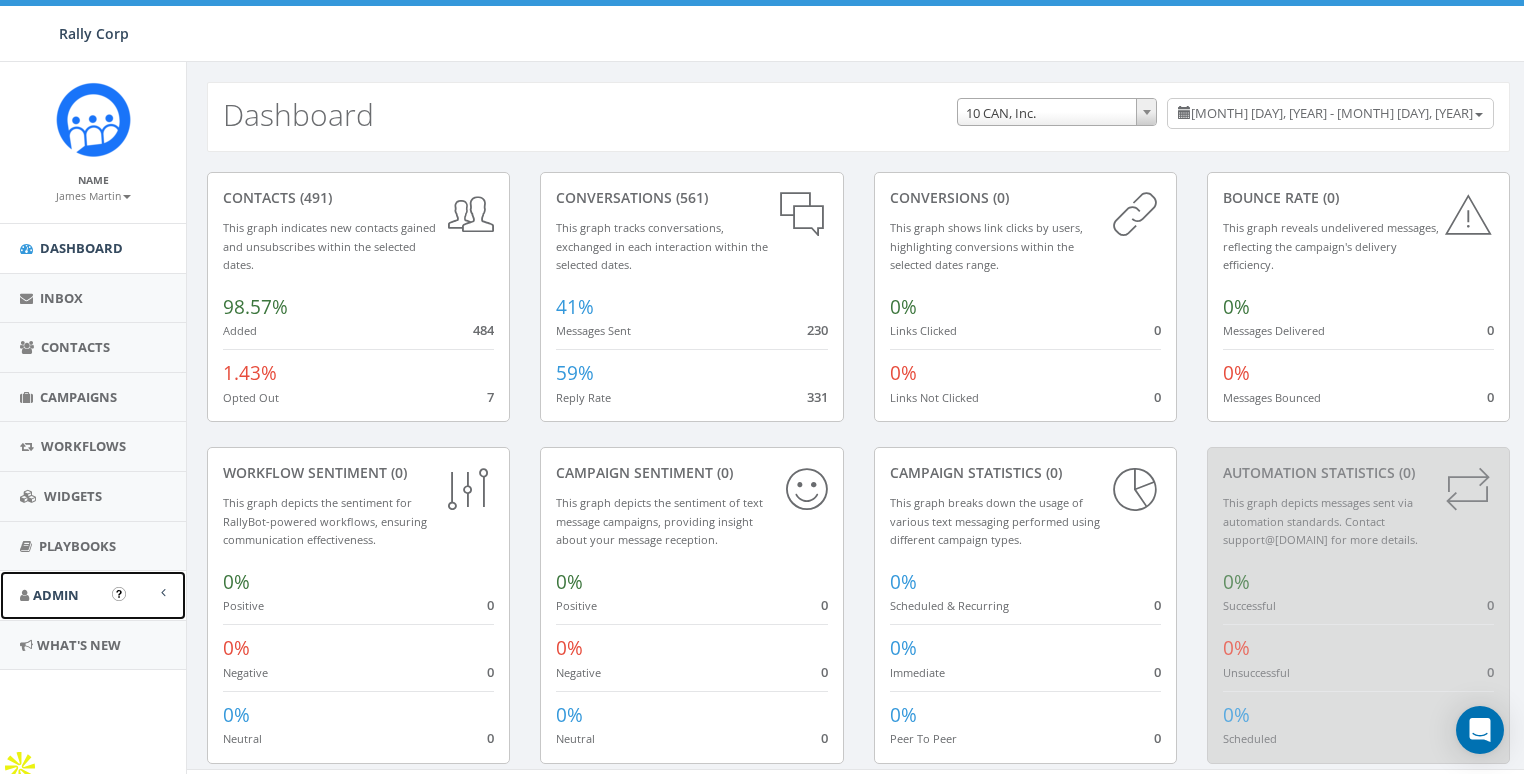 click on "Admin" at bounding box center (56, 595) 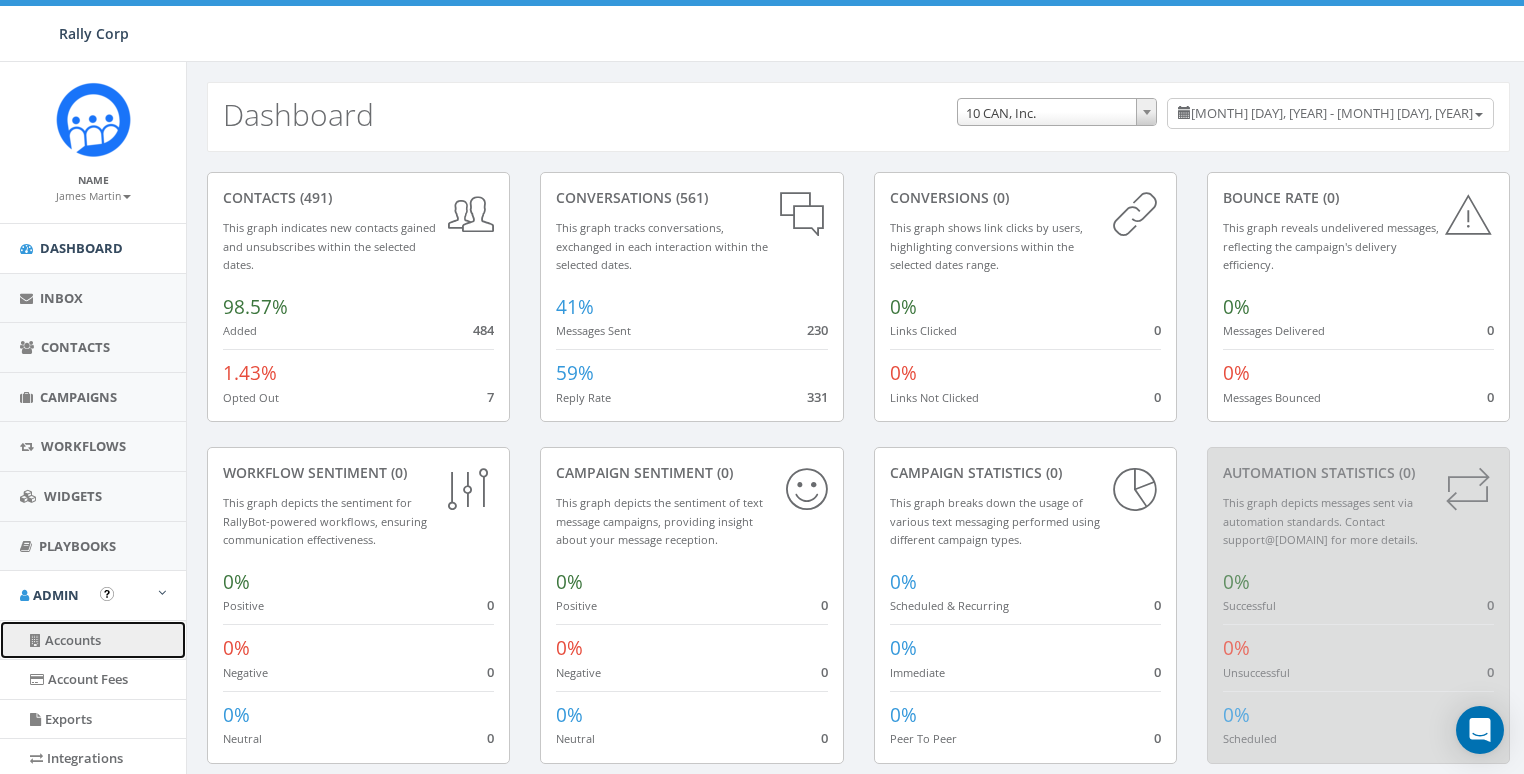 click on "Accounts" at bounding box center [93, 640] 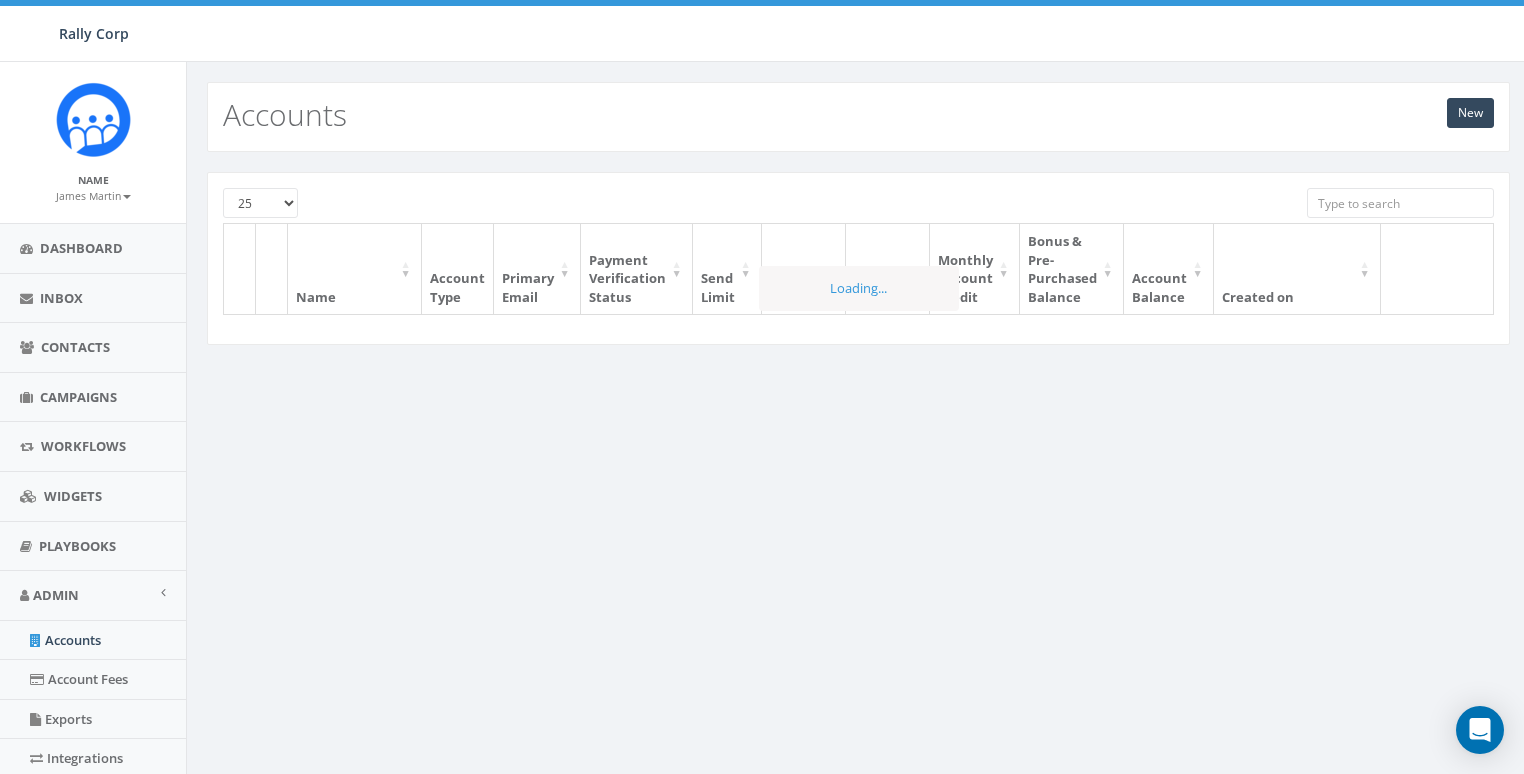 scroll, scrollTop: 0, scrollLeft: 0, axis: both 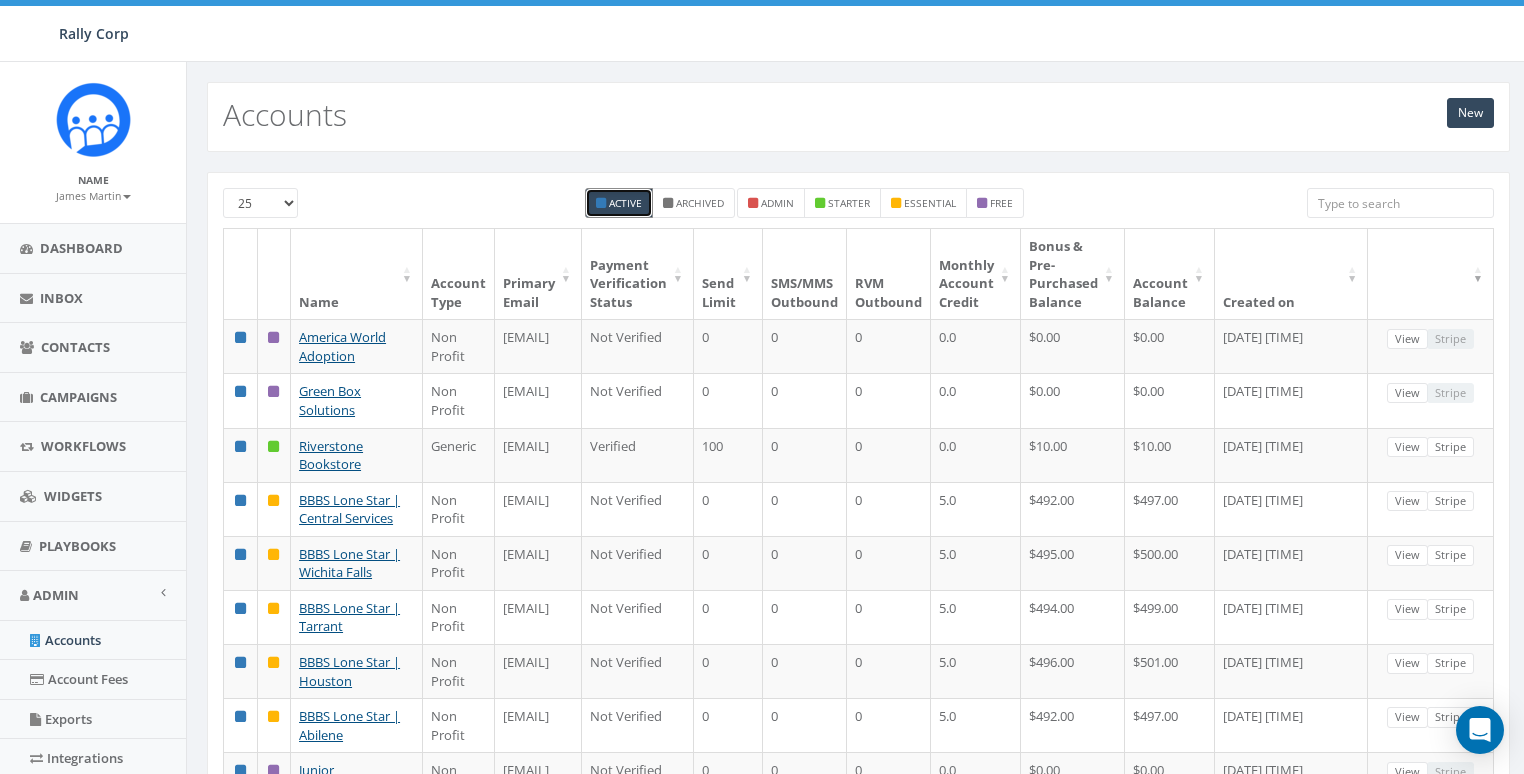 click at bounding box center [1400, 203] 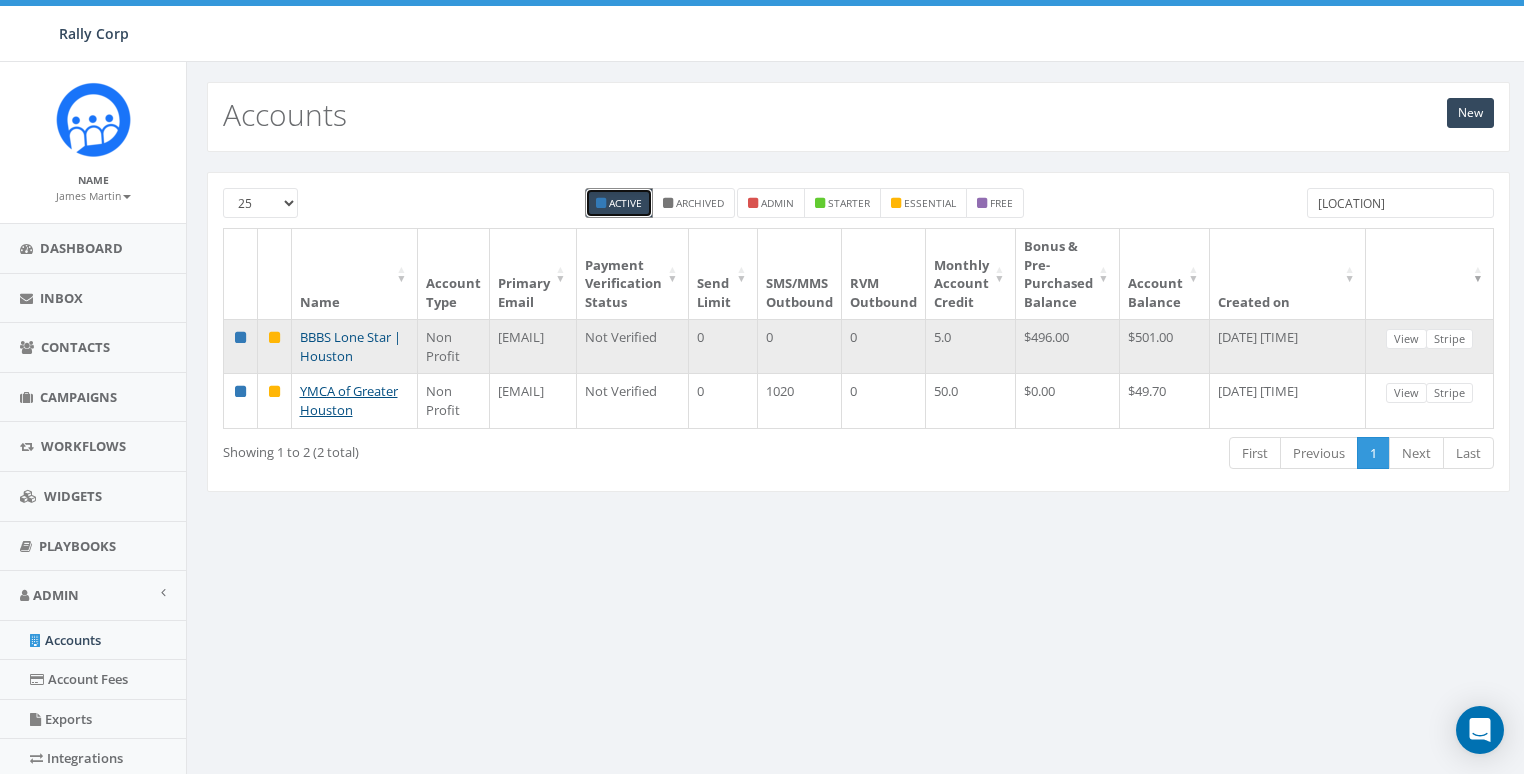 type on "houston" 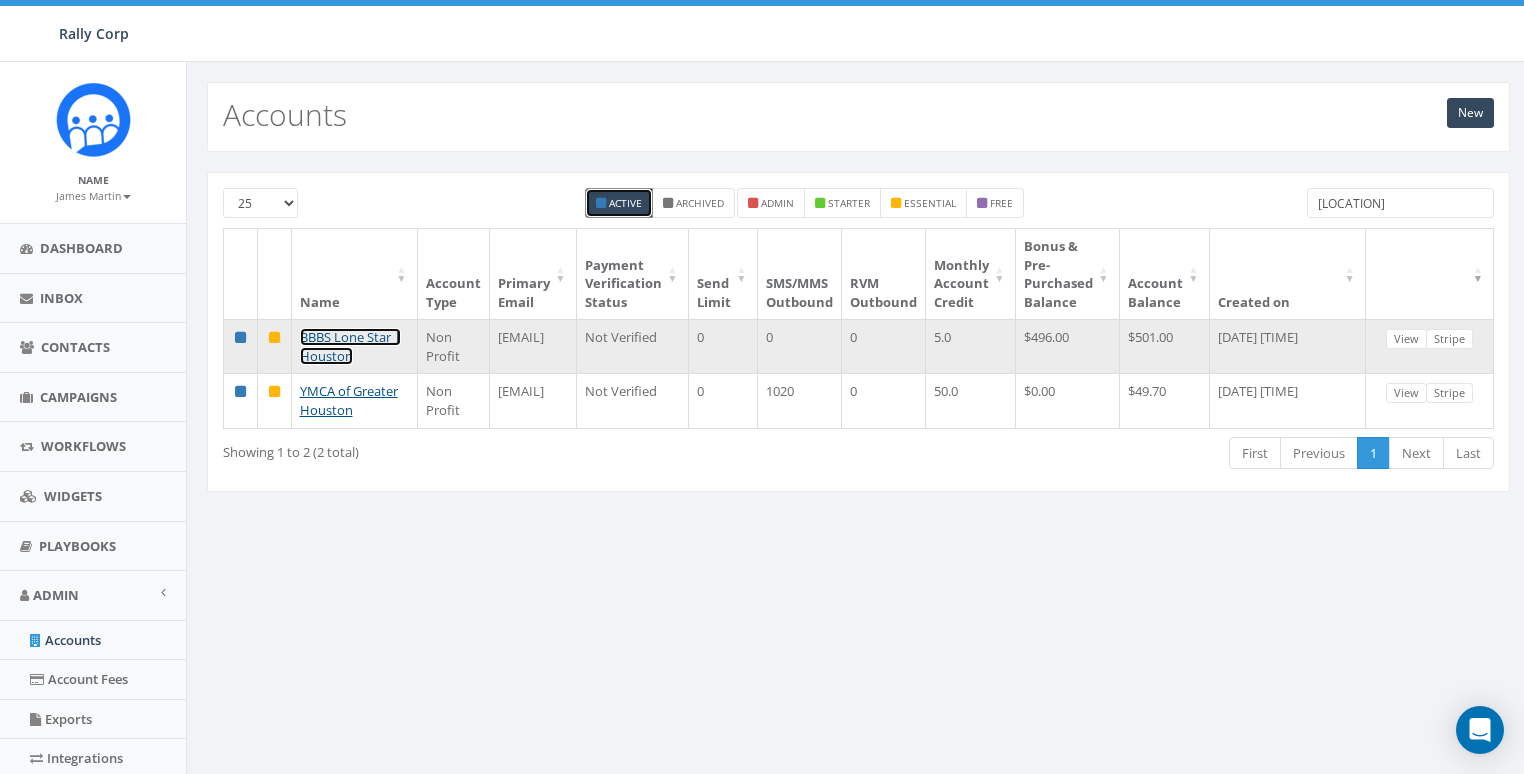 click on "BBBS Lone Star | Houston" at bounding box center (350, 346) 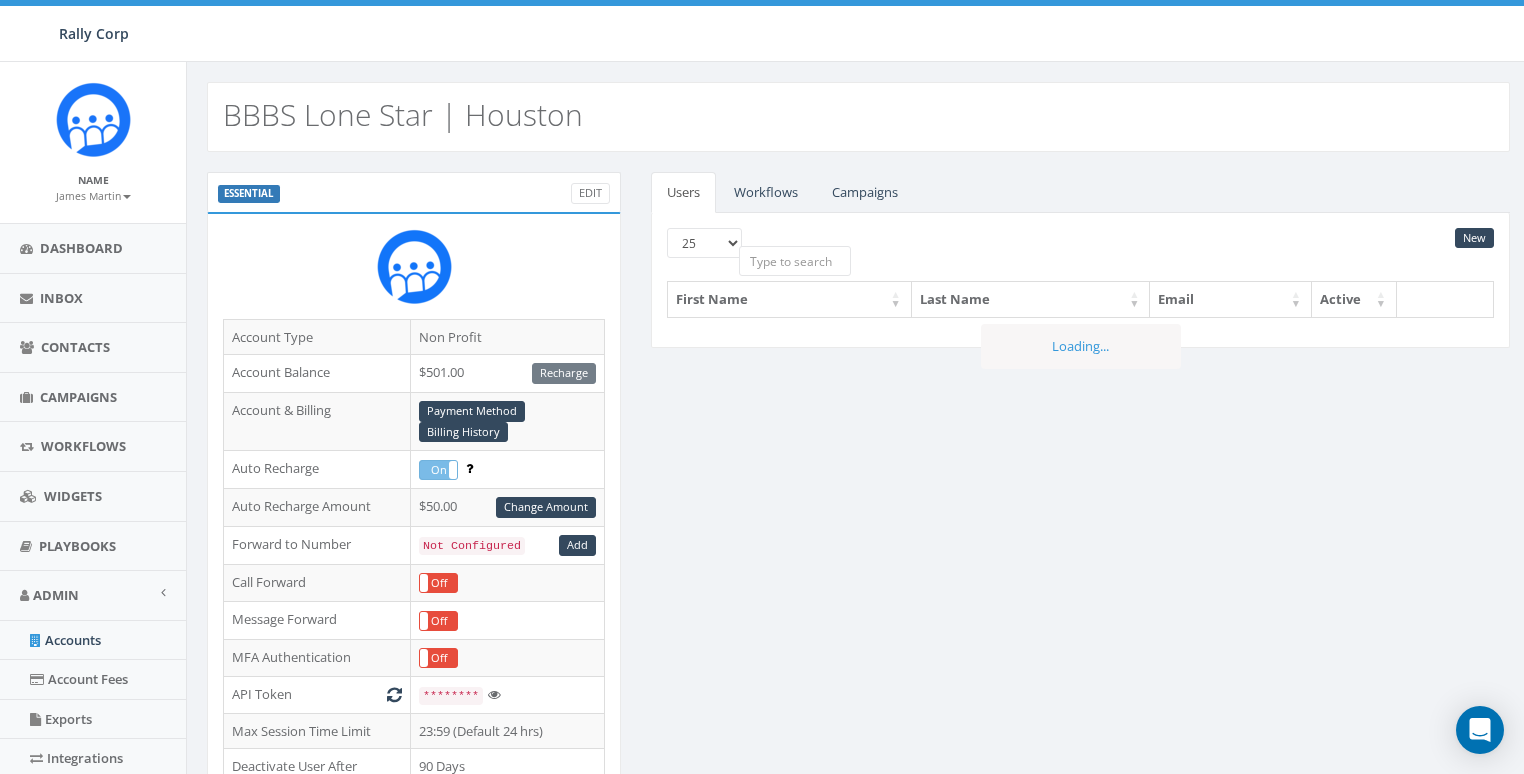 scroll, scrollTop: 0, scrollLeft: 0, axis: both 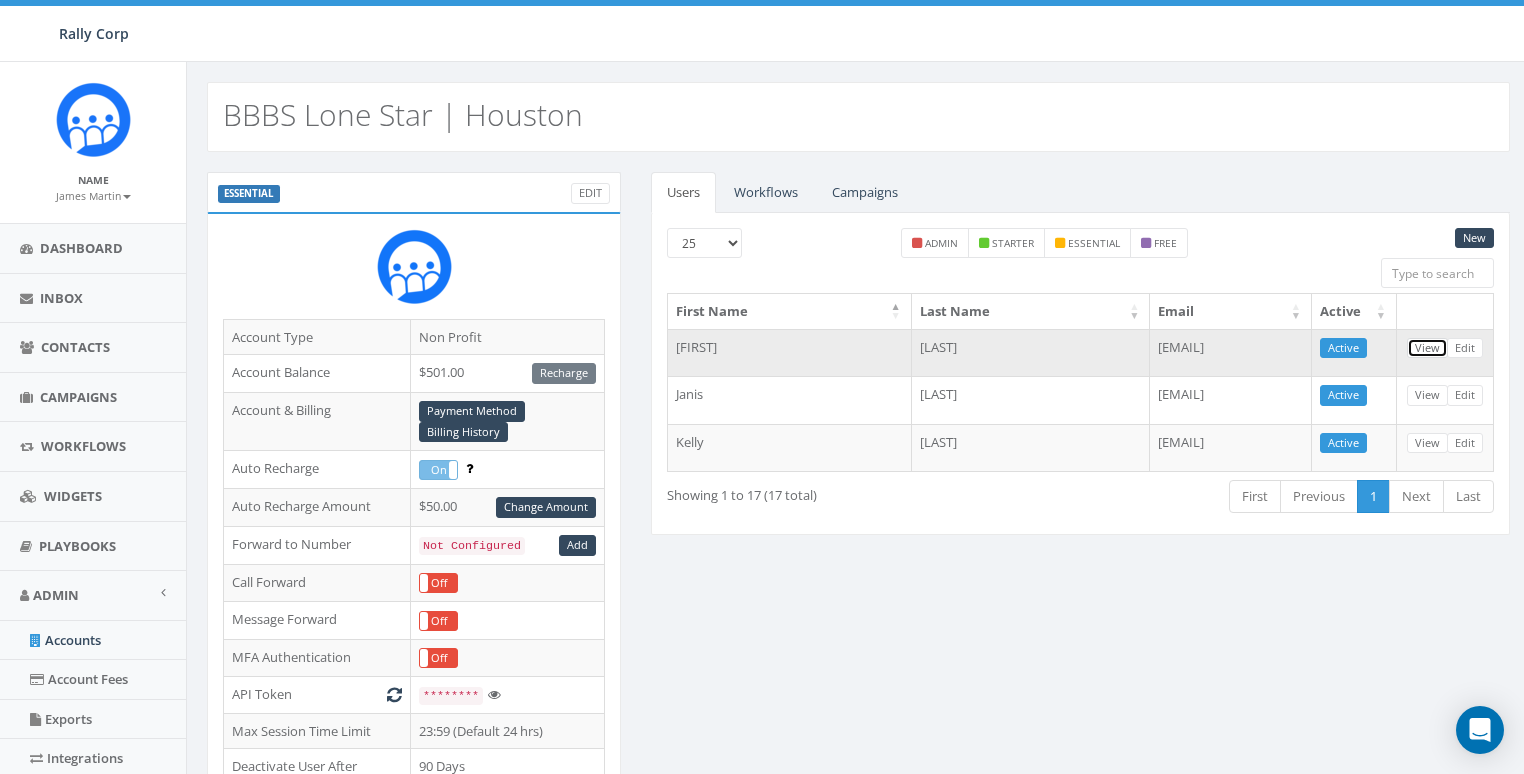 click on "View" at bounding box center (1427, 348) 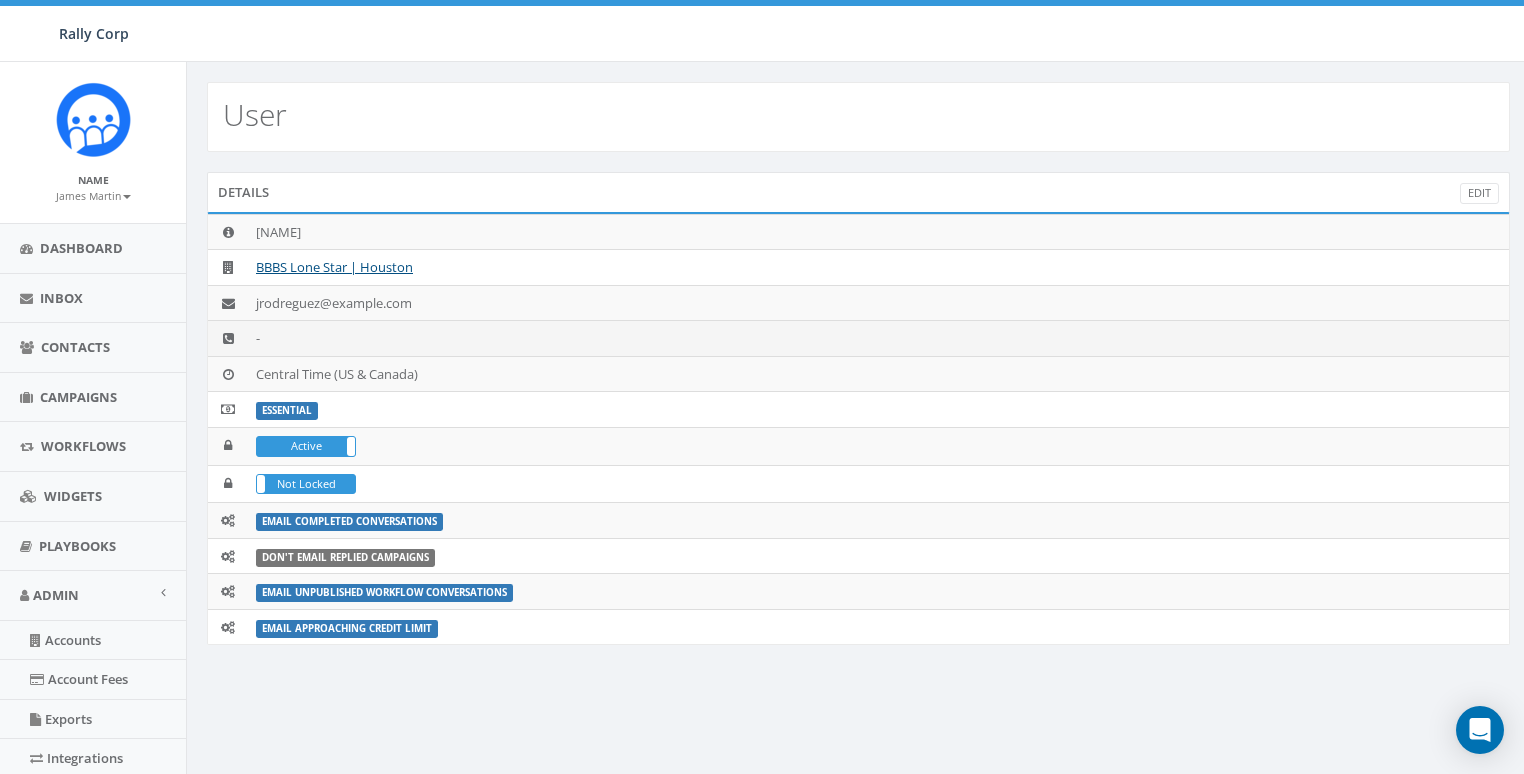 scroll, scrollTop: 0, scrollLeft: 0, axis: both 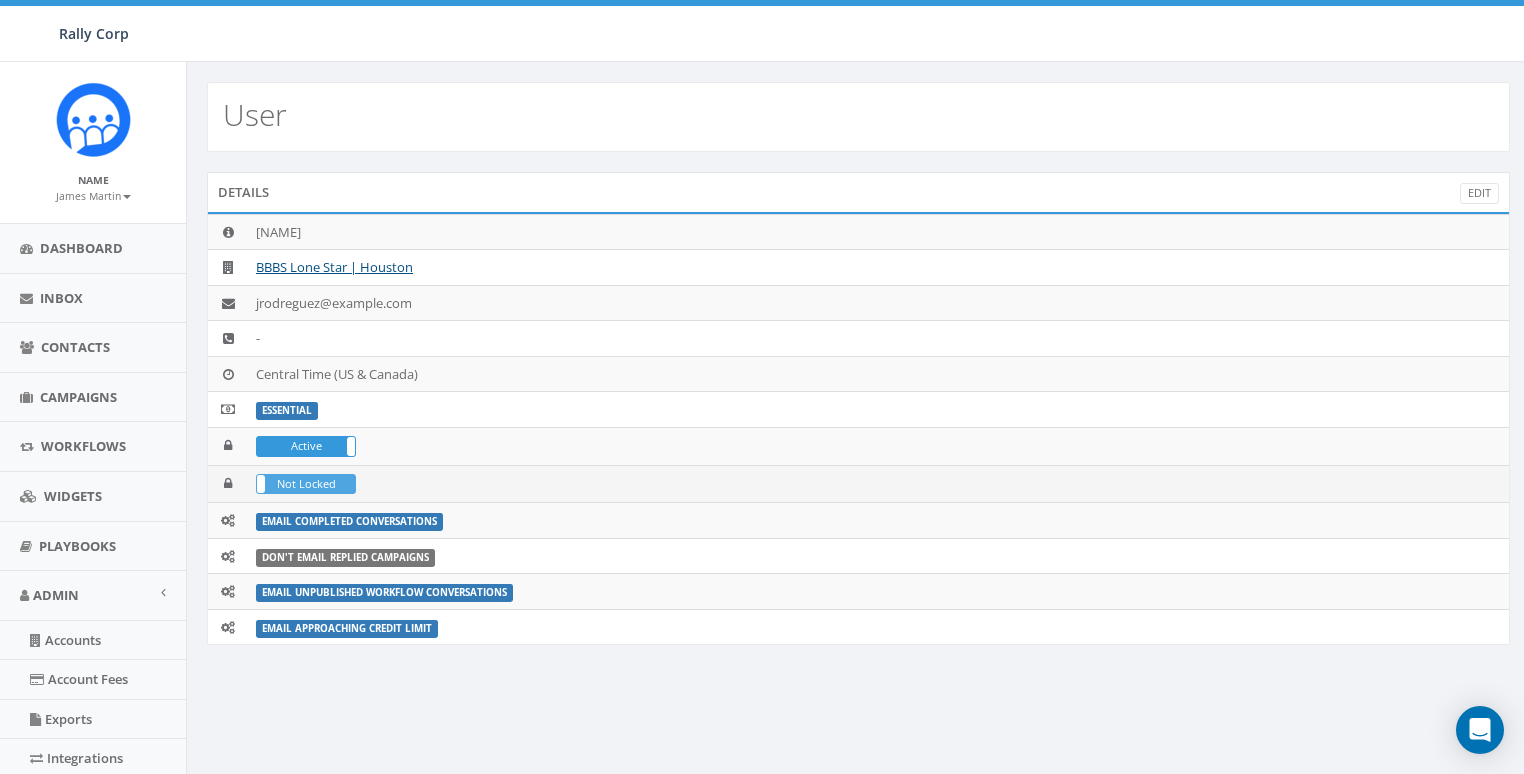 drag, startPoint x: 316, startPoint y: 441, endPoint x: 313, endPoint y: 472, distance: 31.144823 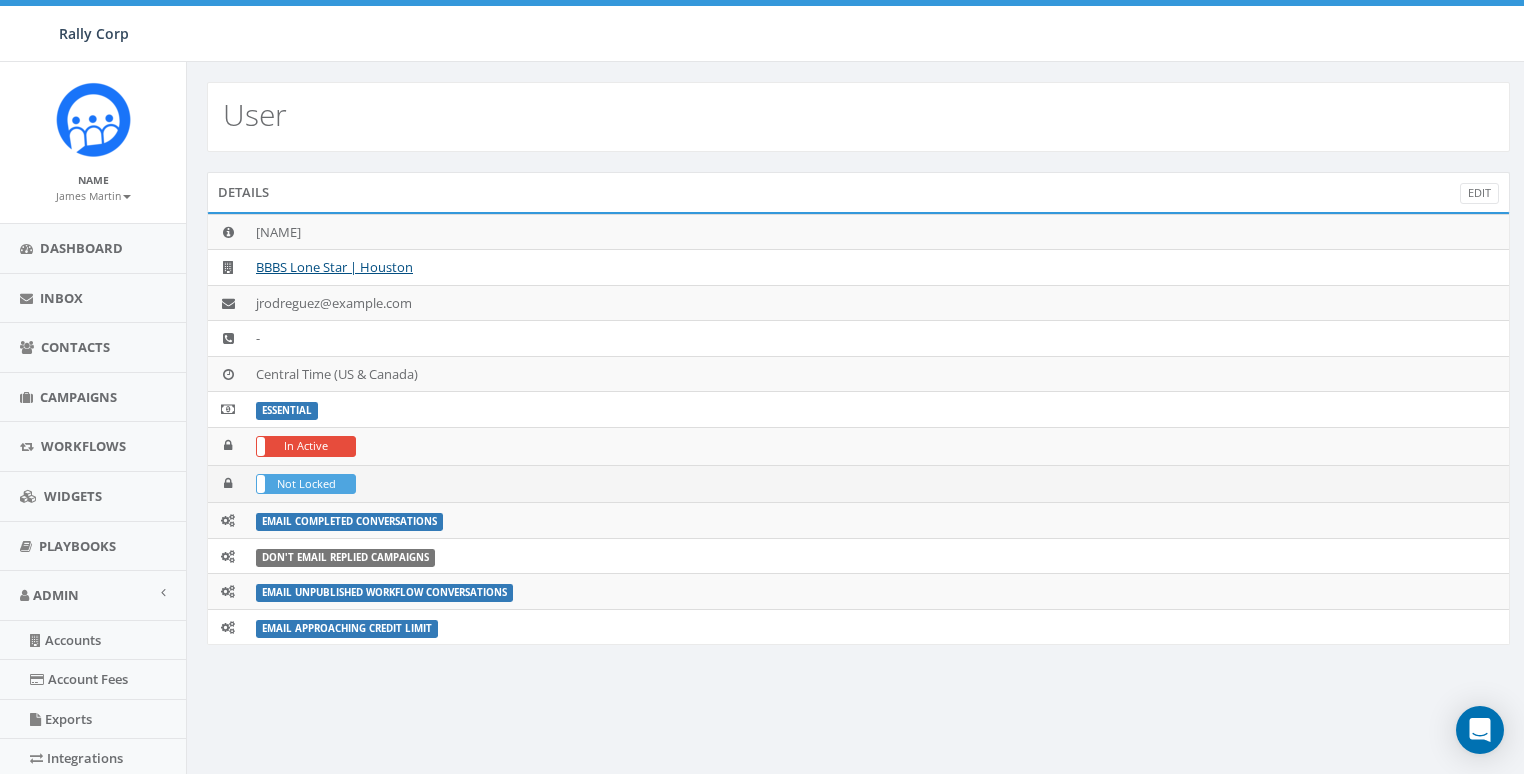 click on "Not Locked" at bounding box center [306, 484] 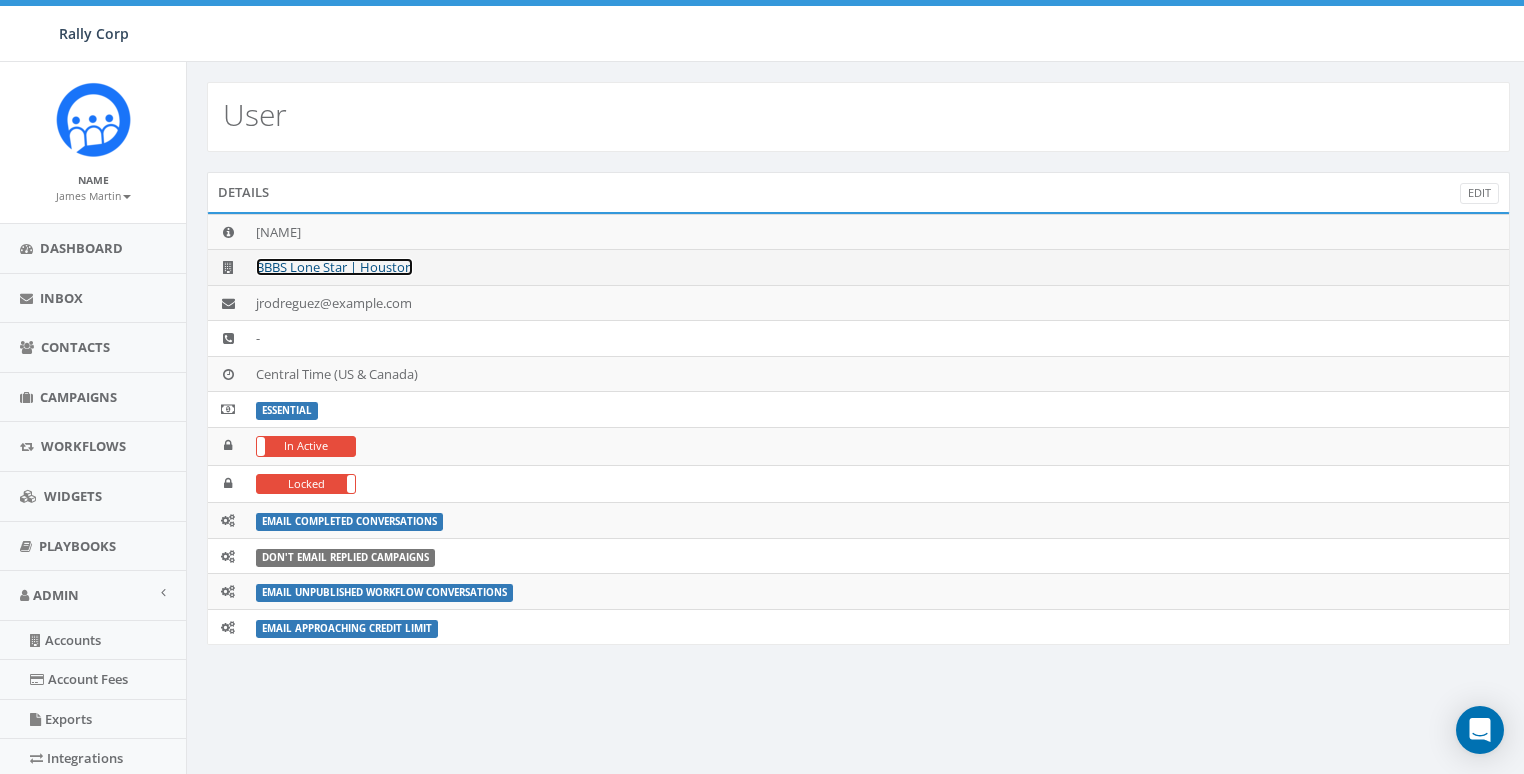 click on "BBBS Lone Star | Houston" at bounding box center (334, 267) 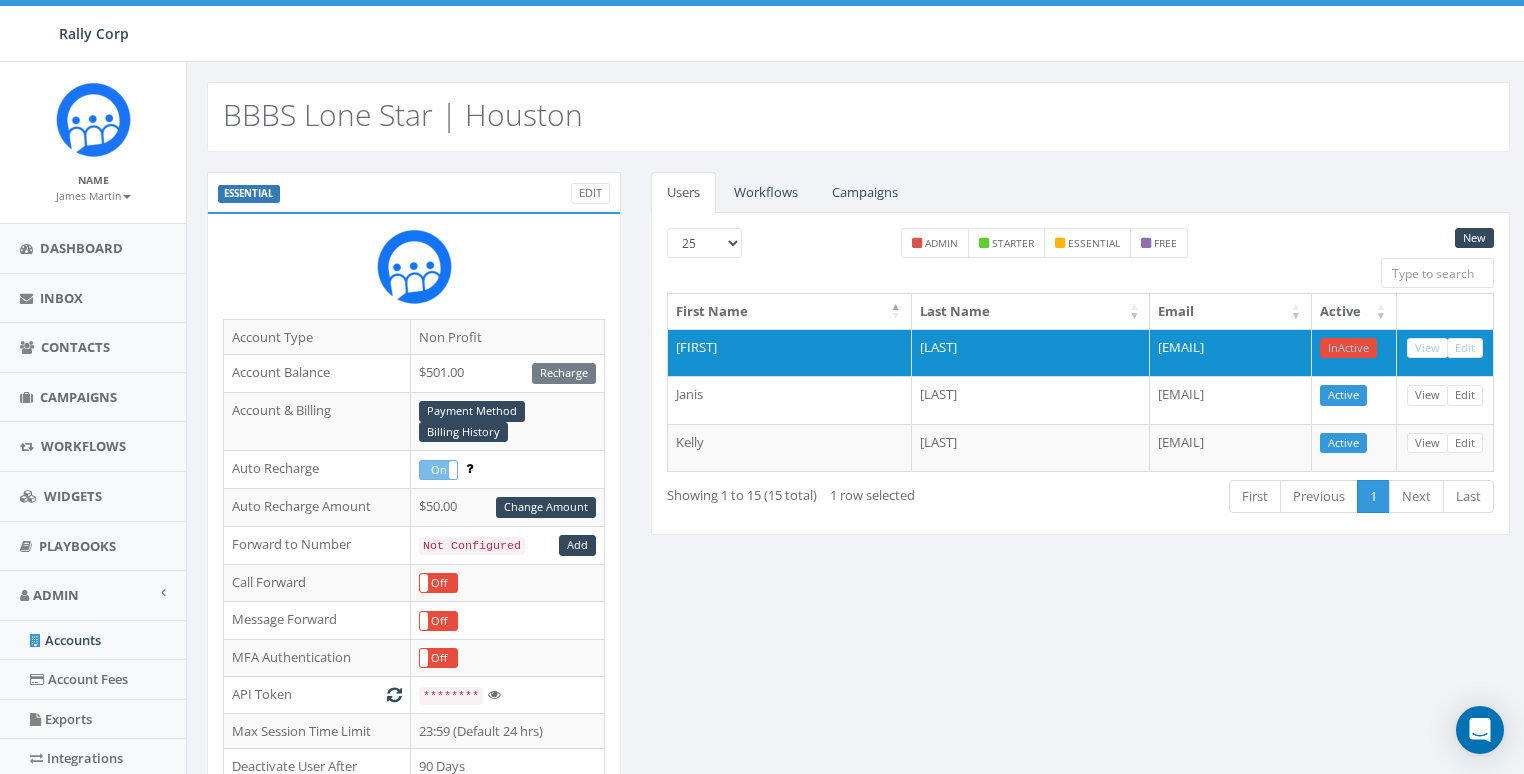 scroll, scrollTop: 0, scrollLeft: 0, axis: both 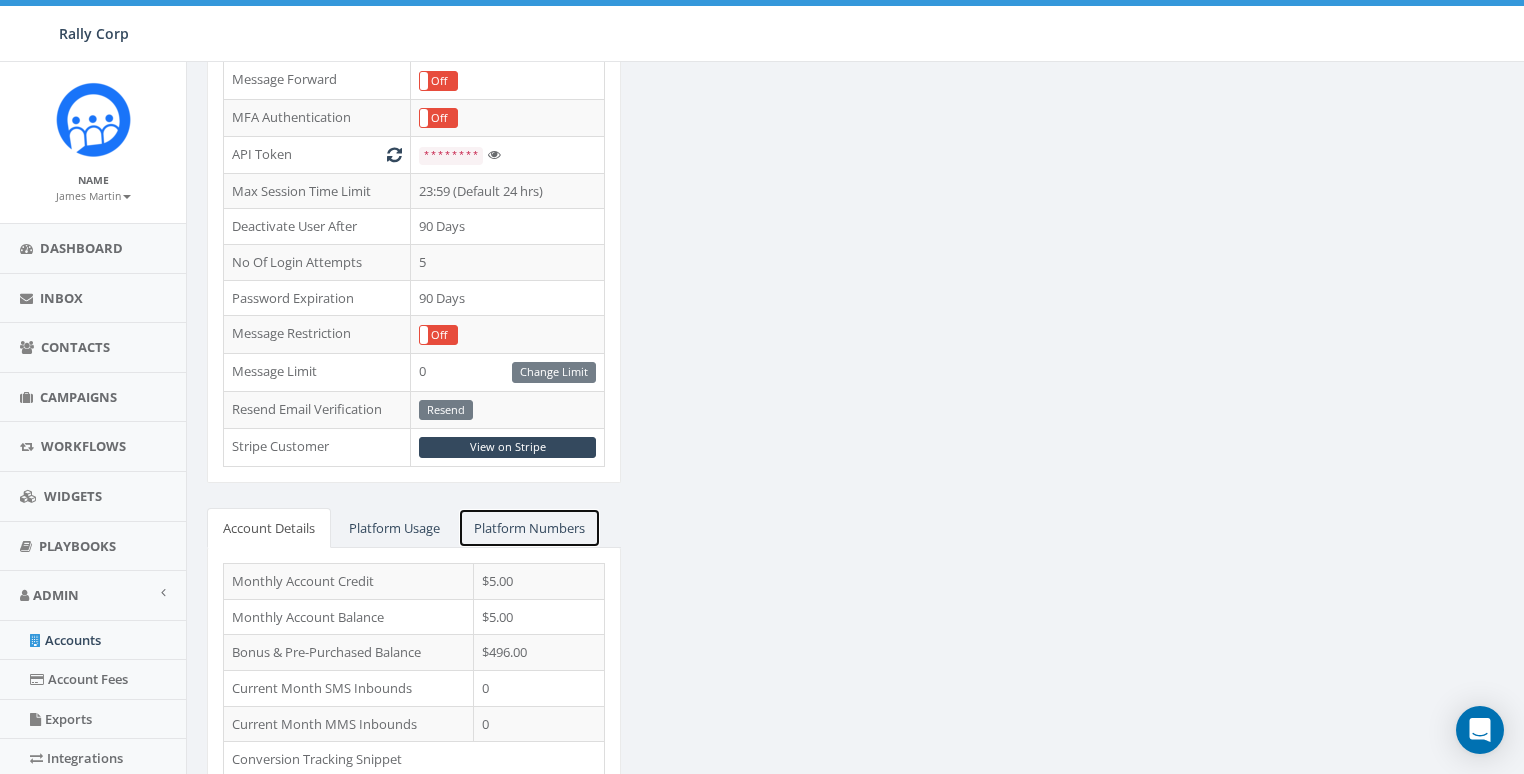click on "Platform Numbers" at bounding box center (529, 528) 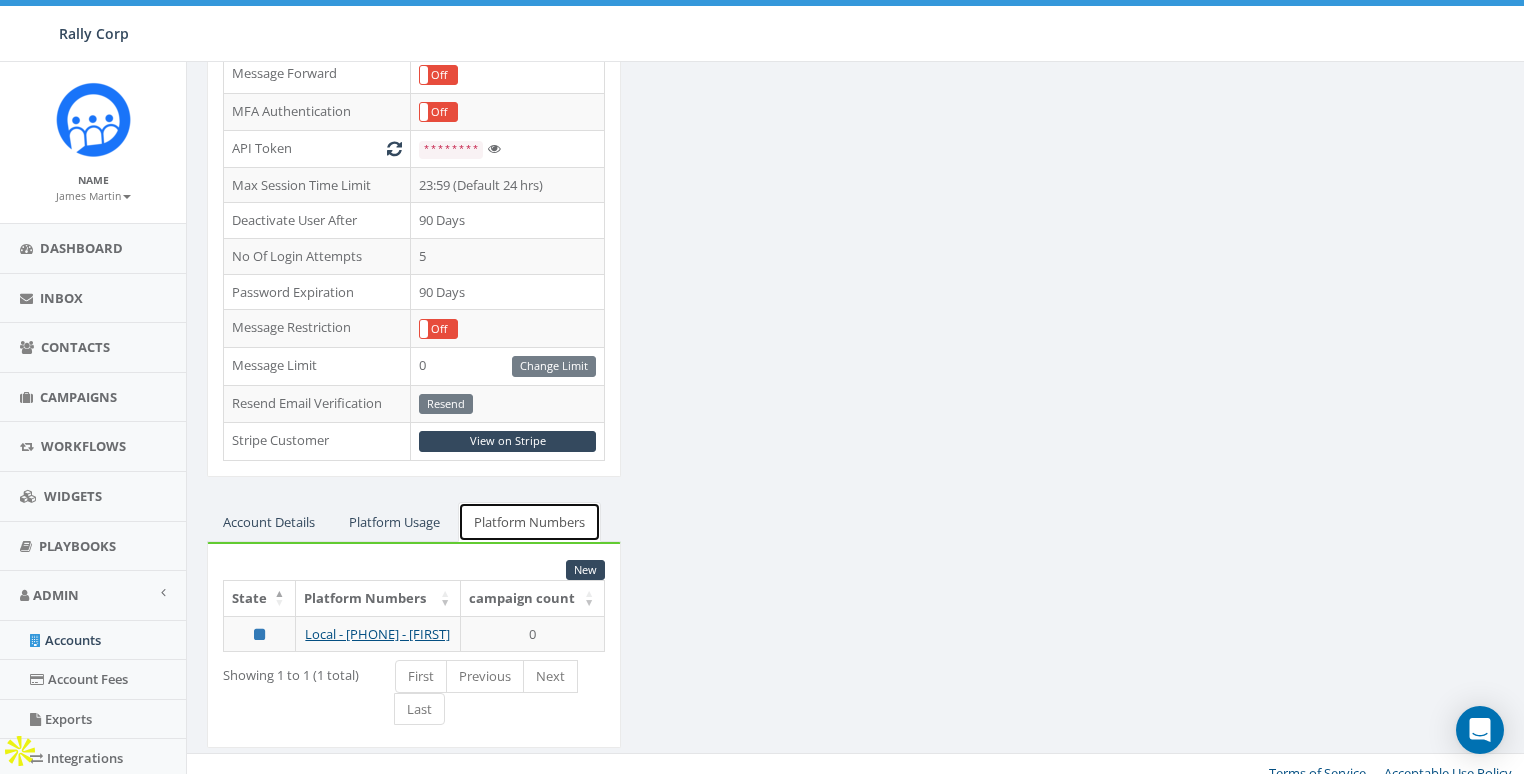 scroll, scrollTop: 548, scrollLeft: 0, axis: vertical 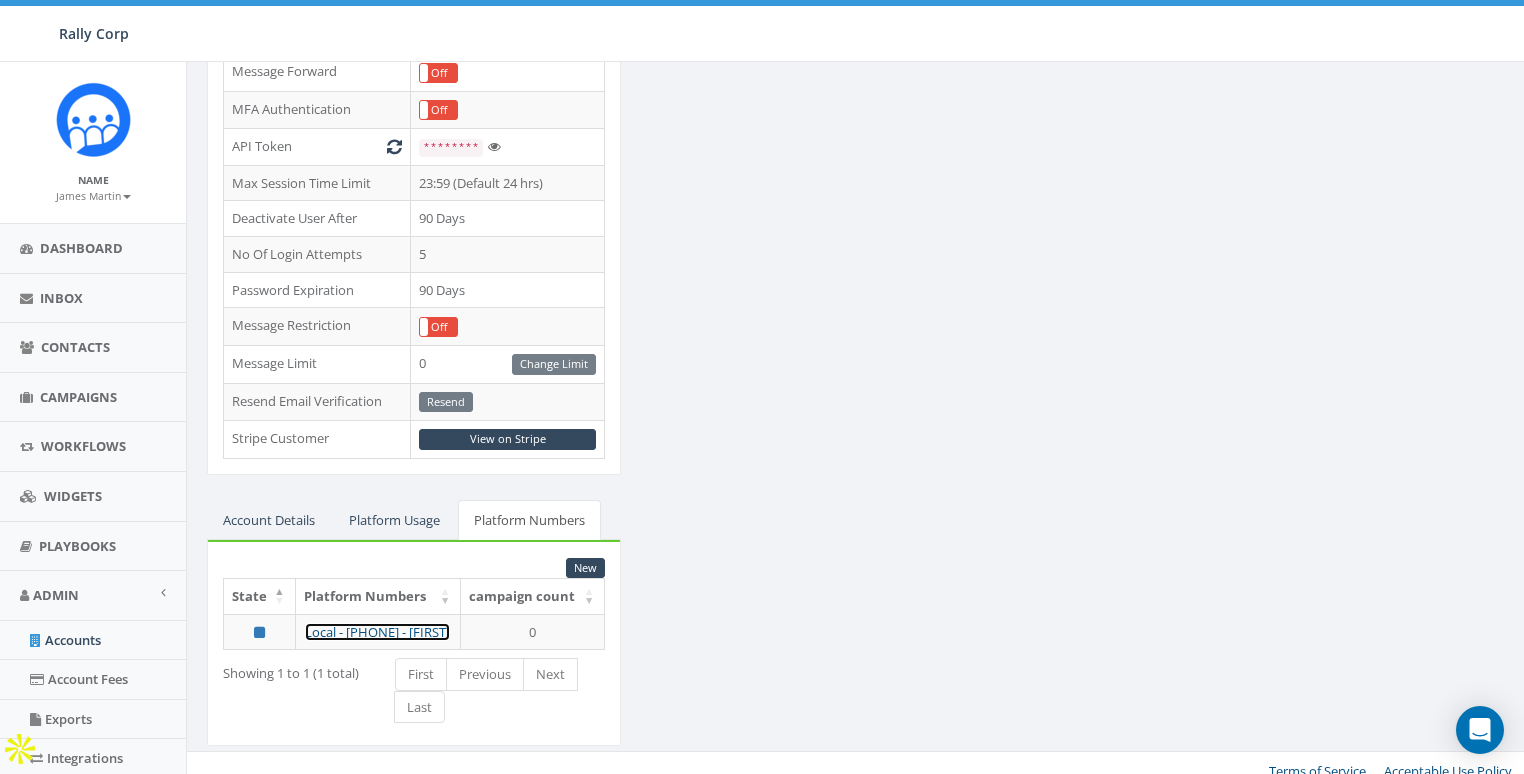 click on "Local - 832 - [NAME]" at bounding box center [377, 632] 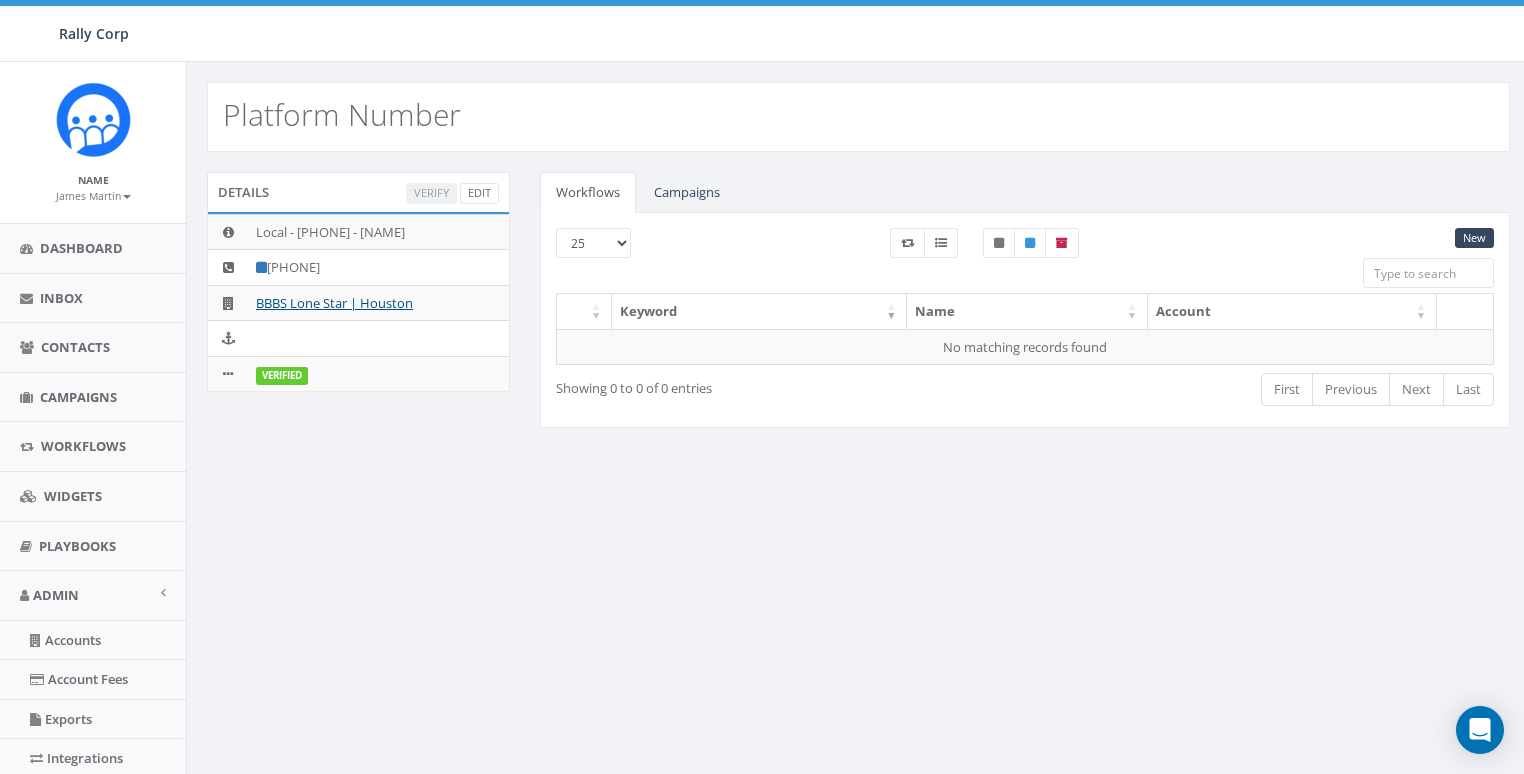 scroll, scrollTop: 0, scrollLeft: 0, axis: both 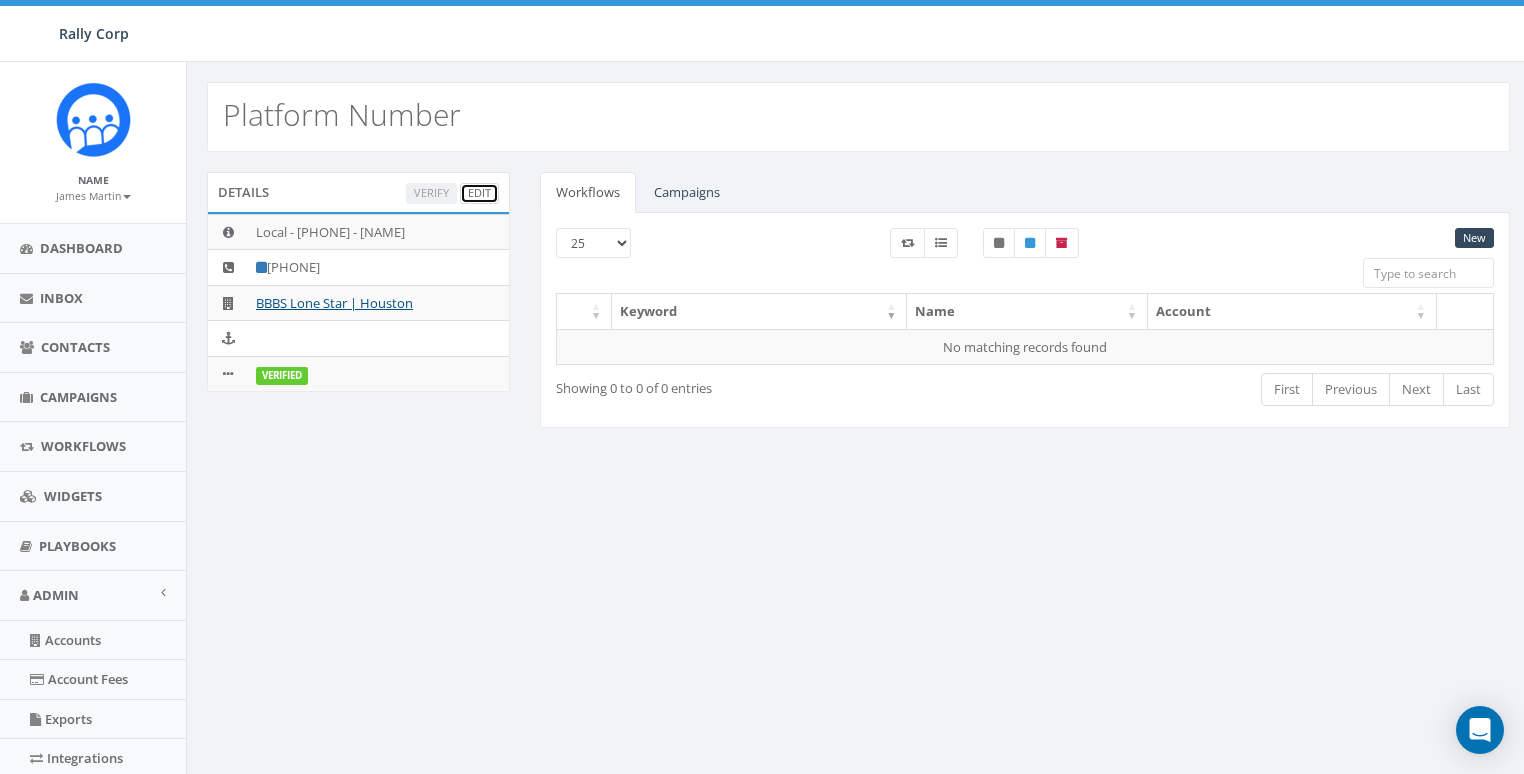 click on "Edit" at bounding box center (479, 193) 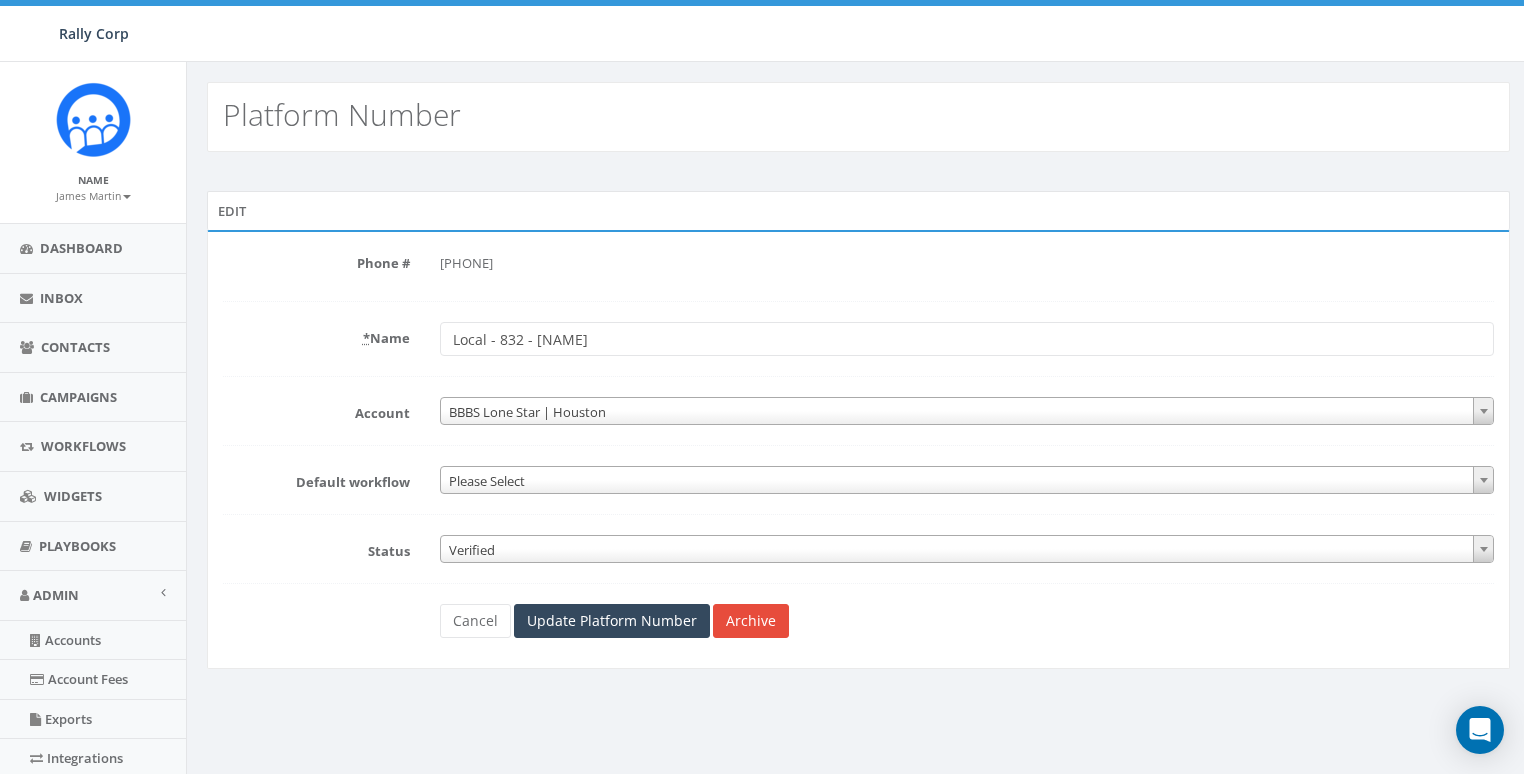 scroll, scrollTop: 0, scrollLeft: 0, axis: both 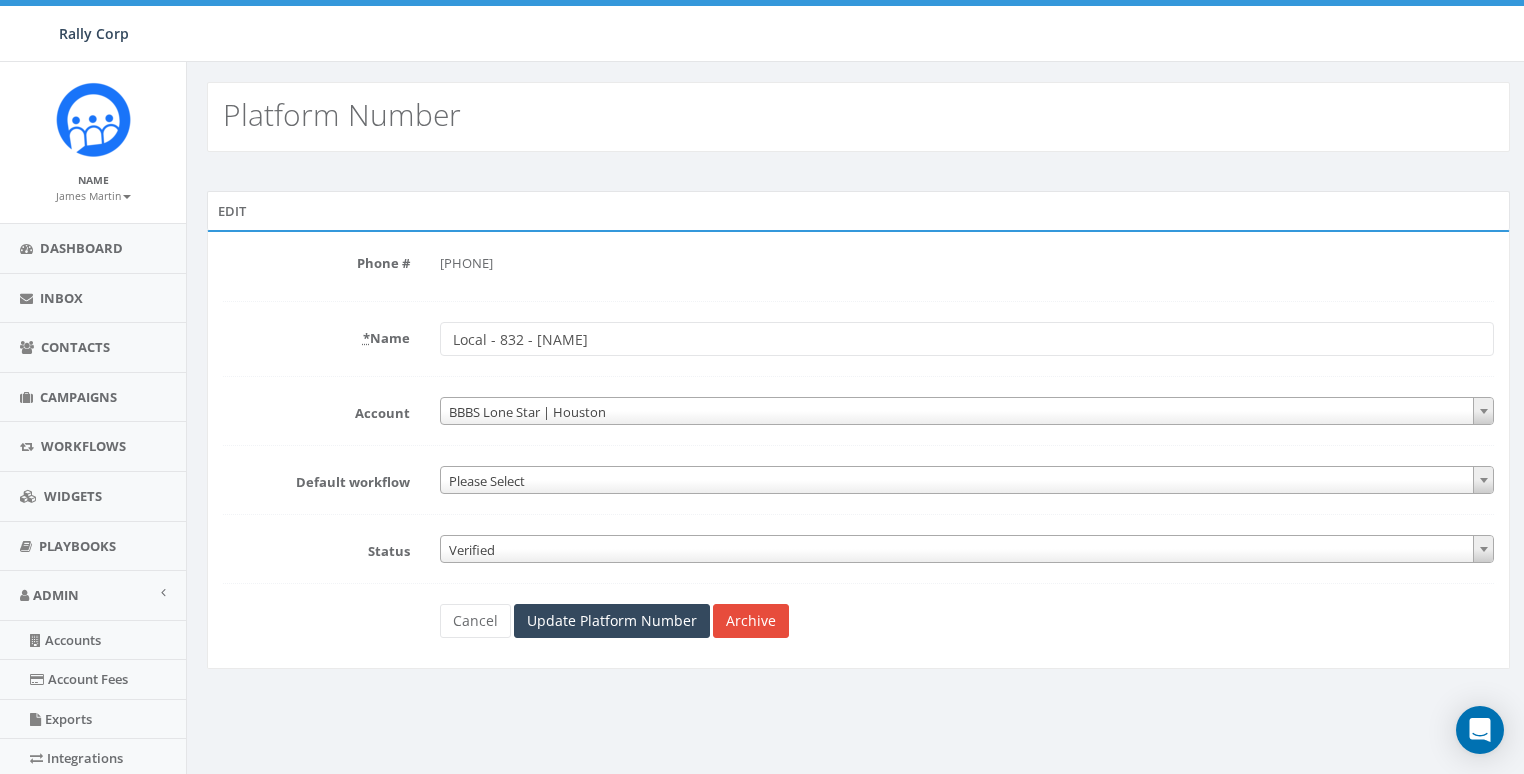 click on "Local - 832 - [NAME]" at bounding box center (967, 339) 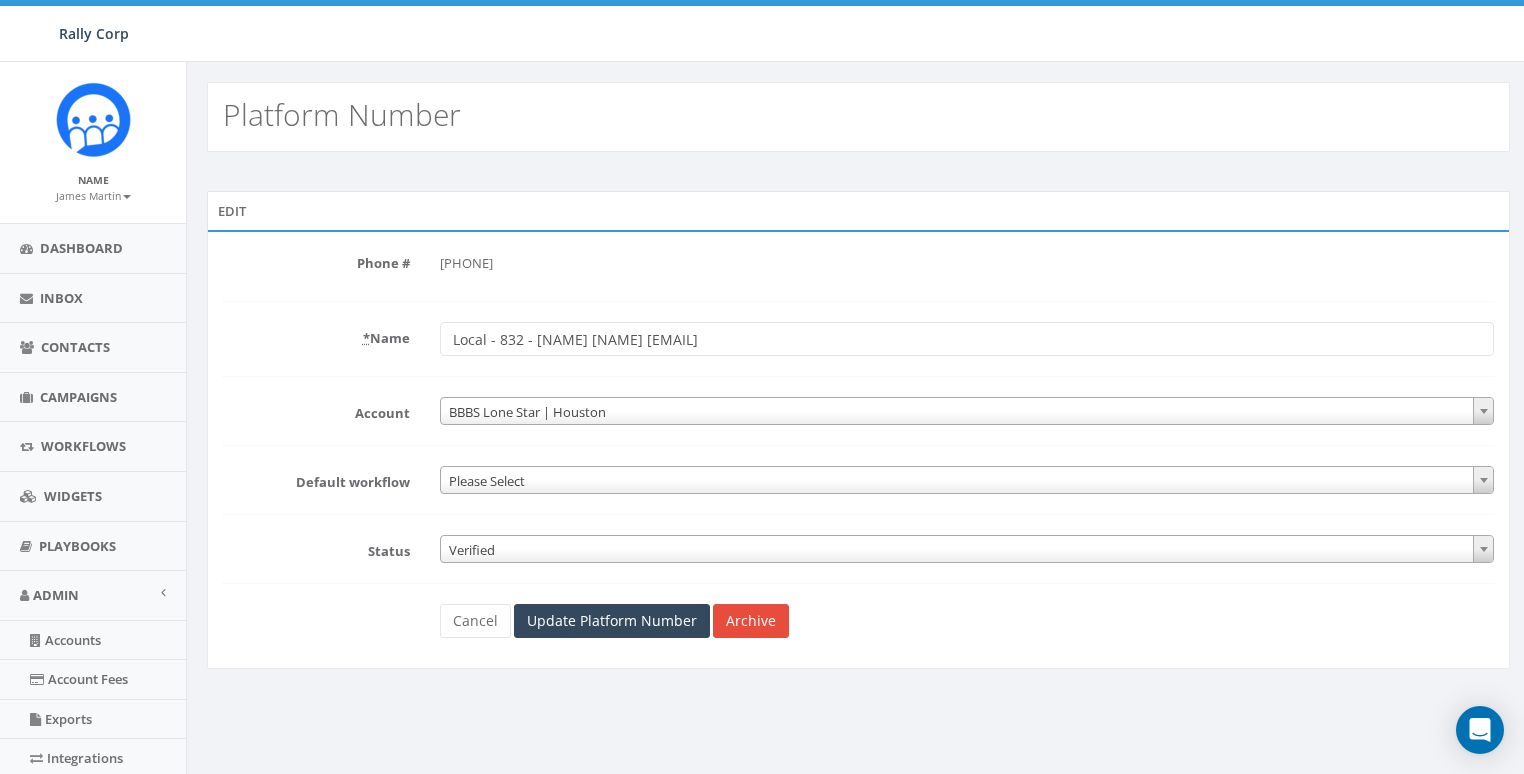 drag, startPoint x: 594, startPoint y: 339, endPoint x: 830, endPoint y: 334, distance: 236.05296 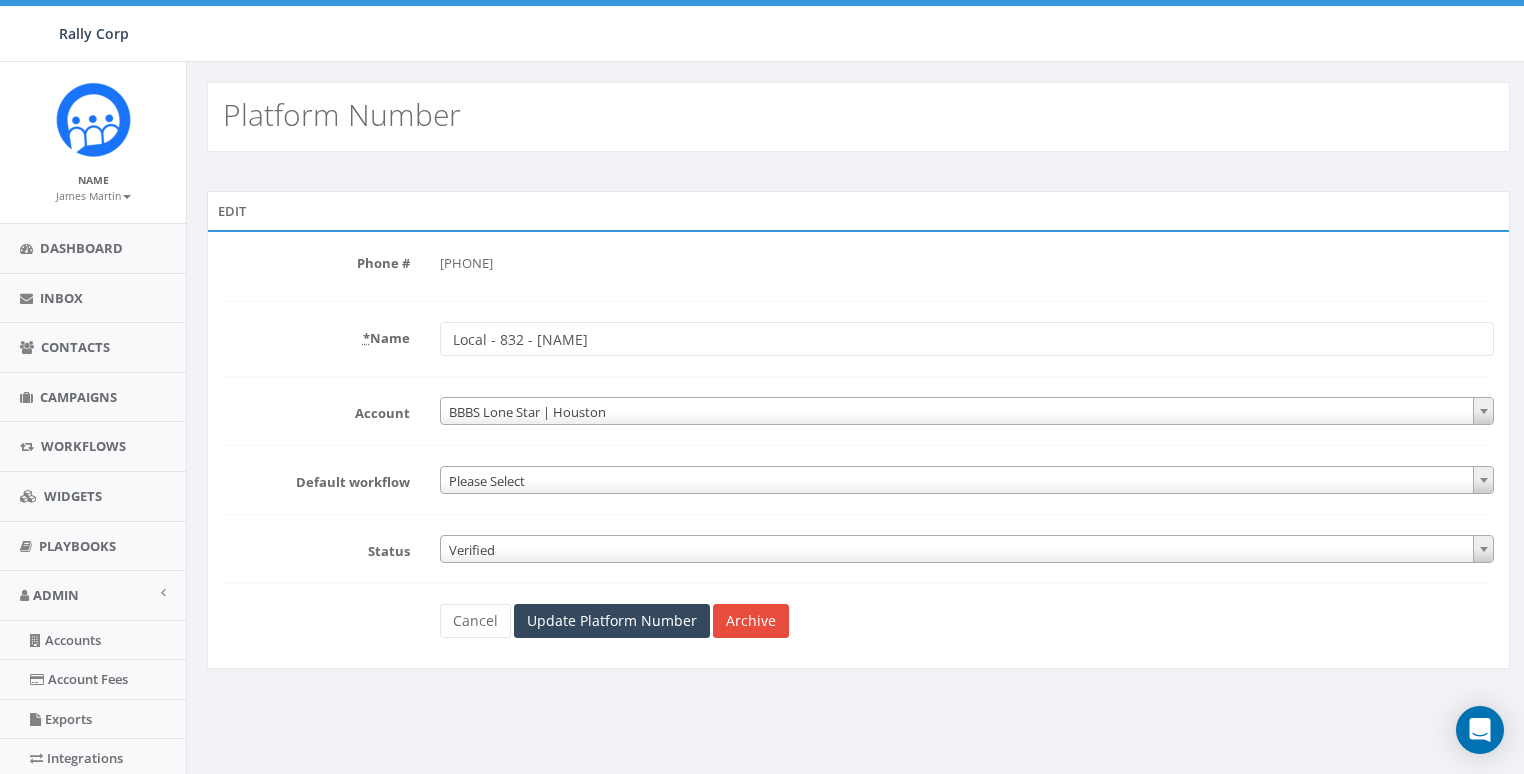 type on "Local - 832 - [NAME]" 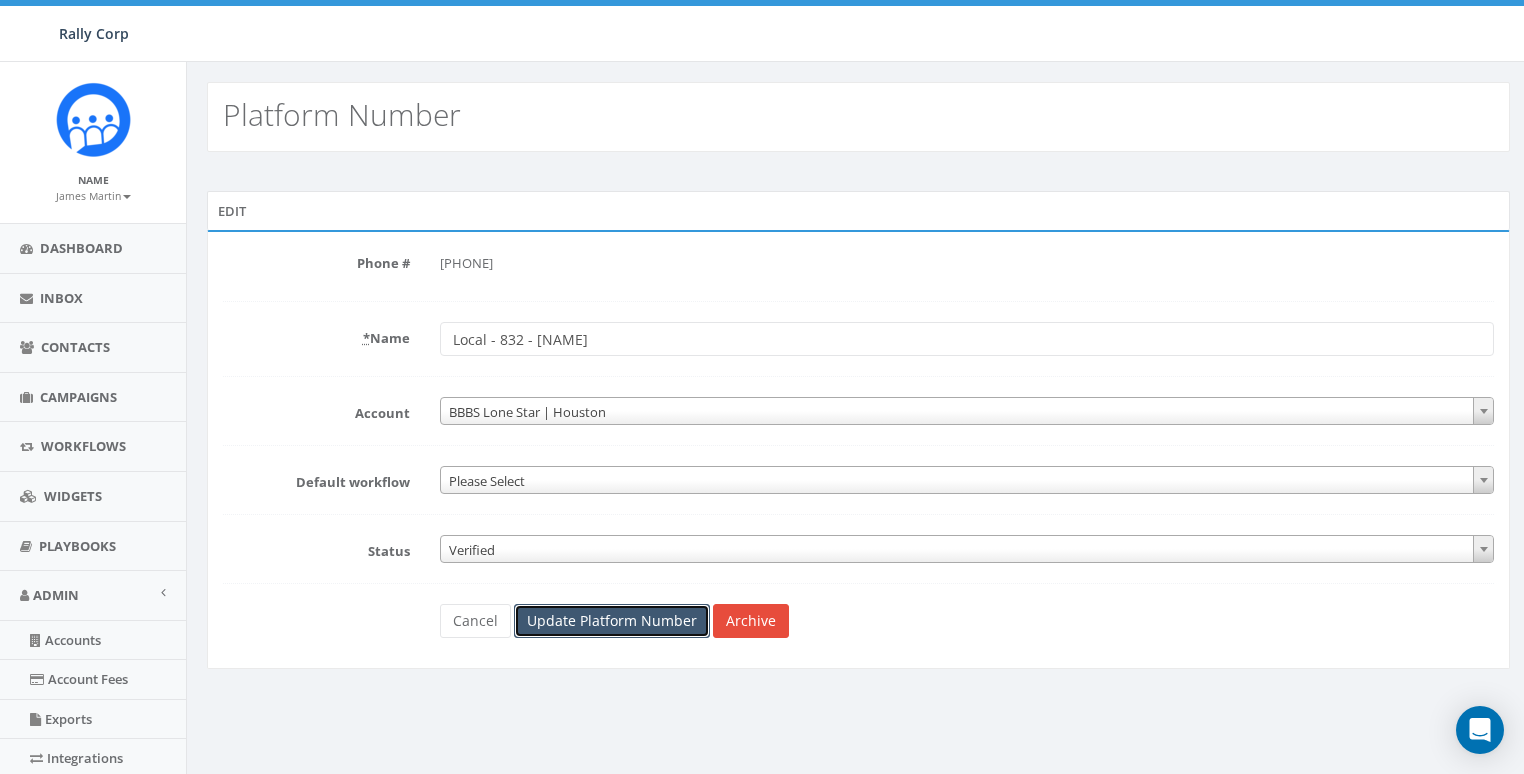 click on "Update Platform Number" at bounding box center (612, 621) 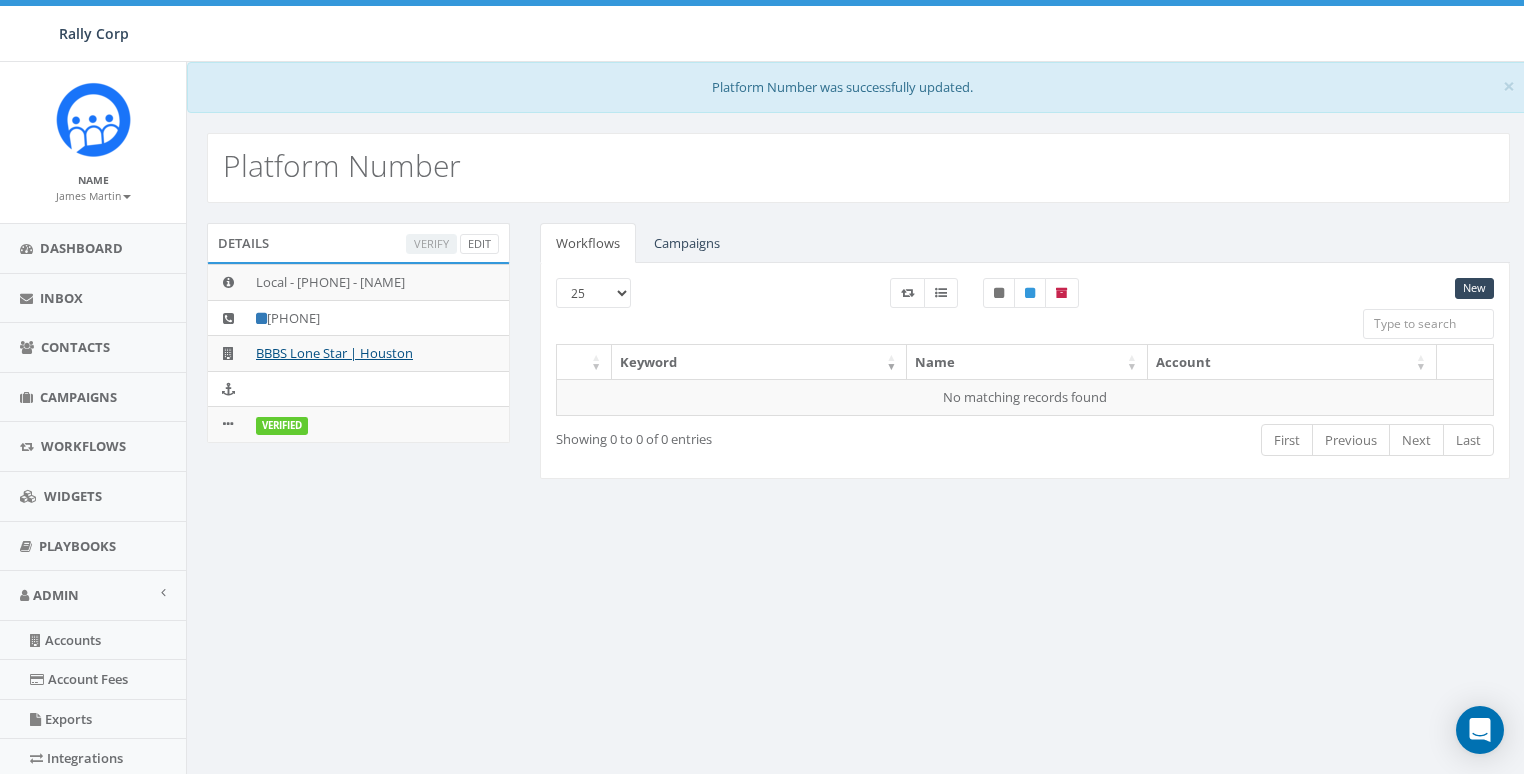 scroll, scrollTop: 0, scrollLeft: 0, axis: both 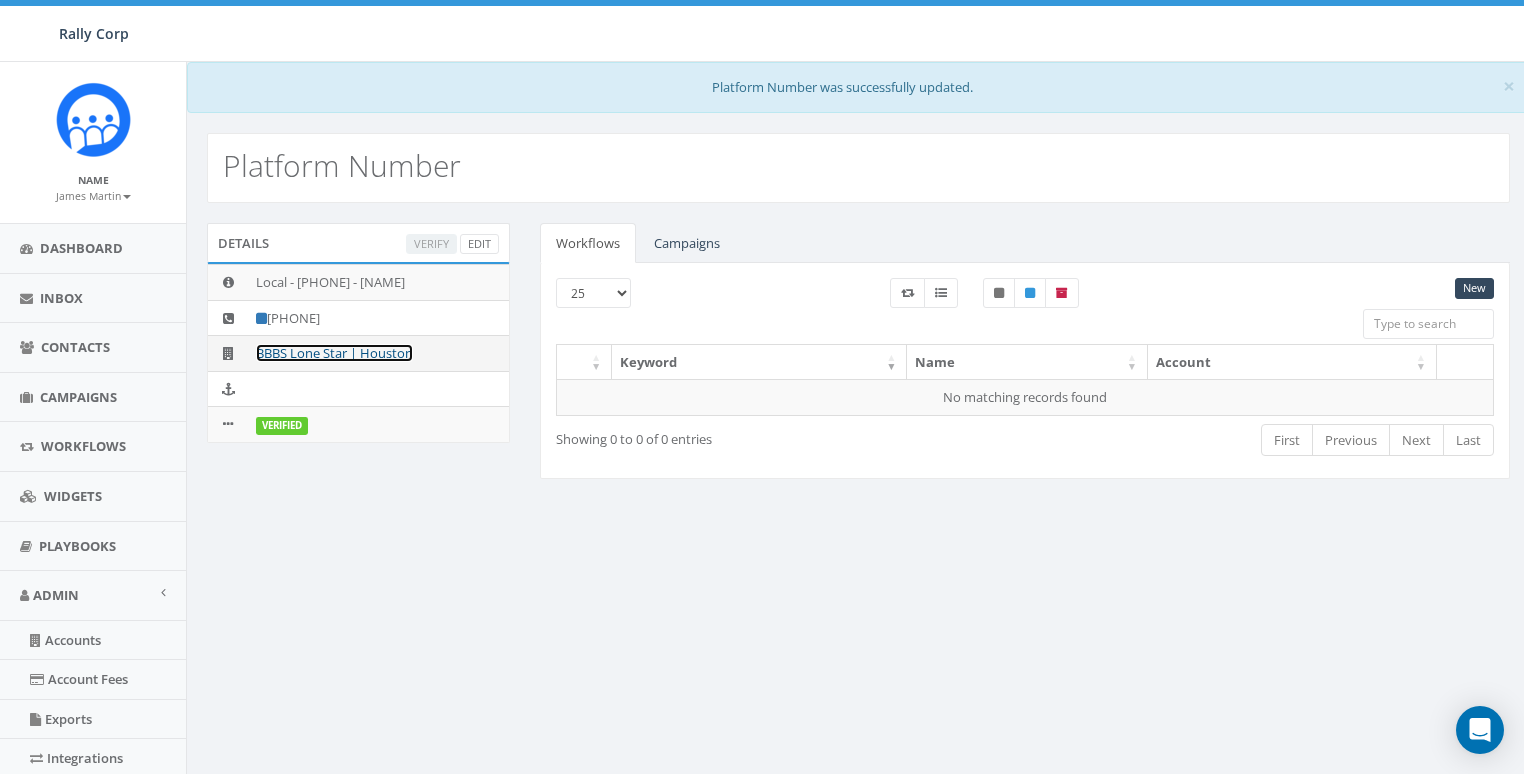 click on "BBBS Lone Star | Houston" at bounding box center [334, 353] 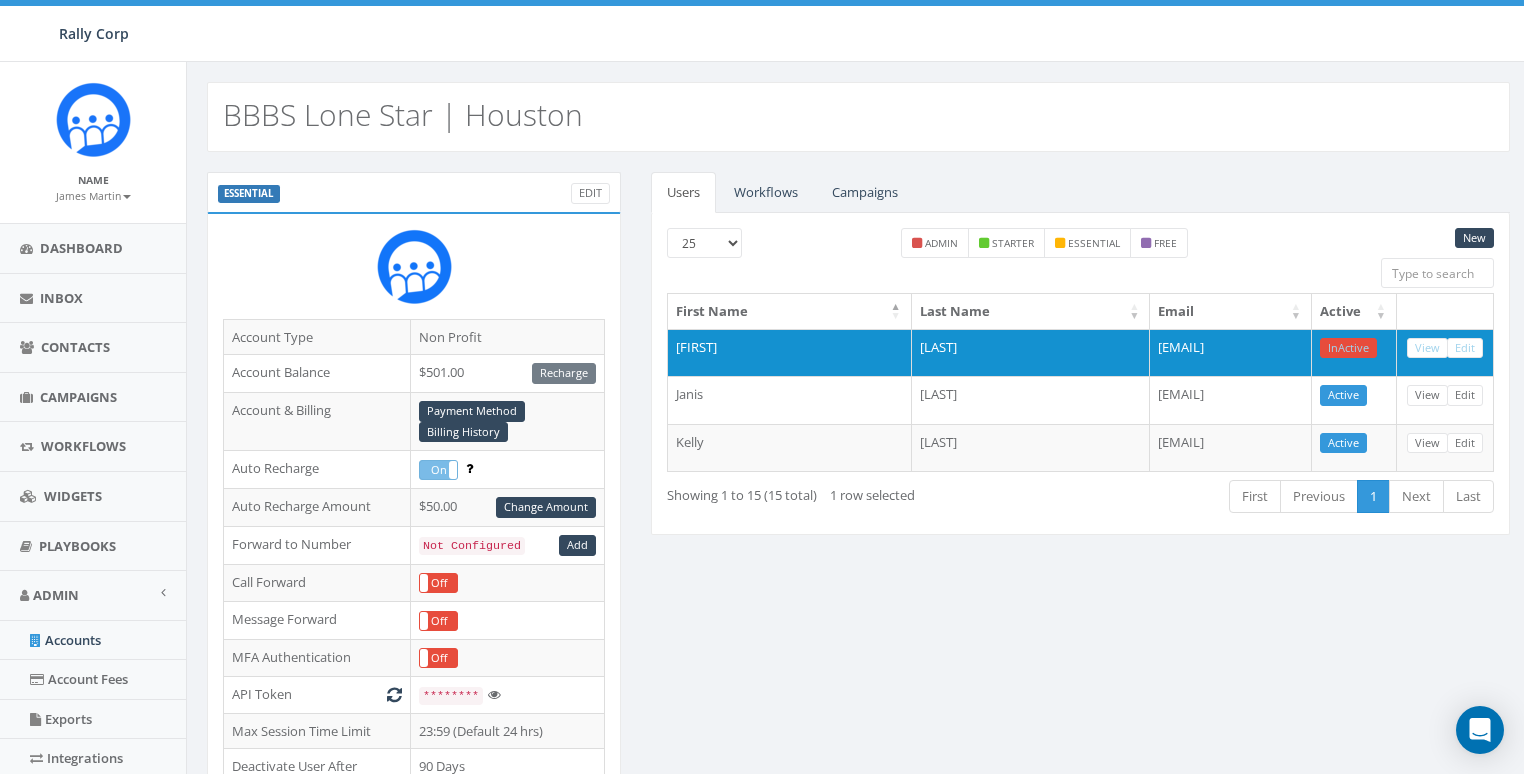 scroll, scrollTop: 0, scrollLeft: 0, axis: both 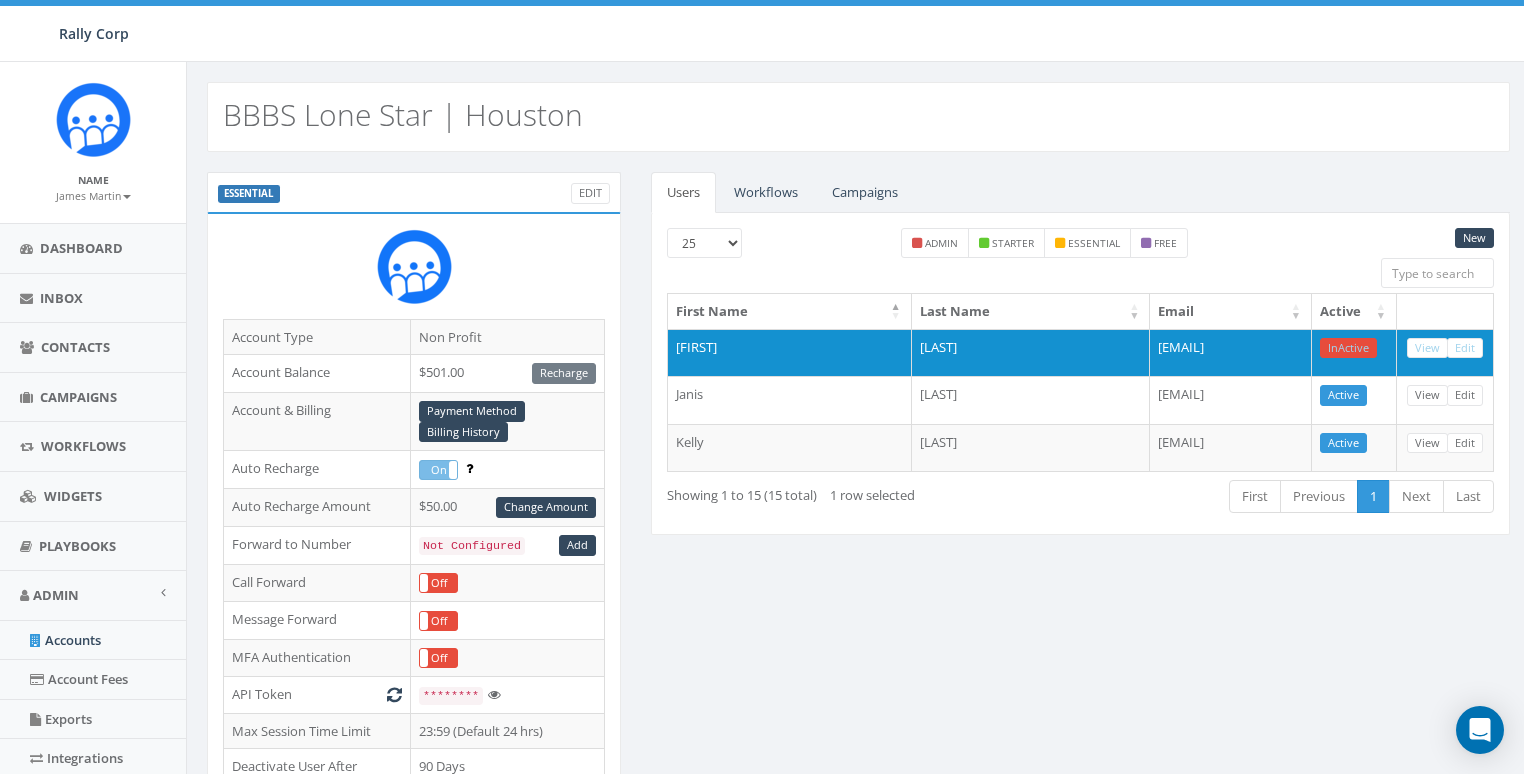 drag, startPoint x: 1023, startPoint y: 610, endPoint x: 1169, endPoint y: 539, distance: 162.34839 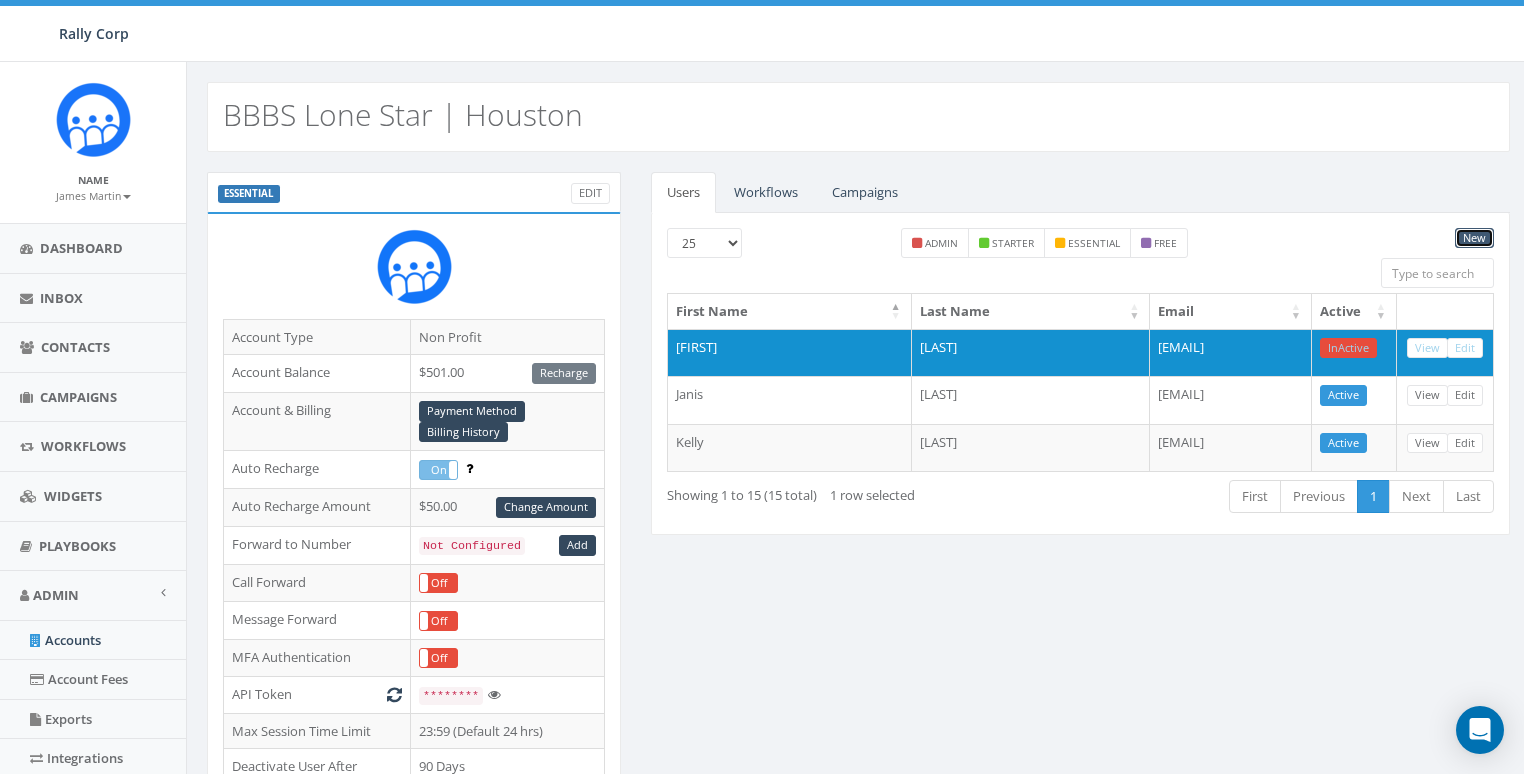 click on "New" at bounding box center [1474, 238] 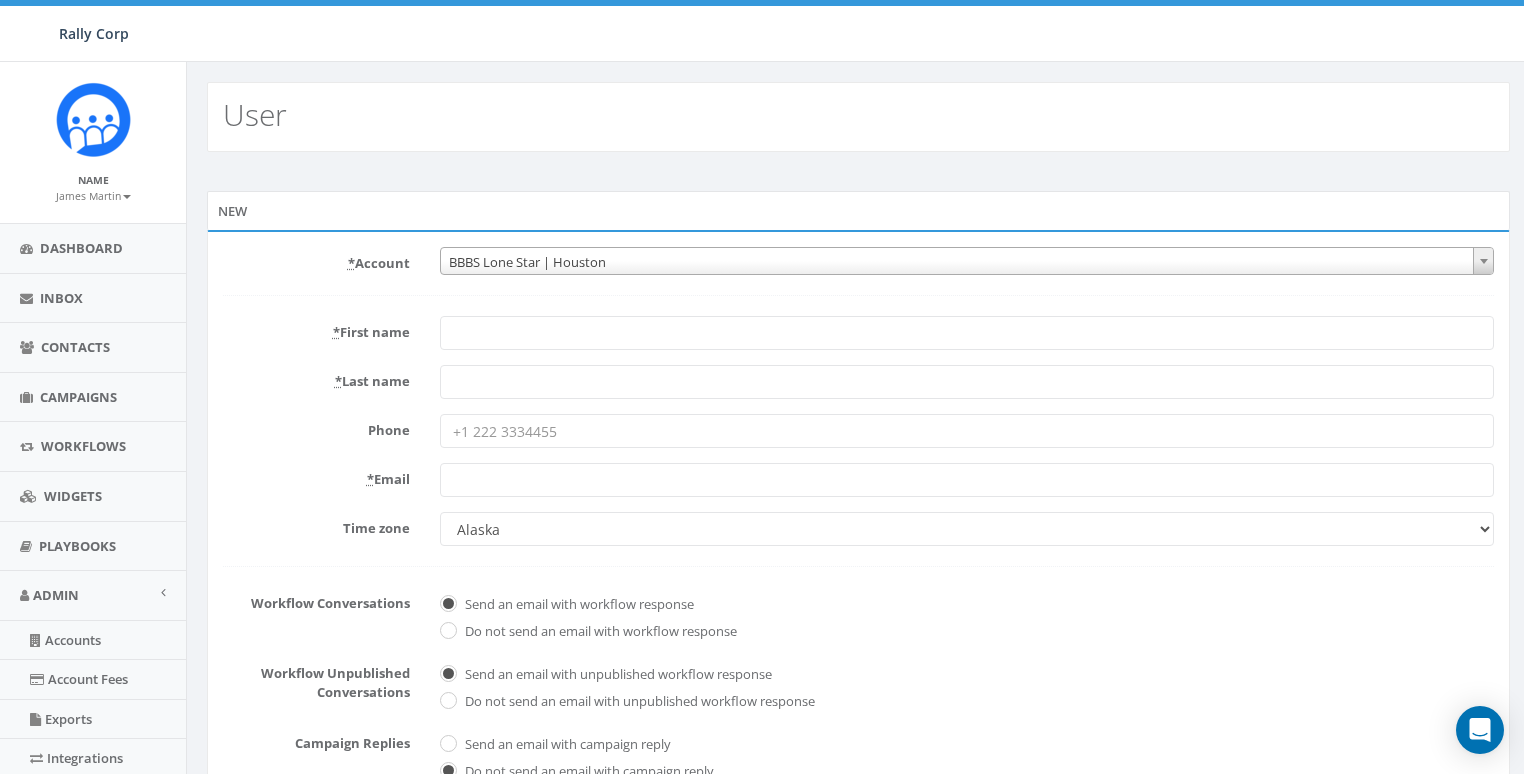 scroll, scrollTop: 0, scrollLeft: 0, axis: both 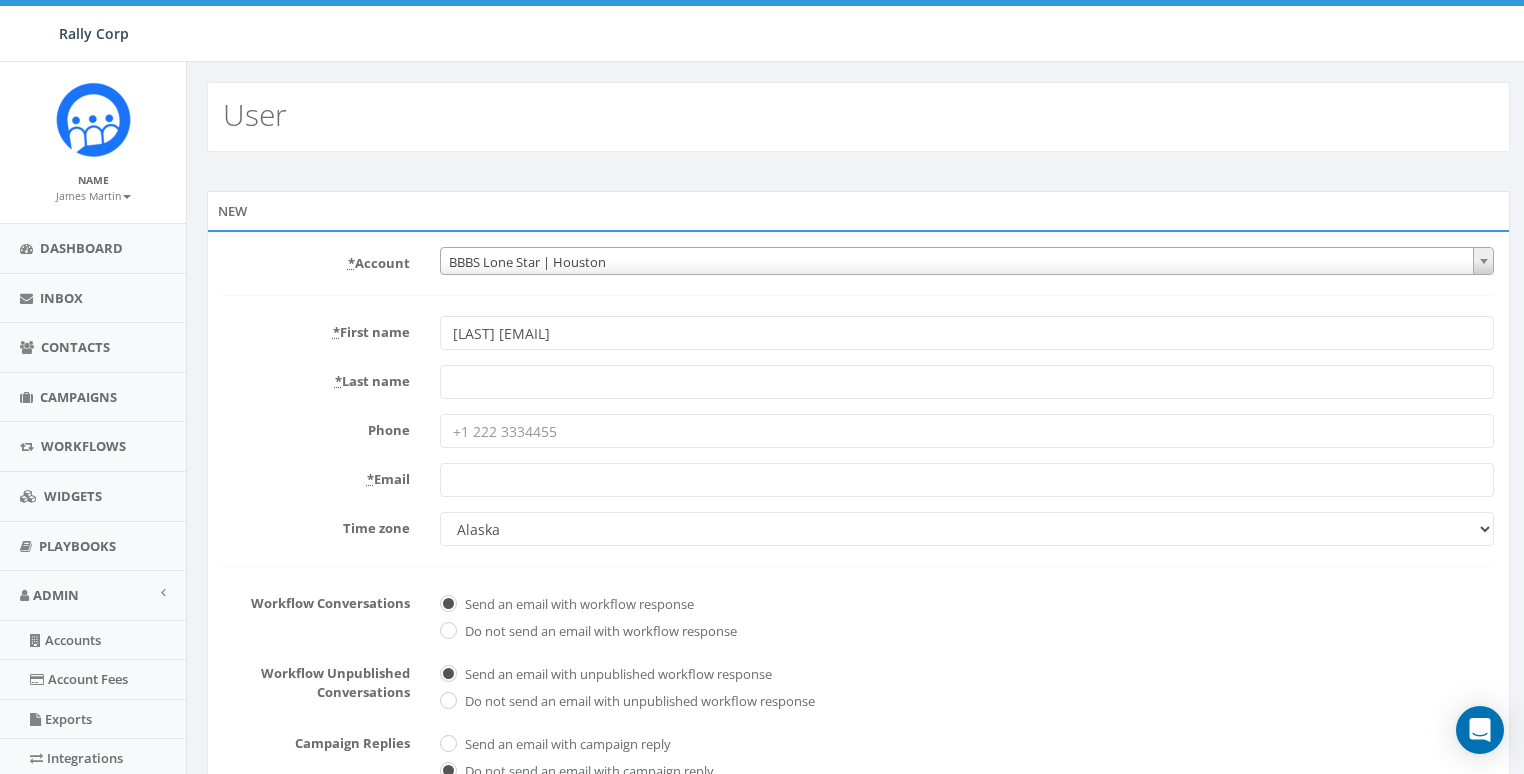 click on "Stuckey kstuckey@bbbstx.org" at bounding box center (967, 333) 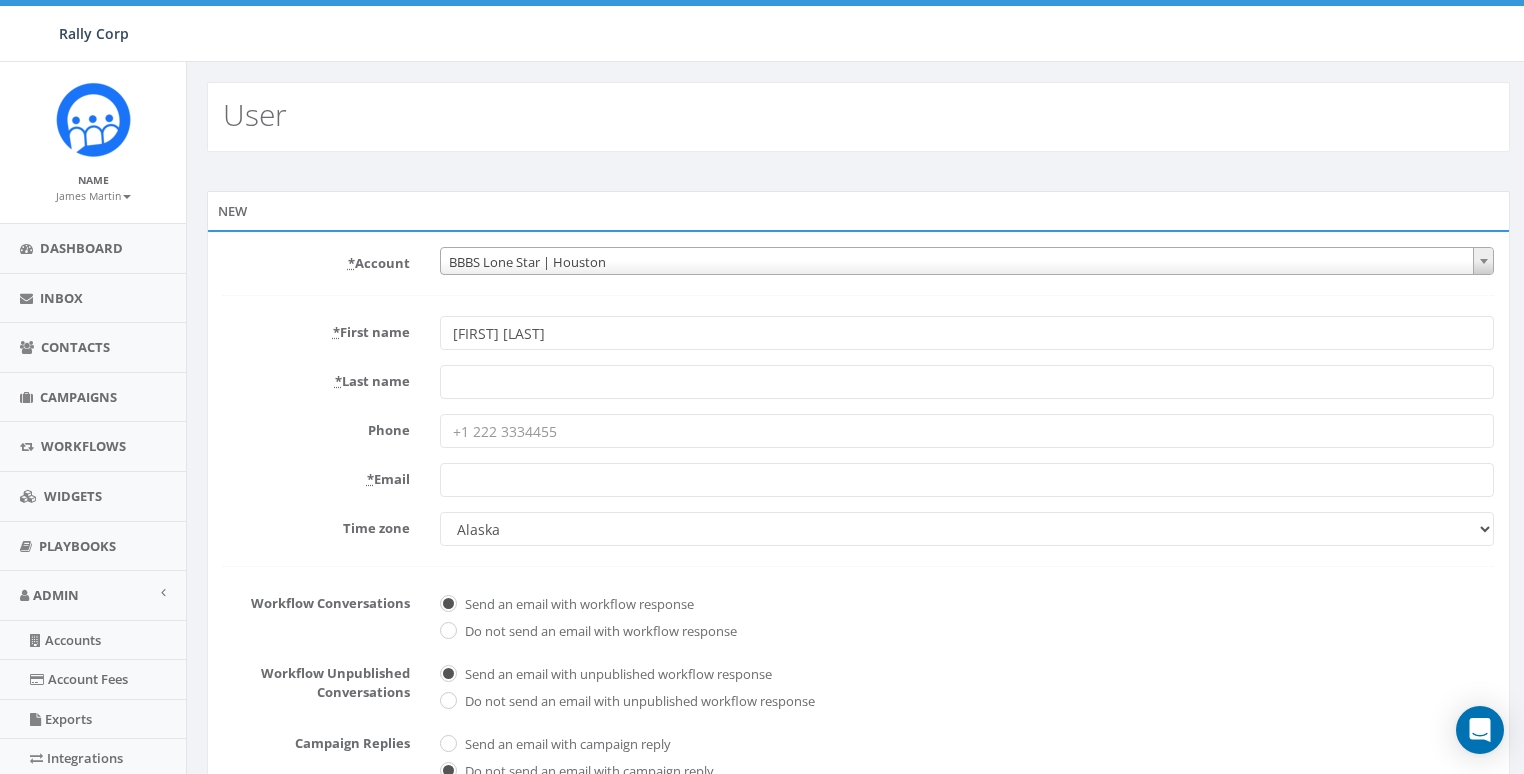 click on "[FIRST] [LAST]" at bounding box center (967, 333) 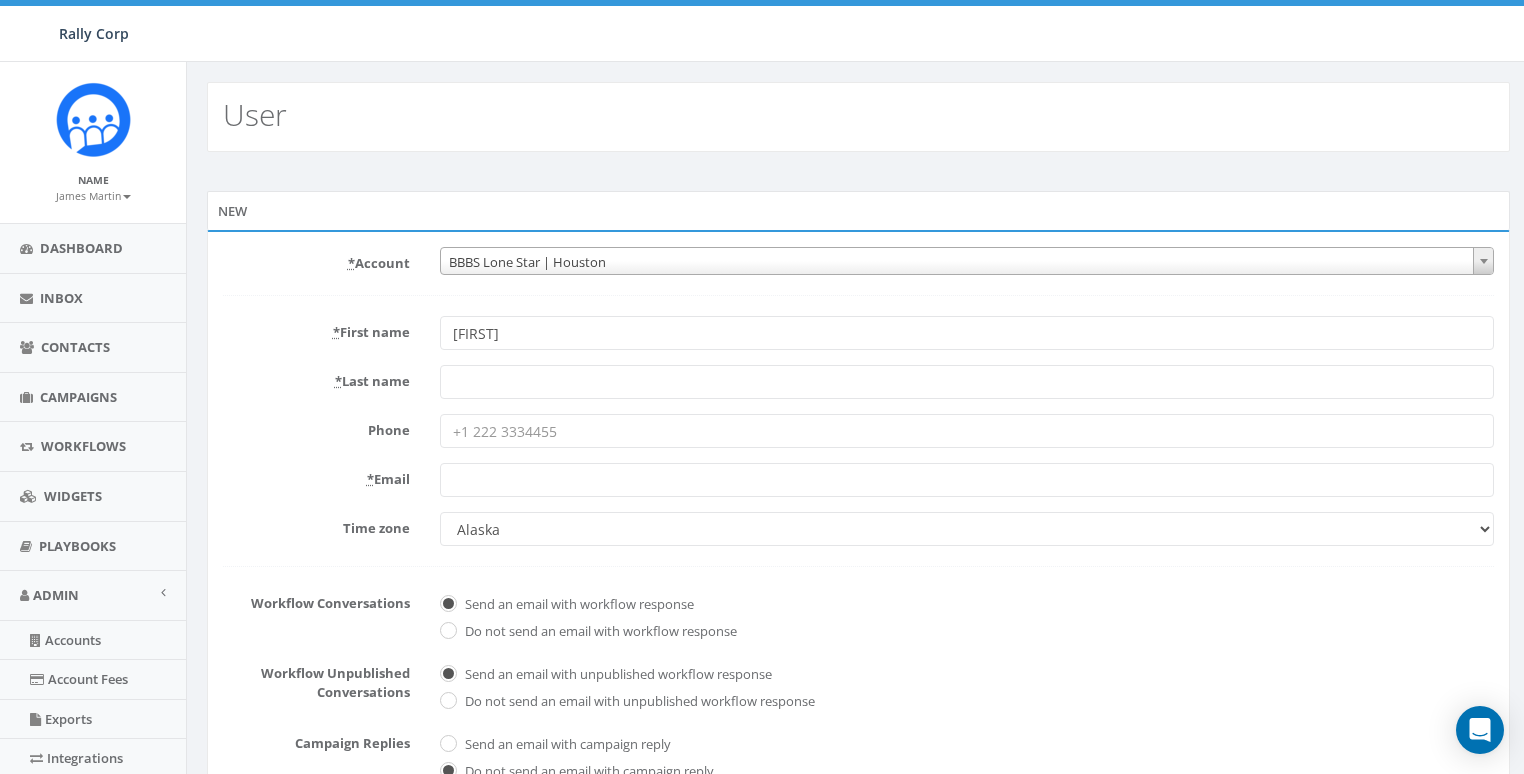 type on "Kimberly" 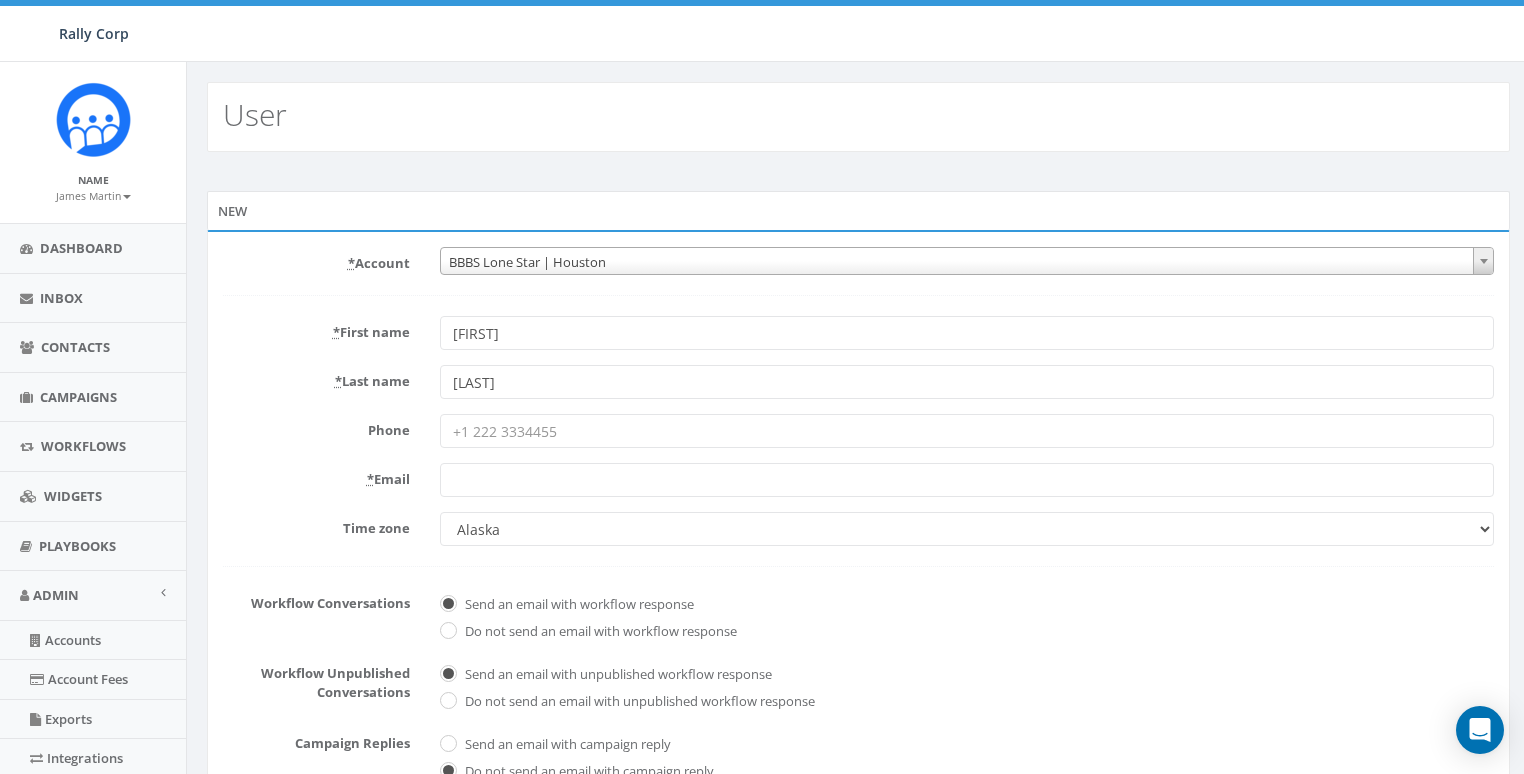 type on "[LAST]" 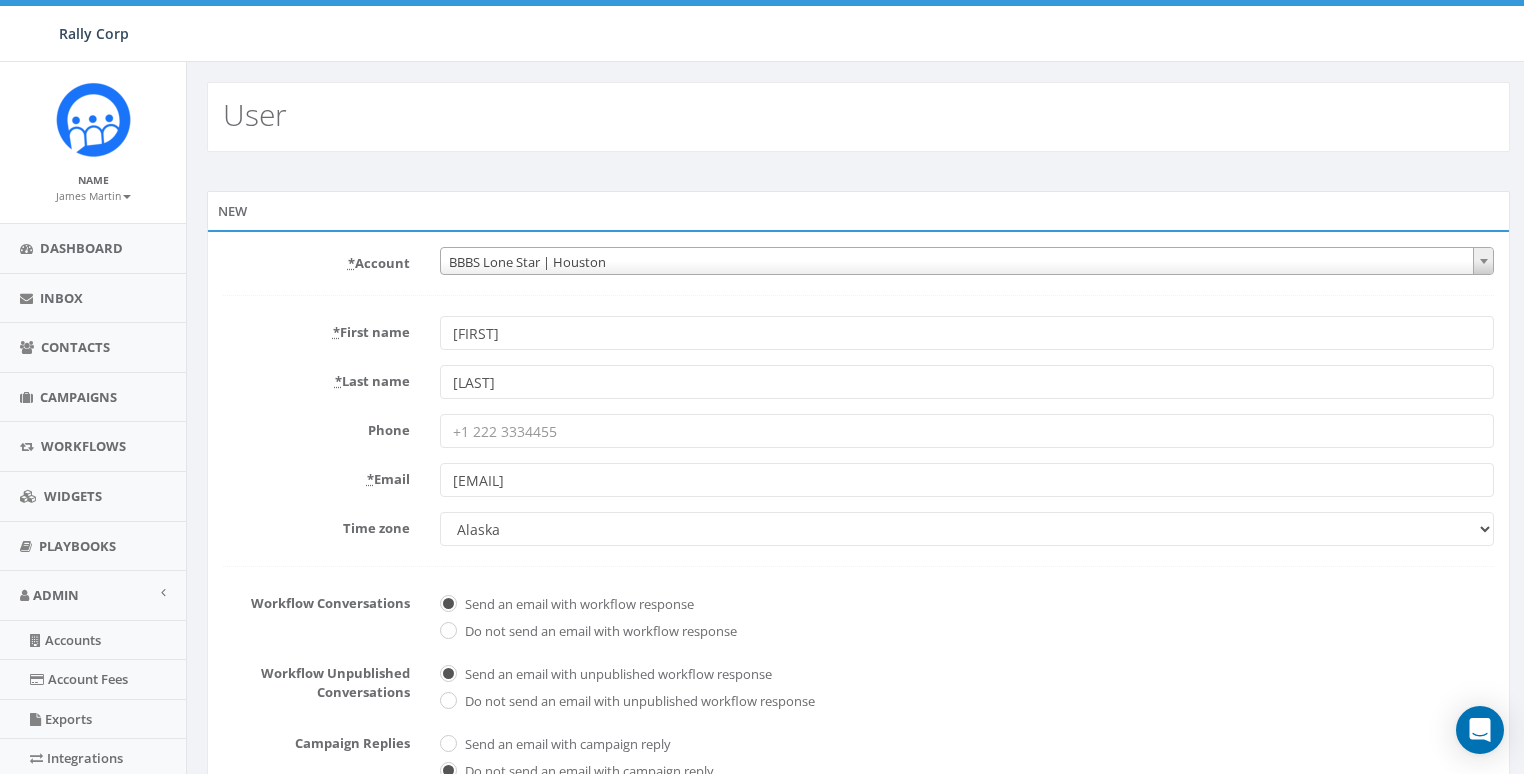 type on "kstuckey@bbbstx.org" 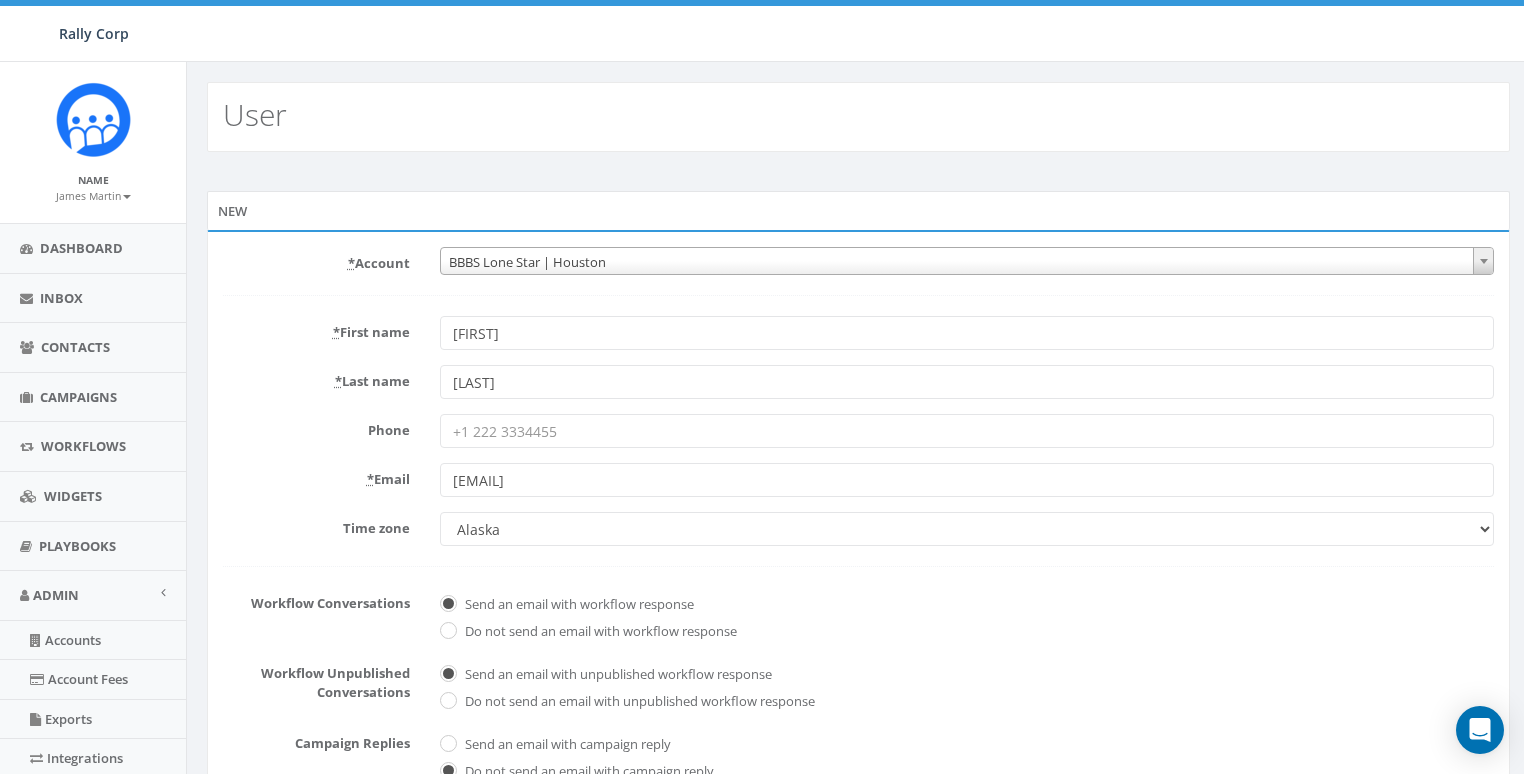 click on "Alaska
America/Adak
America/Anchorage
America/Boise
America/Detroit
America/Indiana/Knox
America/Indiana/Marengo
America/Indiana/Petersburg
America/Indiana/Tell_City
America/Indiana/Vevay
America/Indiana/Vincennes
America/Indiana/Winamac
America/Kentucky/Louisville
America/Kentucky/Monticello
America/Menominee
America/Metlakatla
America/Nome
America/North_Dakota/Beulah
America/North_Dakota/Center
America/North_Dakota/New_Salem
America/Sitka
America/Yakutat
Arizona
Central Time (US & Canada)
Eastern Time (US & Canada)
Hawaii
Indiana (East)
Mountain Time (US & Canada)
Pacific Time (US & Canada)" at bounding box center (967, 529) 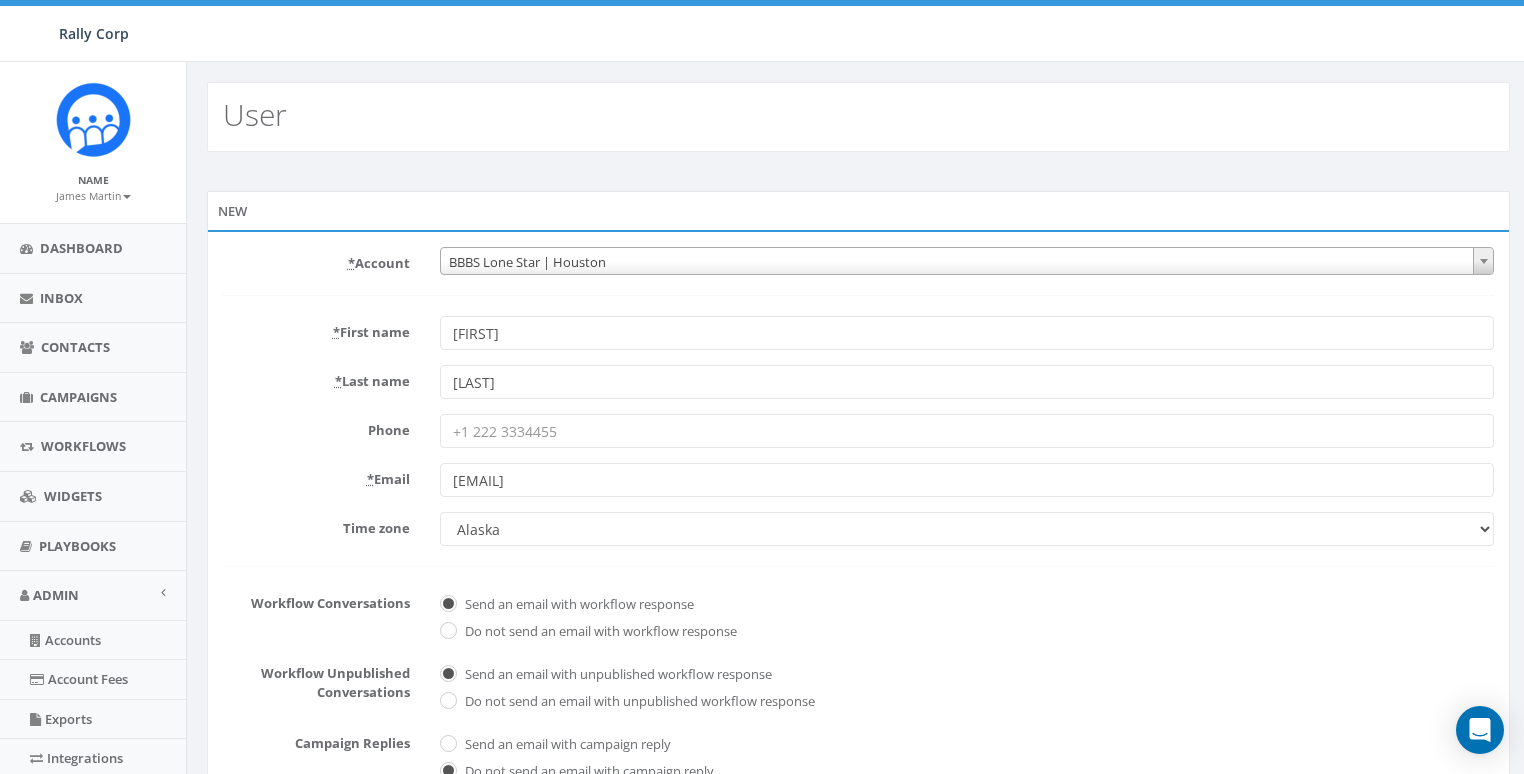 click on "Alaska
America/Adak
America/Anchorage
America/Boise
America/Detroit
America/Indiana/Knox
America/Indiana/Marengo
America/Indiana/Petersburg
America/Indiana/Tell_City
America/Indiana/Vevay
America/Indiana/Vincennes
America/Indiana/Winamac
America/Kentucky/Louisville
America/Kentucky/Monticello
America/Menominee
America/Metlakatla
America/Nome
America/North_Dakota/Beulah
America/North_Dakota/Center
America/North_Dakota/New_Salem
America/Sitka
America/Yakutat
Arizona
Central Time (US & Canada)
Eastern Time (US & Canada)
Hawaii
Indiana (East)
Mountain Time (US & Canada)
Pacific Time (US & Canada)" at bounding box center (967, 529) 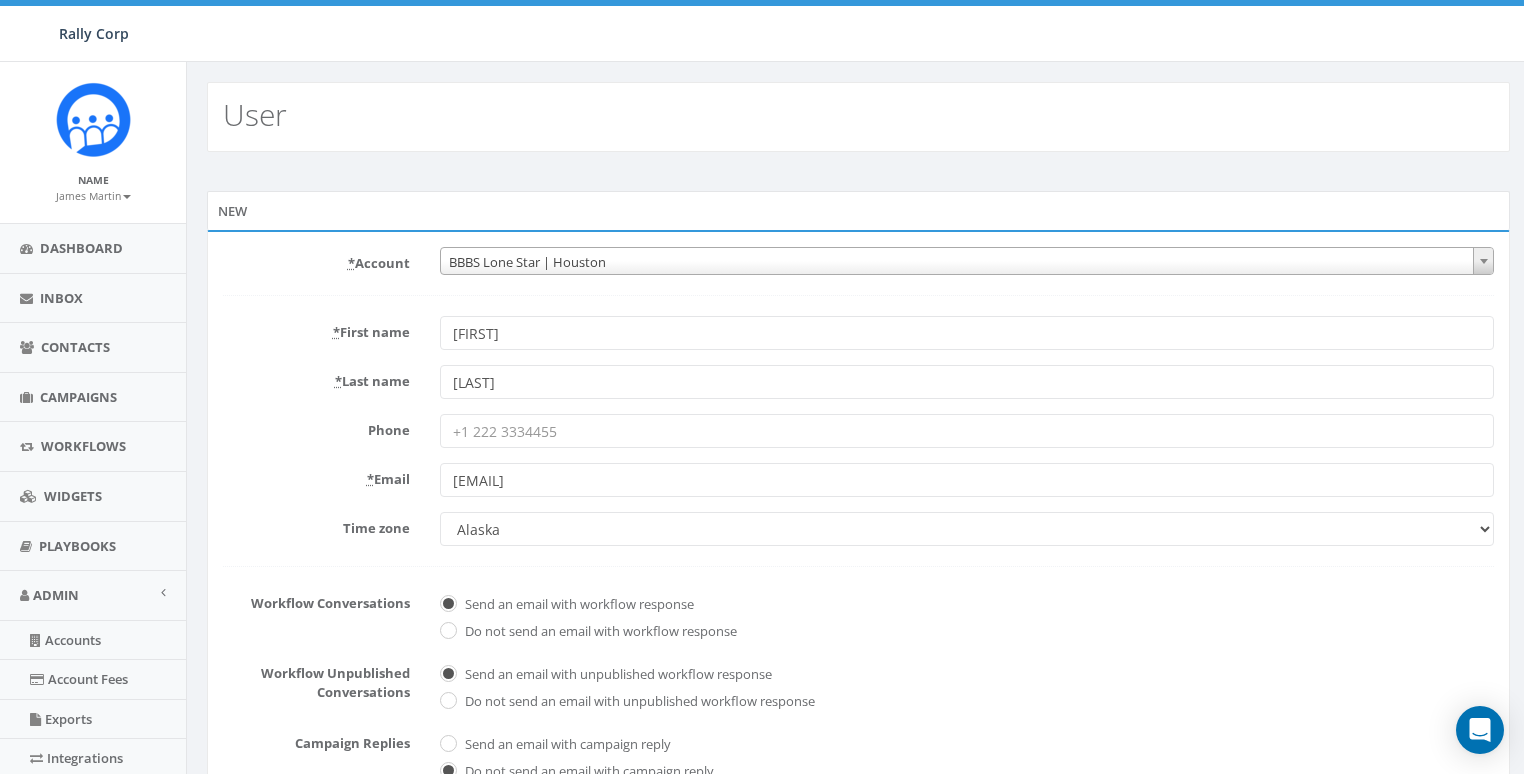 select on "Central Time (US & Canada)" 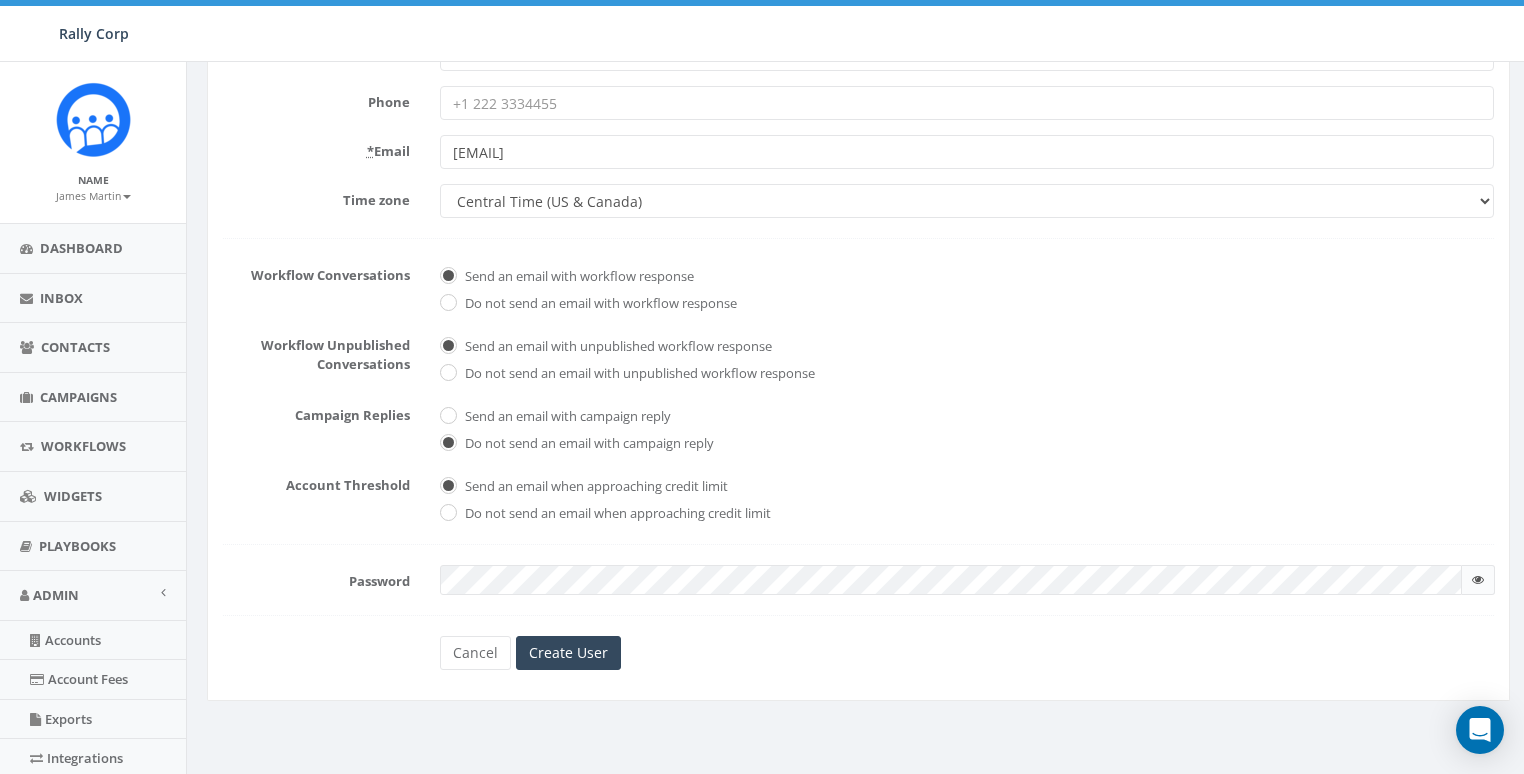 scroll, scrollTop: 338, scrollLeft: 0, axis: vertical 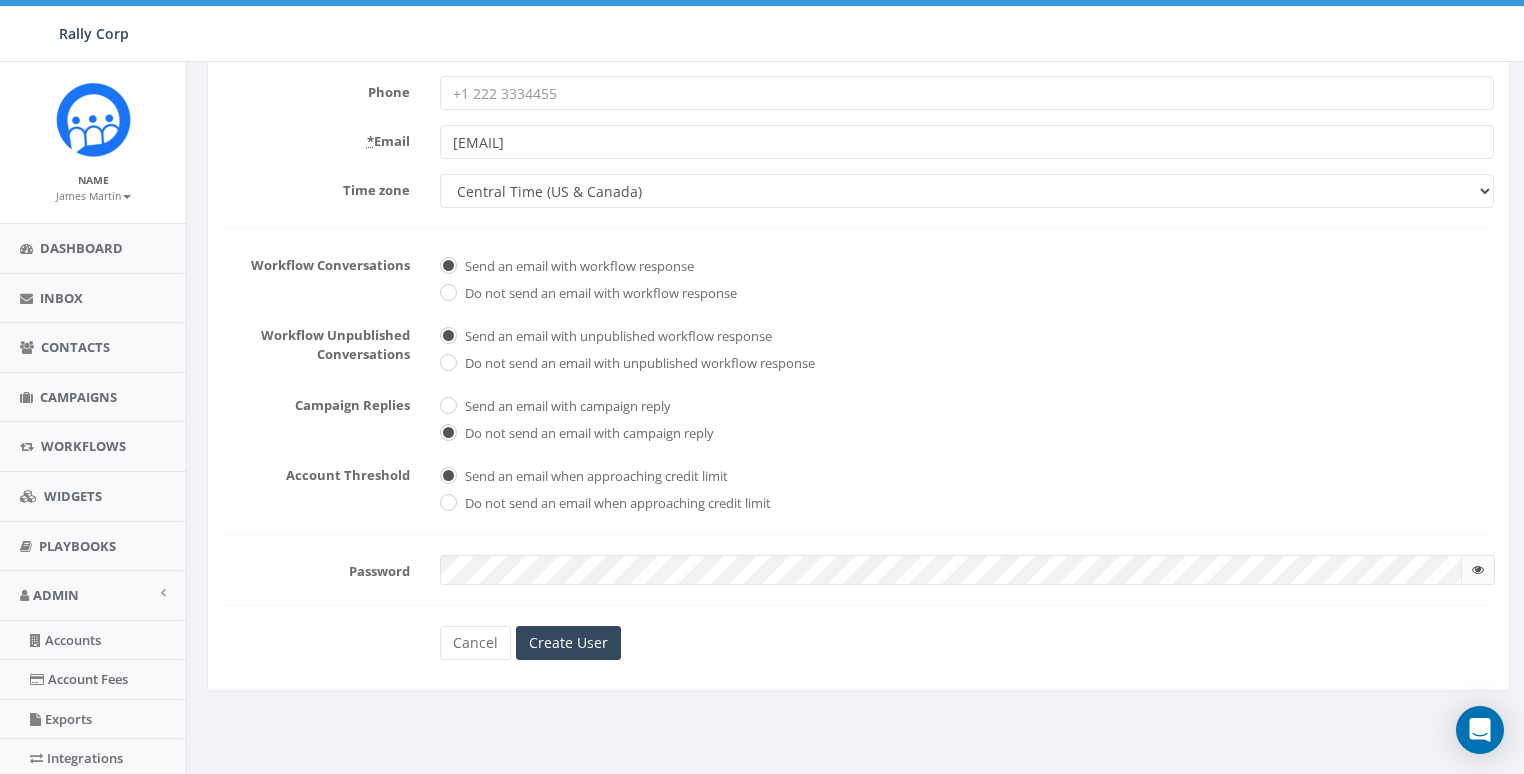 checkbox on "true" 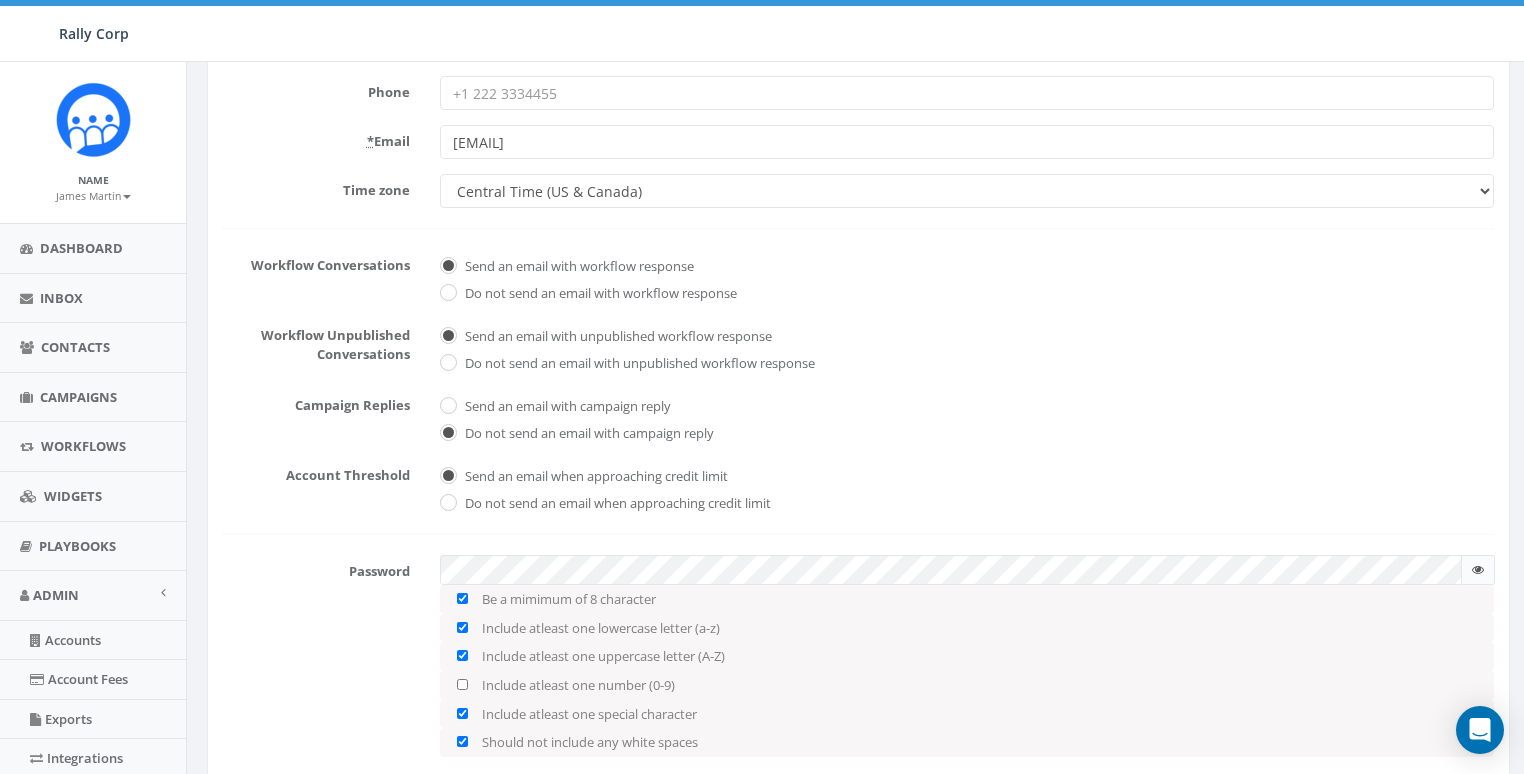 click on "Password Be a mimimum of 8 character Include atleast one lowercase letter (a-z) Include atleast one uppercase letter (A-Z) Include atleast one number (0-9) Include atleast one special character Should not include any white spaces" at bounding box center [858, 655] 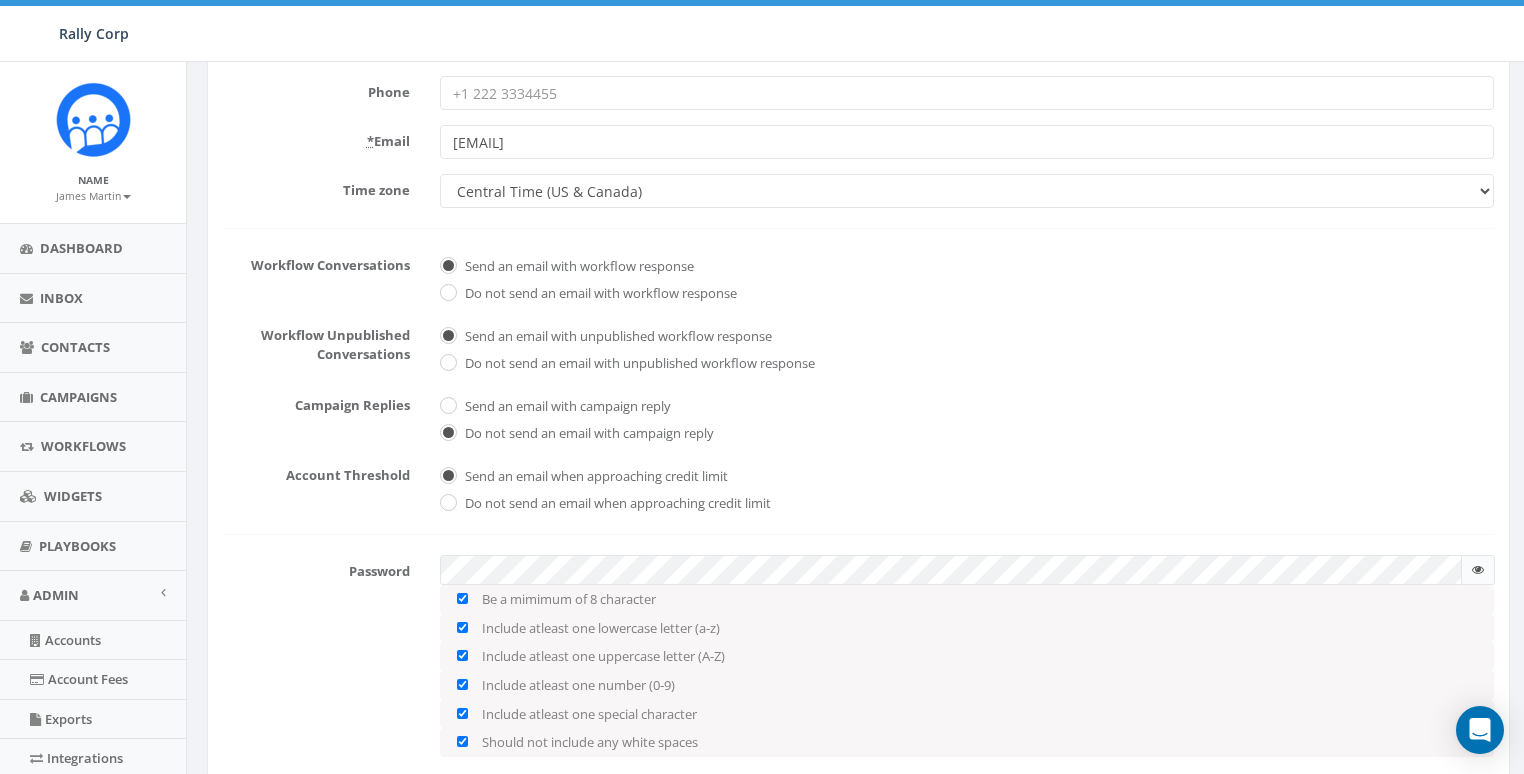checkbox on "true" 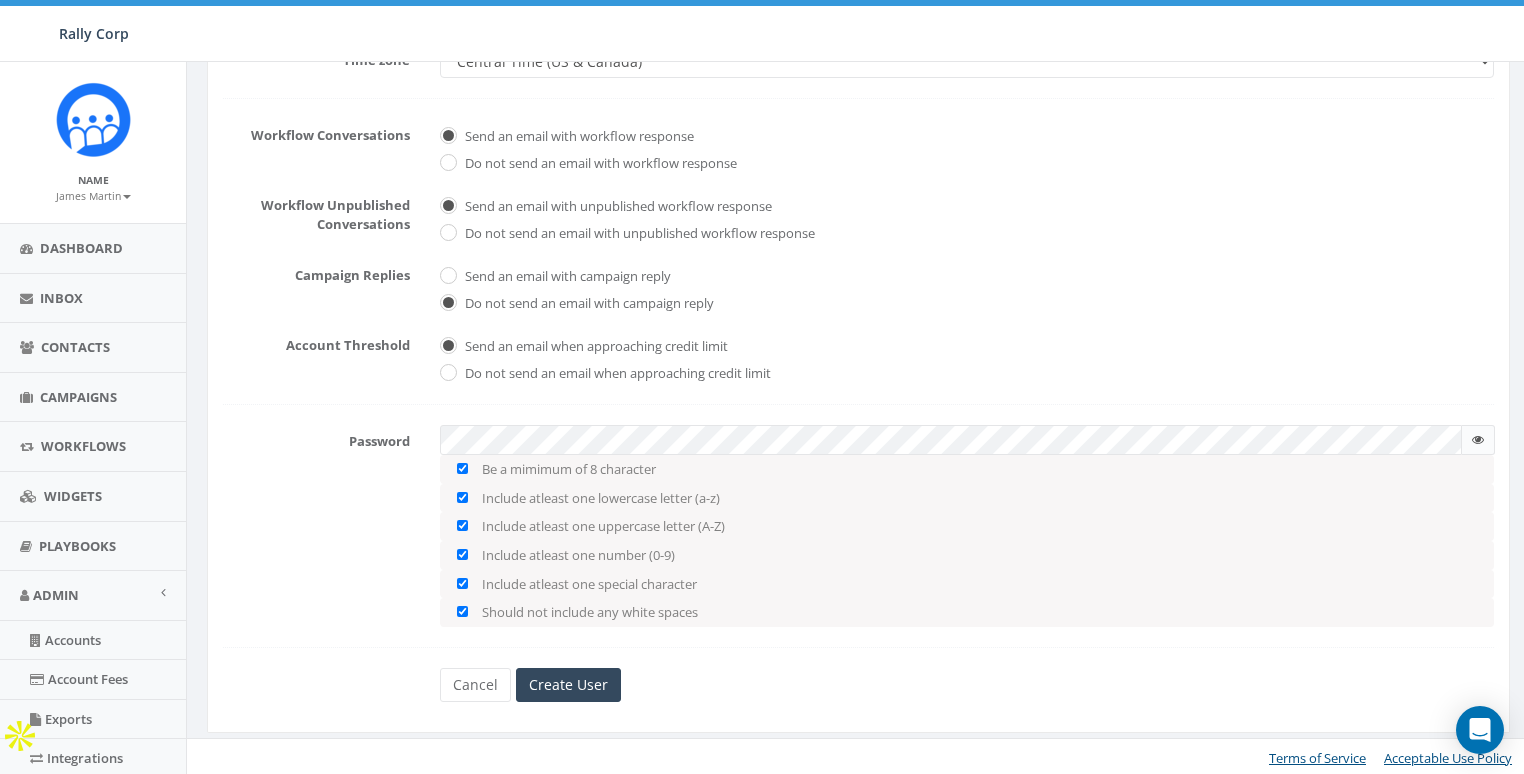 click on "Password Be a mimimum of 8 character Include atleast one lowercase letter (a-z) Include atleast one uppercase letter (A-Z) Include atleast one number (0-9) Include atleast one special character Should not include any white spaces" at bounding box center (858, 525) 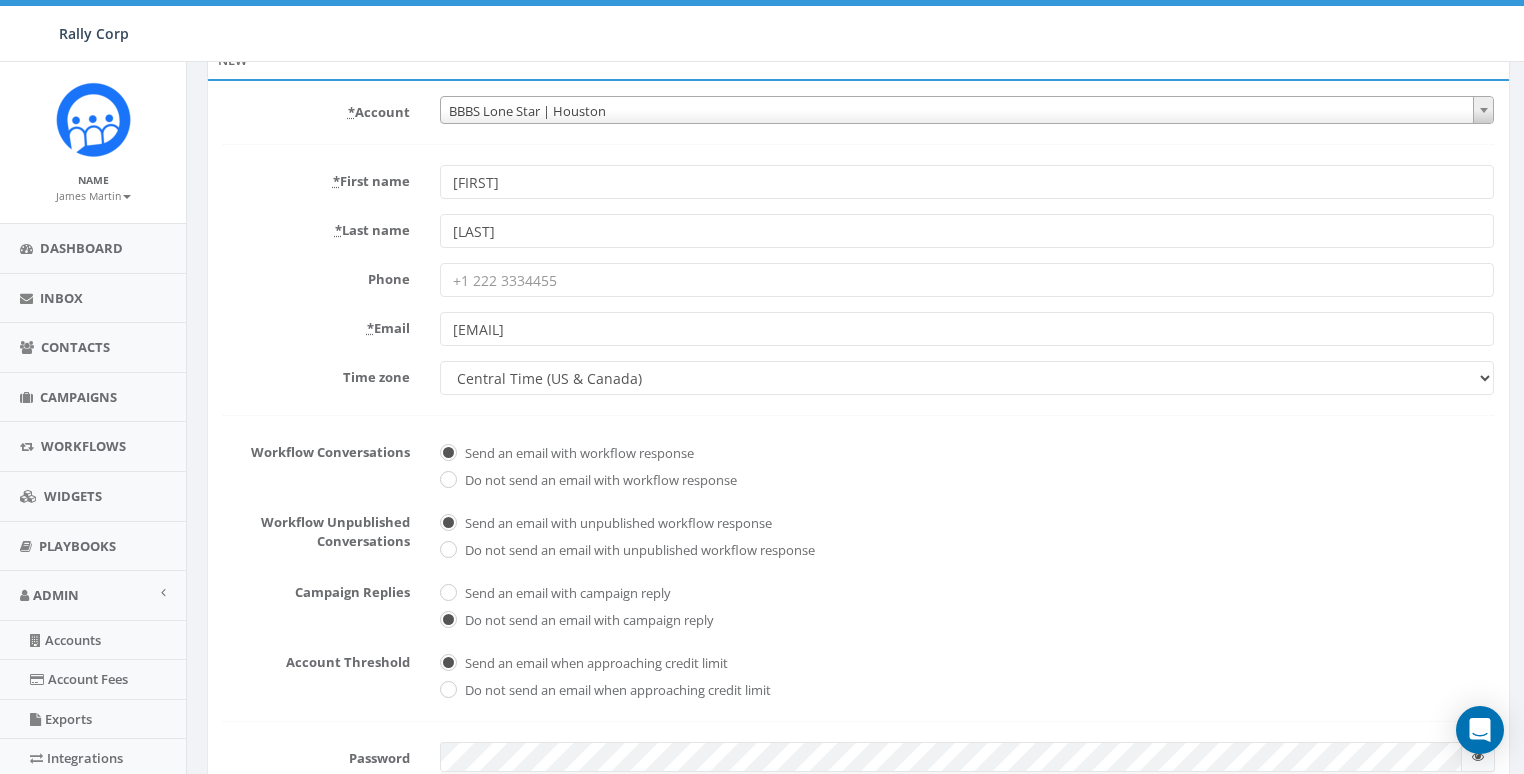 scroll, scrollTop: 464, scrollLeft: 0, axis: vertical 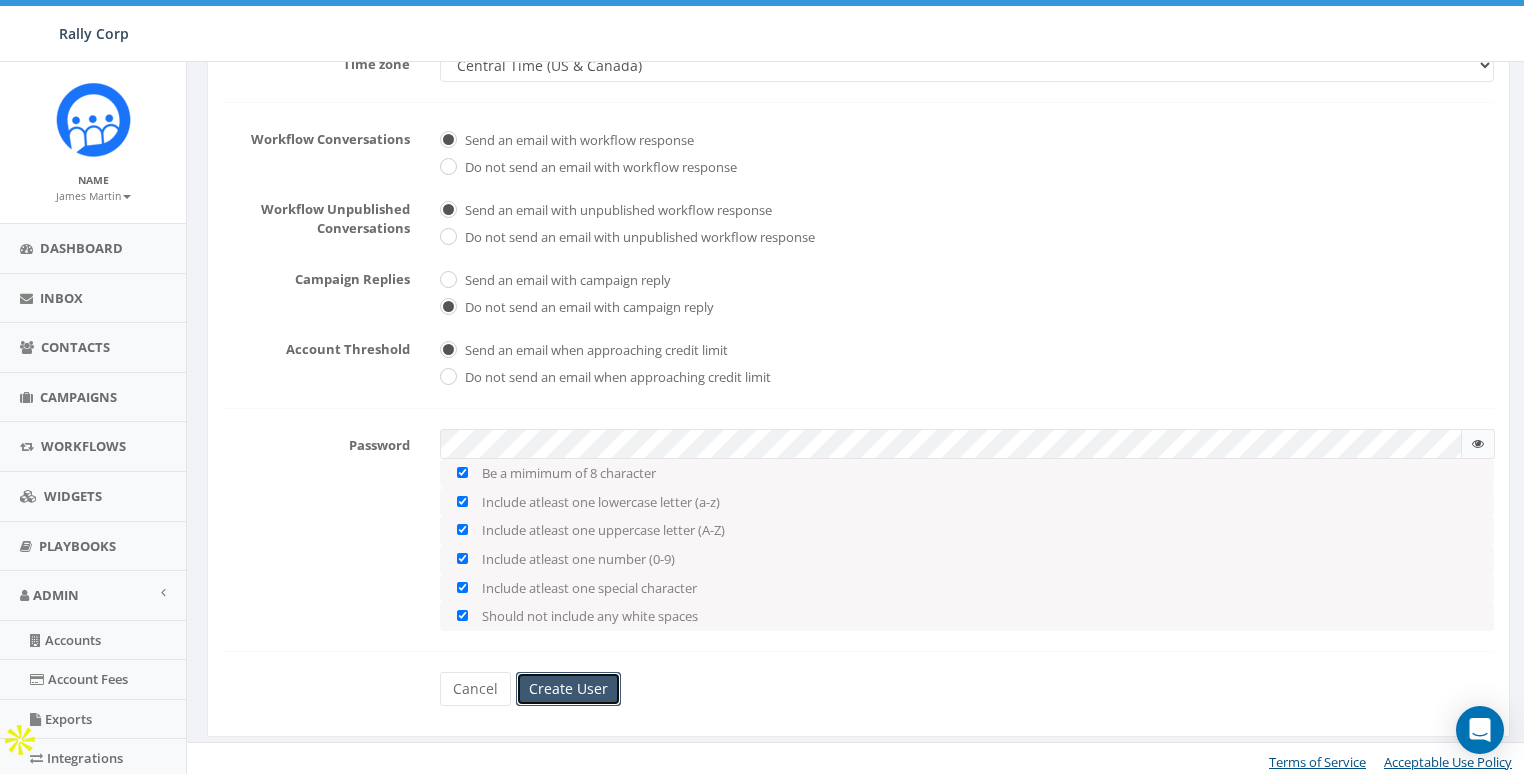 click on "Create User" at bounding box center (568, 689) 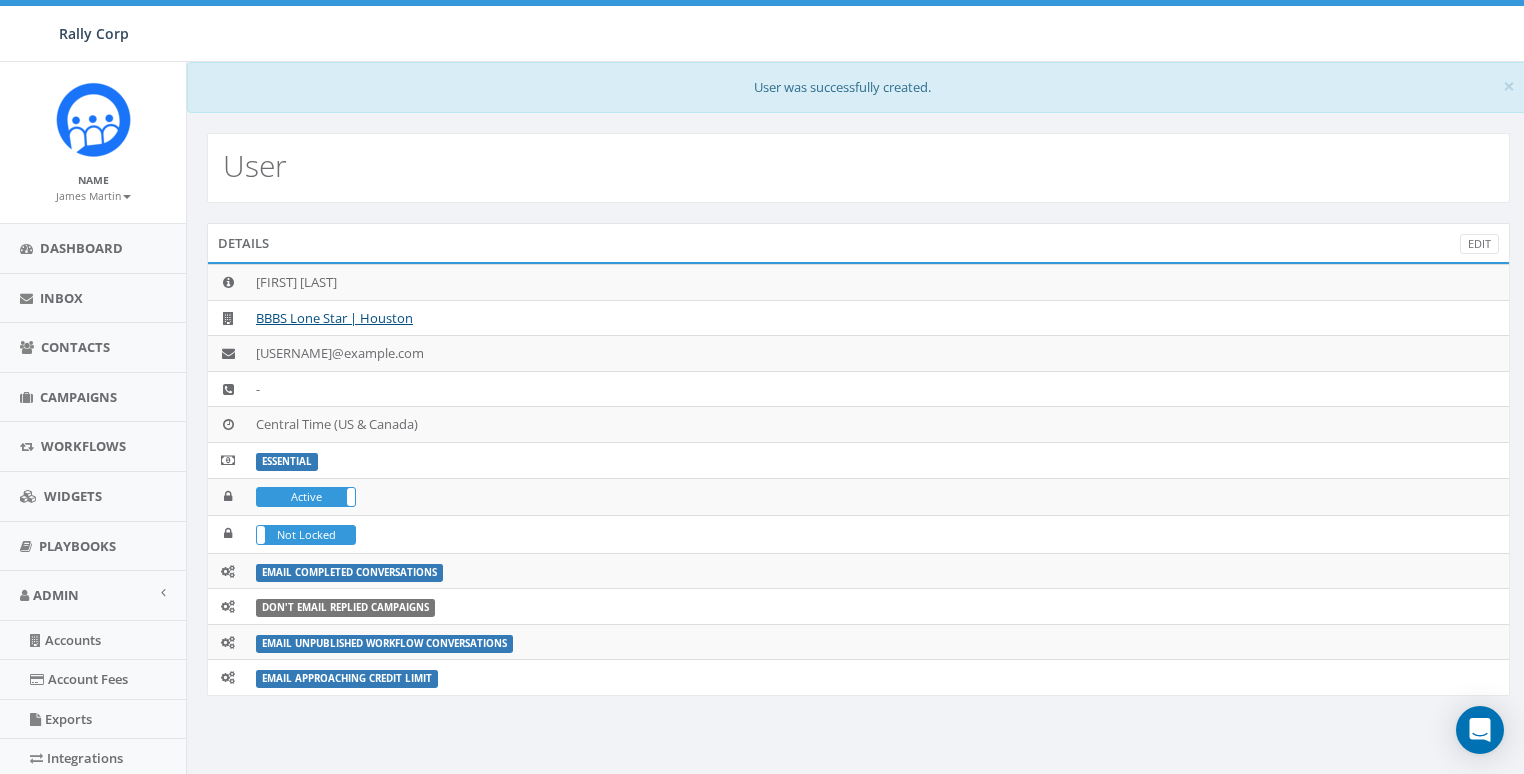 scroll, scrollTop: 0, scrollLeft: 0, axis: both 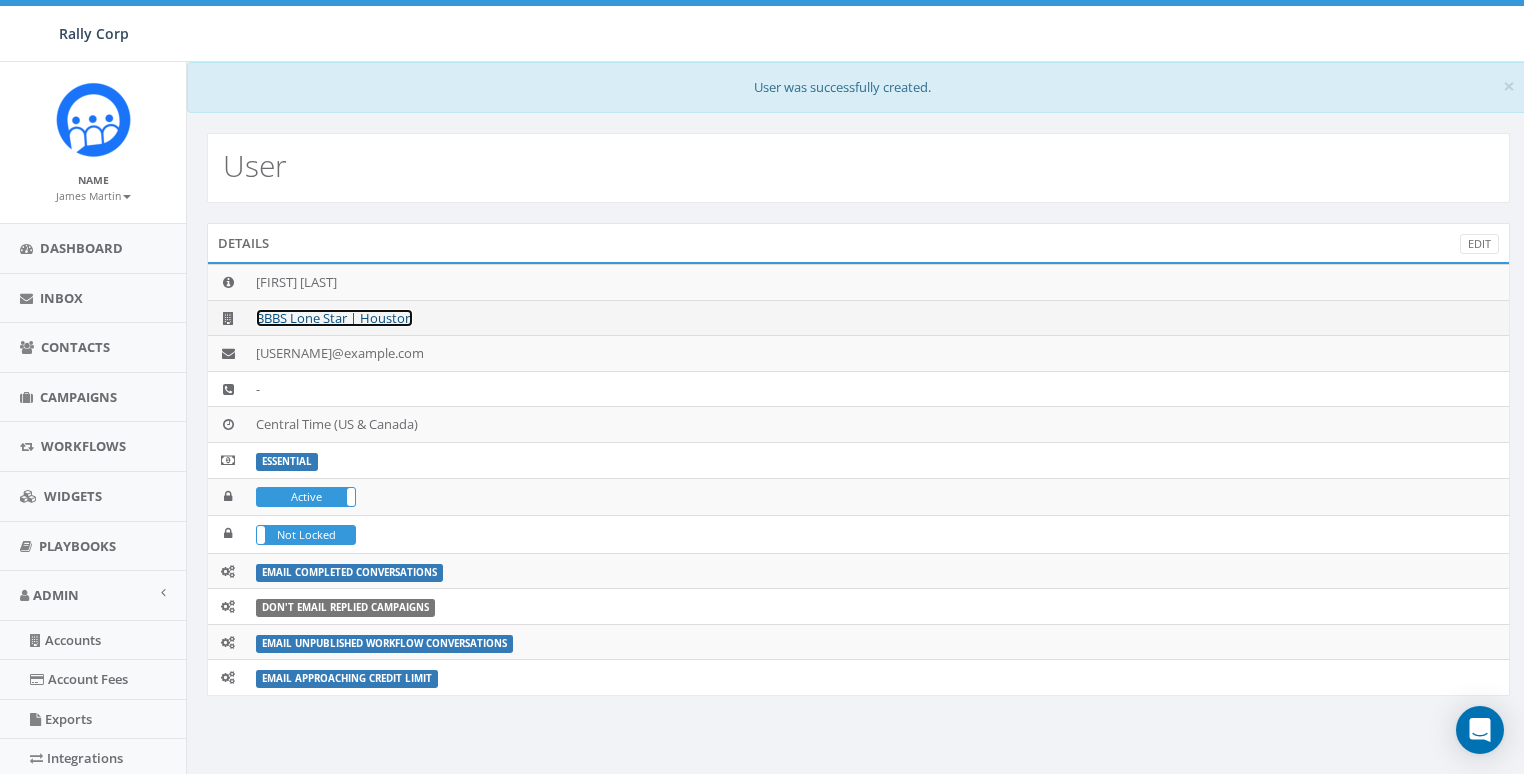 click on "BBBS Lone Star | Houston" at bounding box center (334, 318) 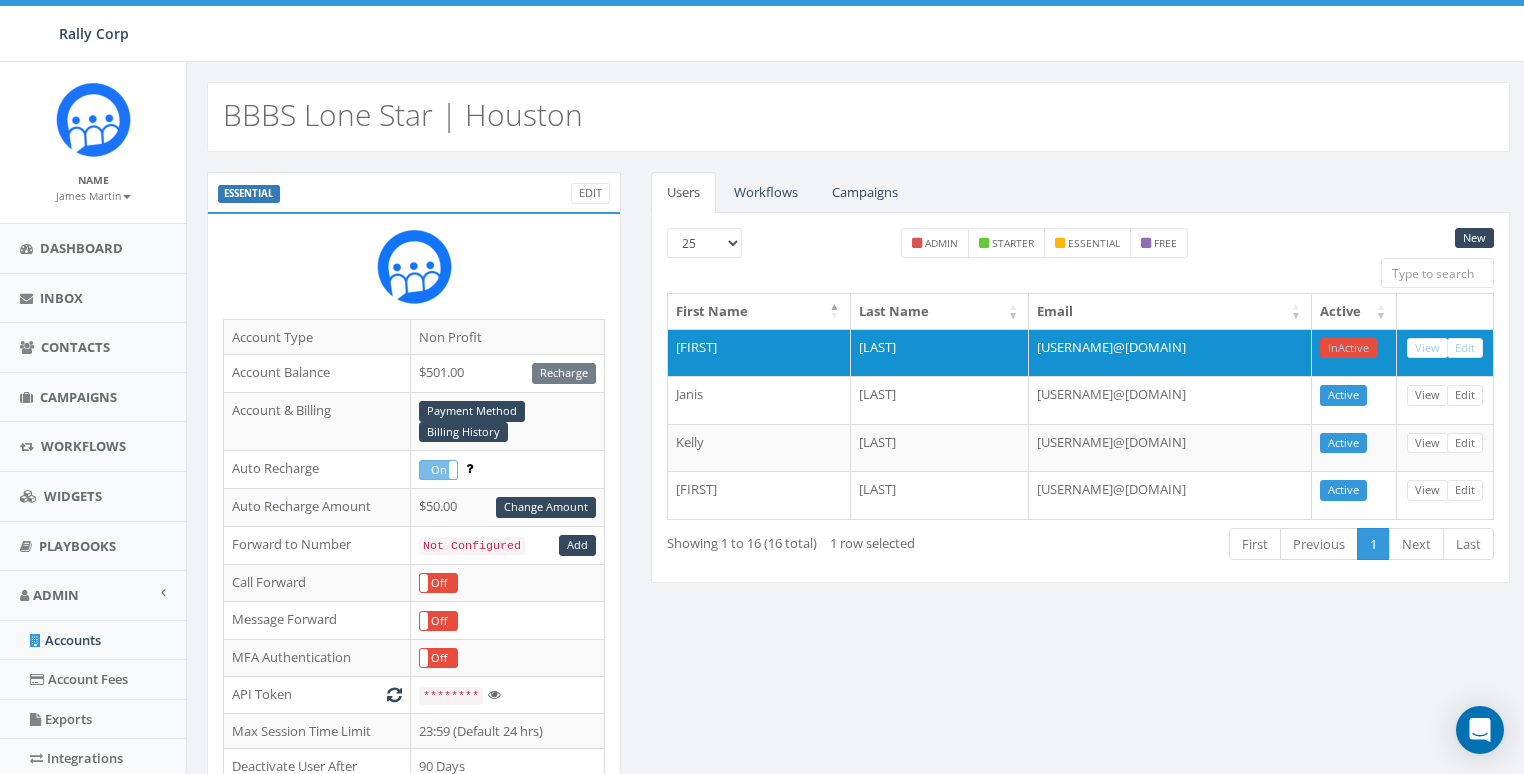 scroll, scrollTop: 0, scrollLeft: 0, axis: both 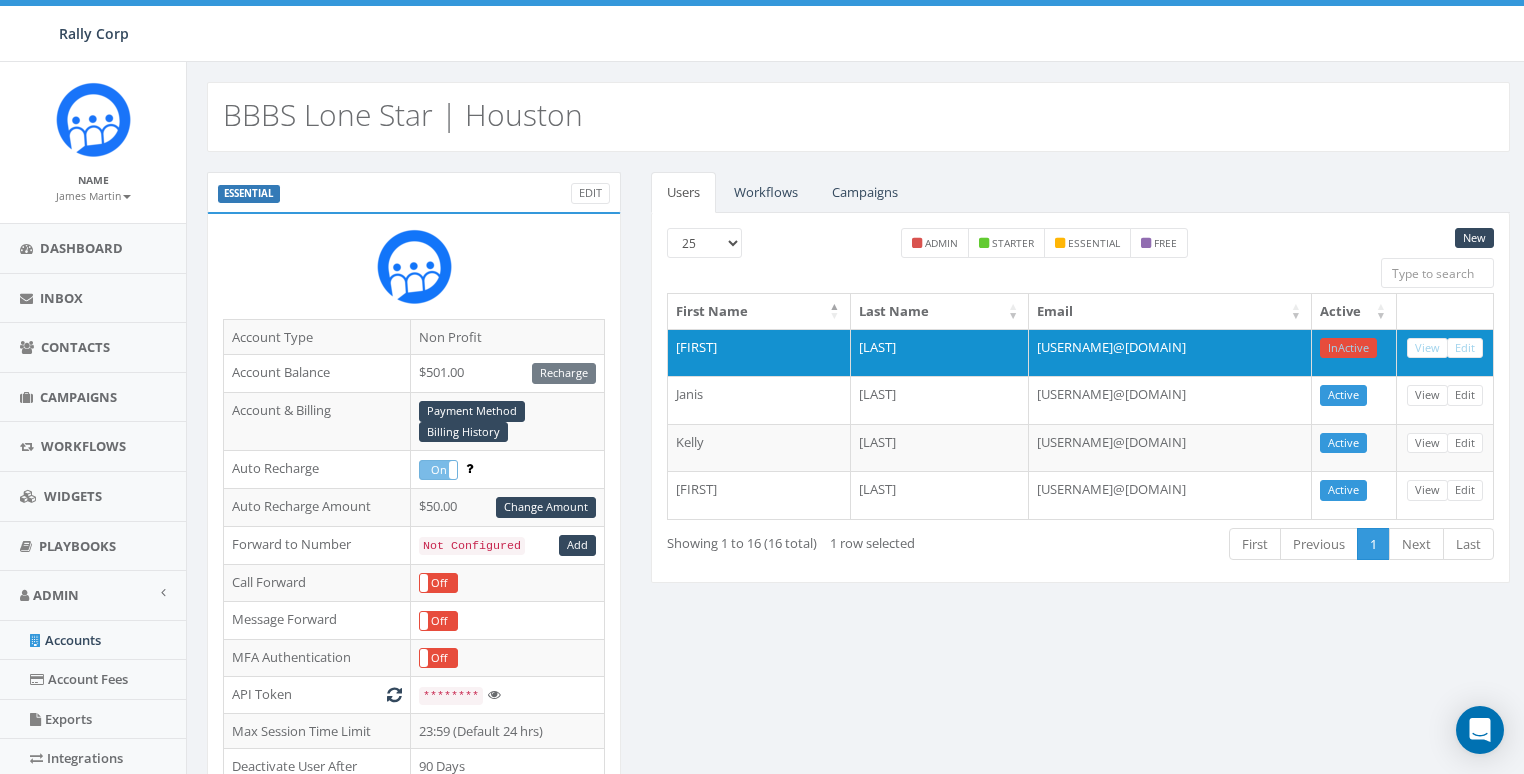 click on "BBBS Lone Star | Houston" at bounding box center (858, 117) 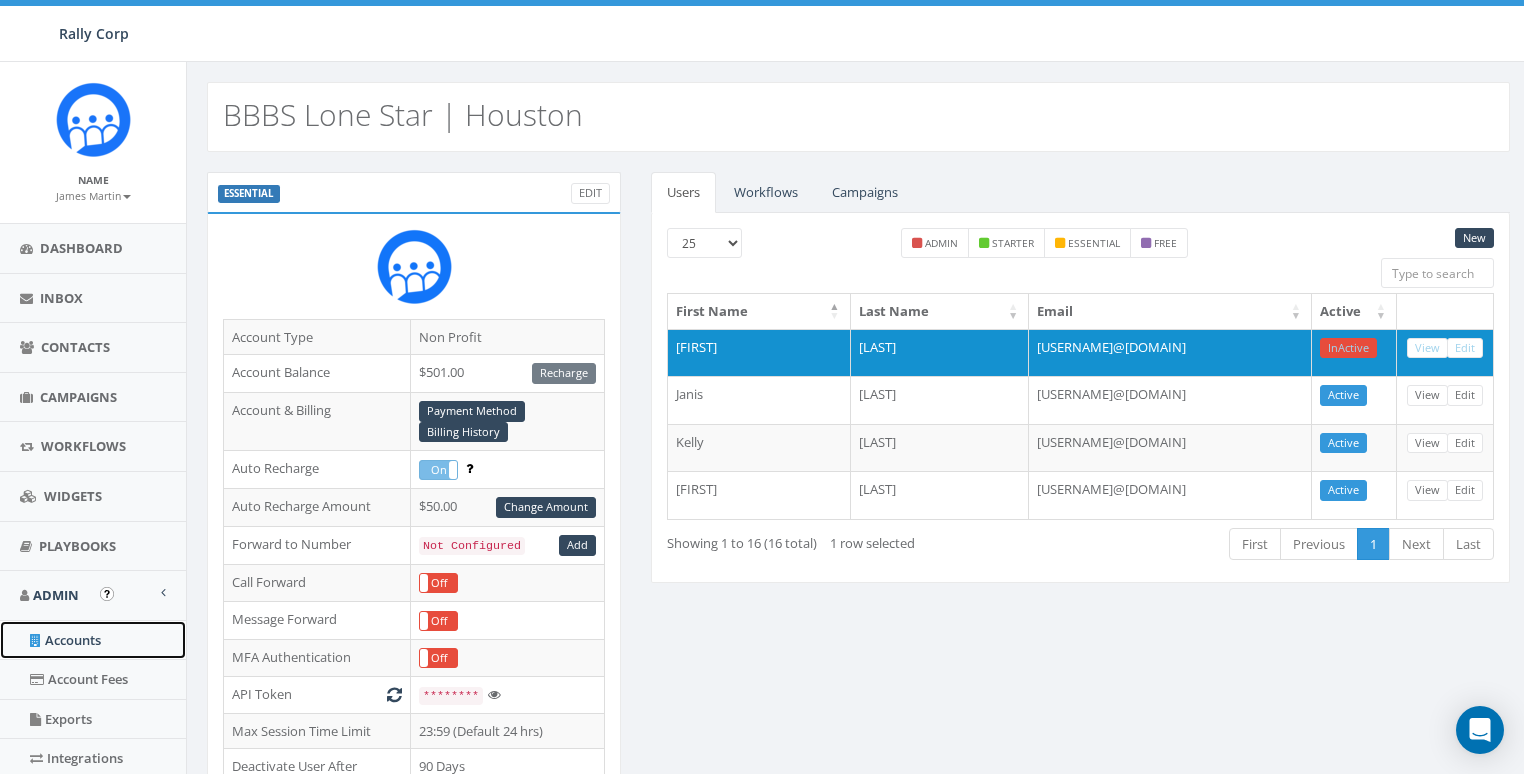 click on "Accounts" at bounding box center [93, 640] 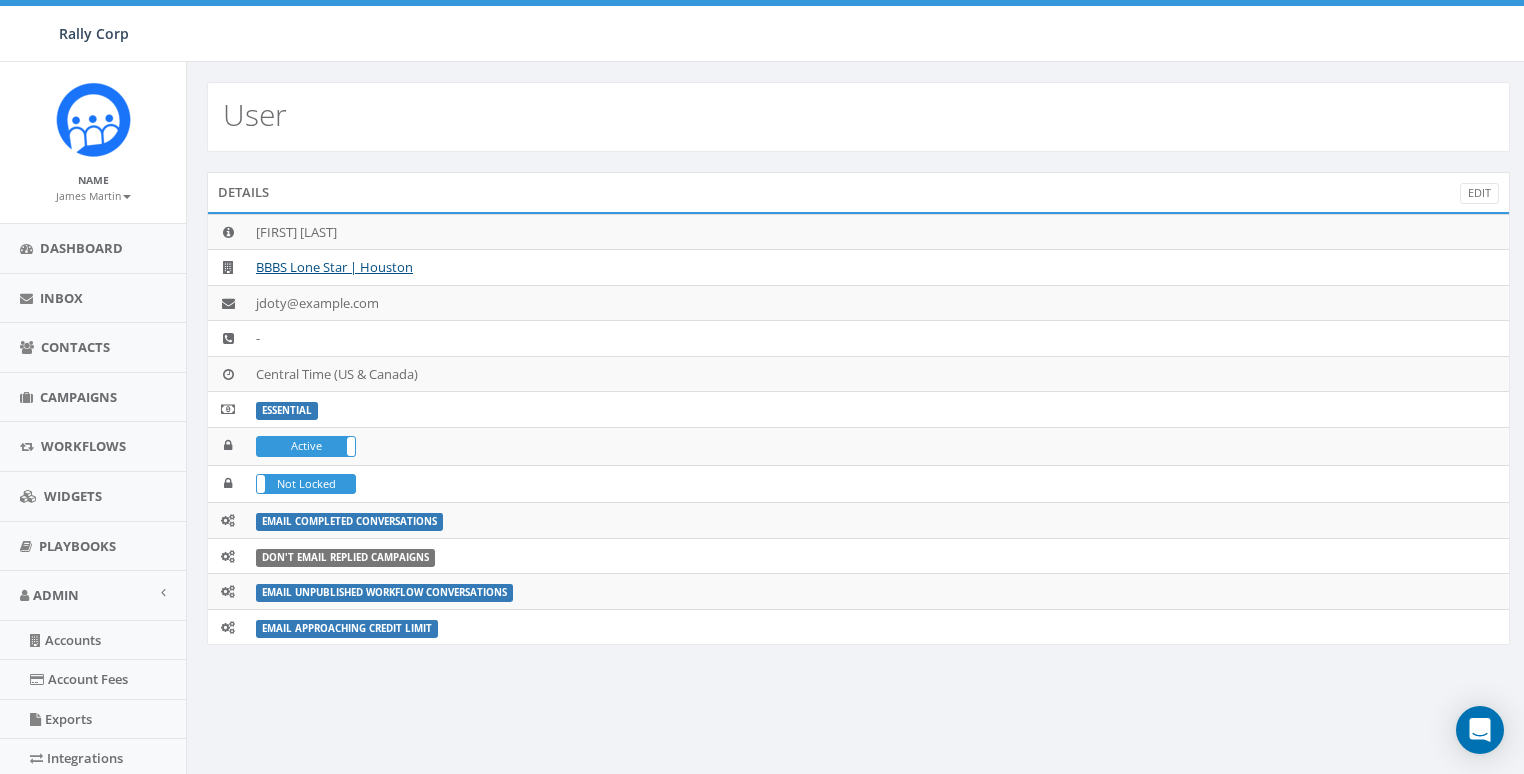 scroll, scrollTop: 0, scrollLeft: 0, axis: both 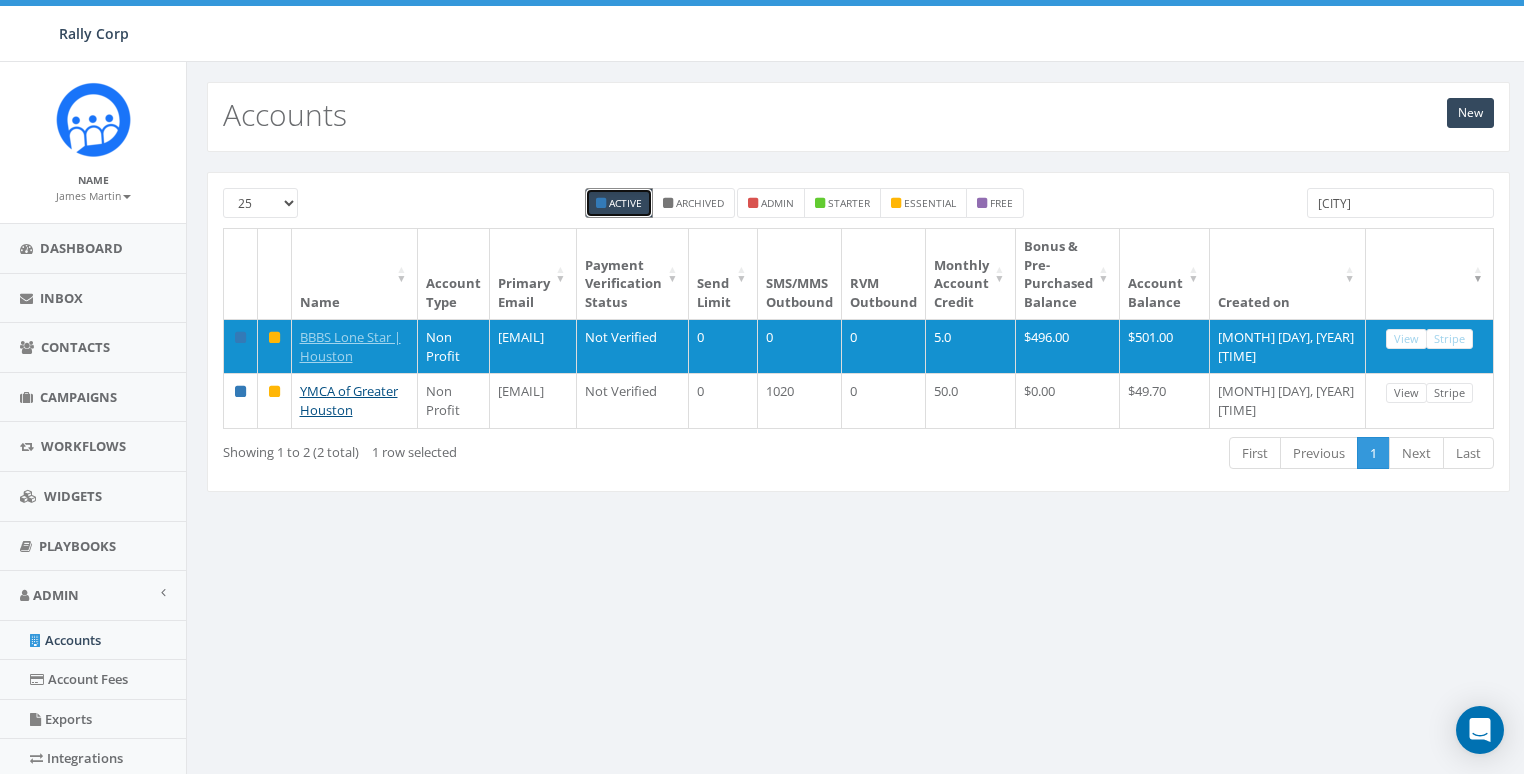 click on "houston" at bounding box center [1400, 203] 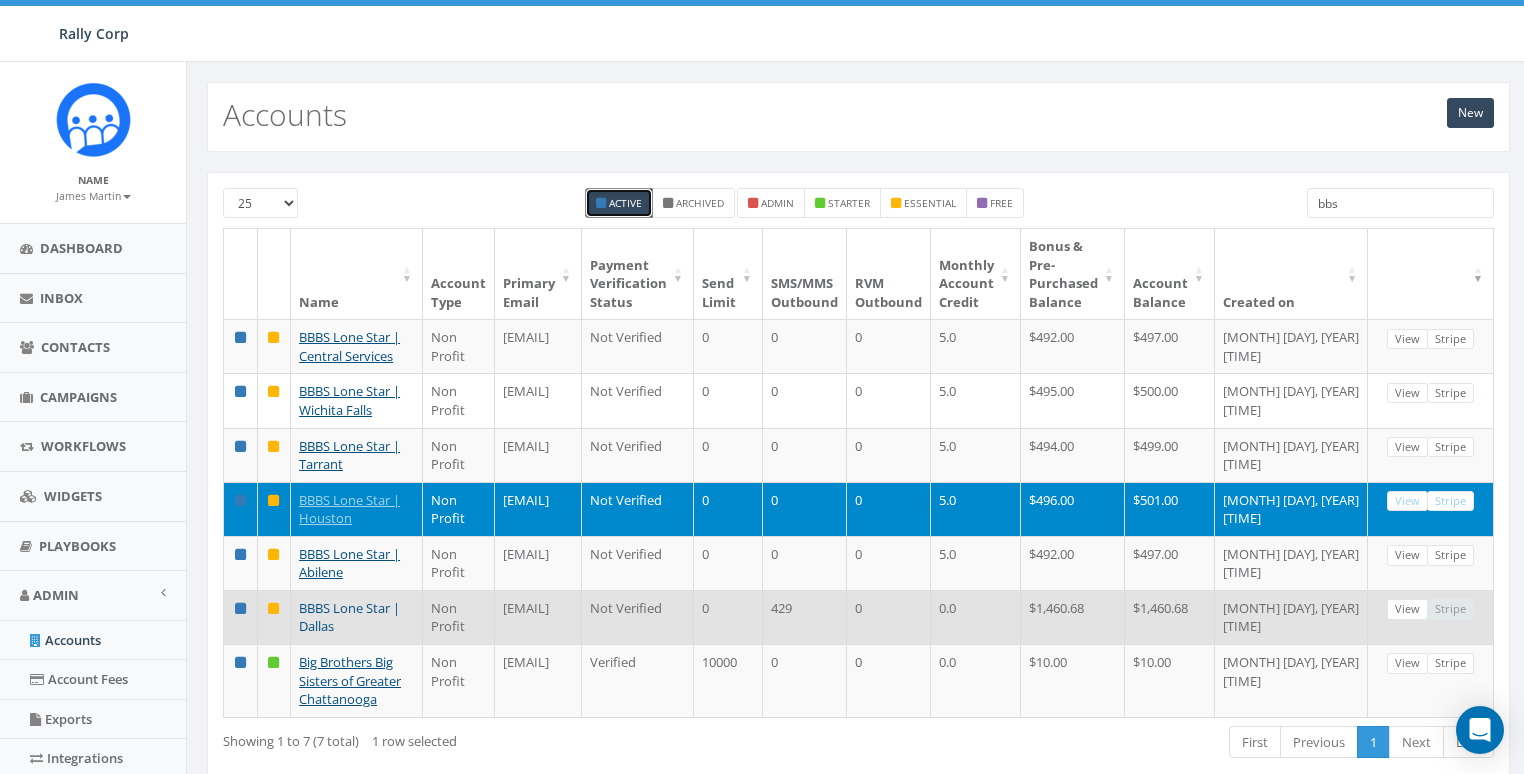 type on "bbs" 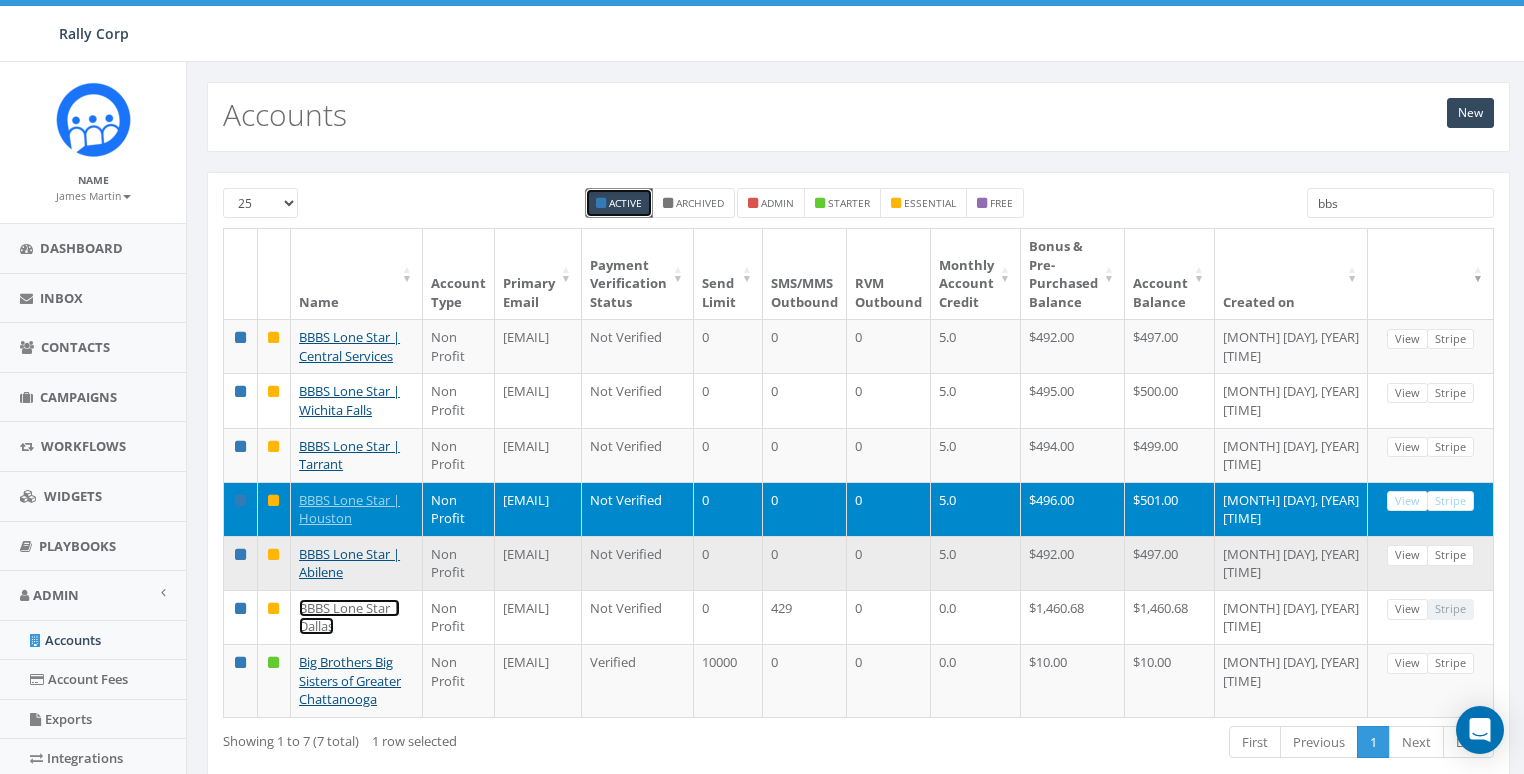 drag, startPoint x: 334, startPoint y: 608, endPoint x: 454, endPoint y: 559, distance: 129.61867 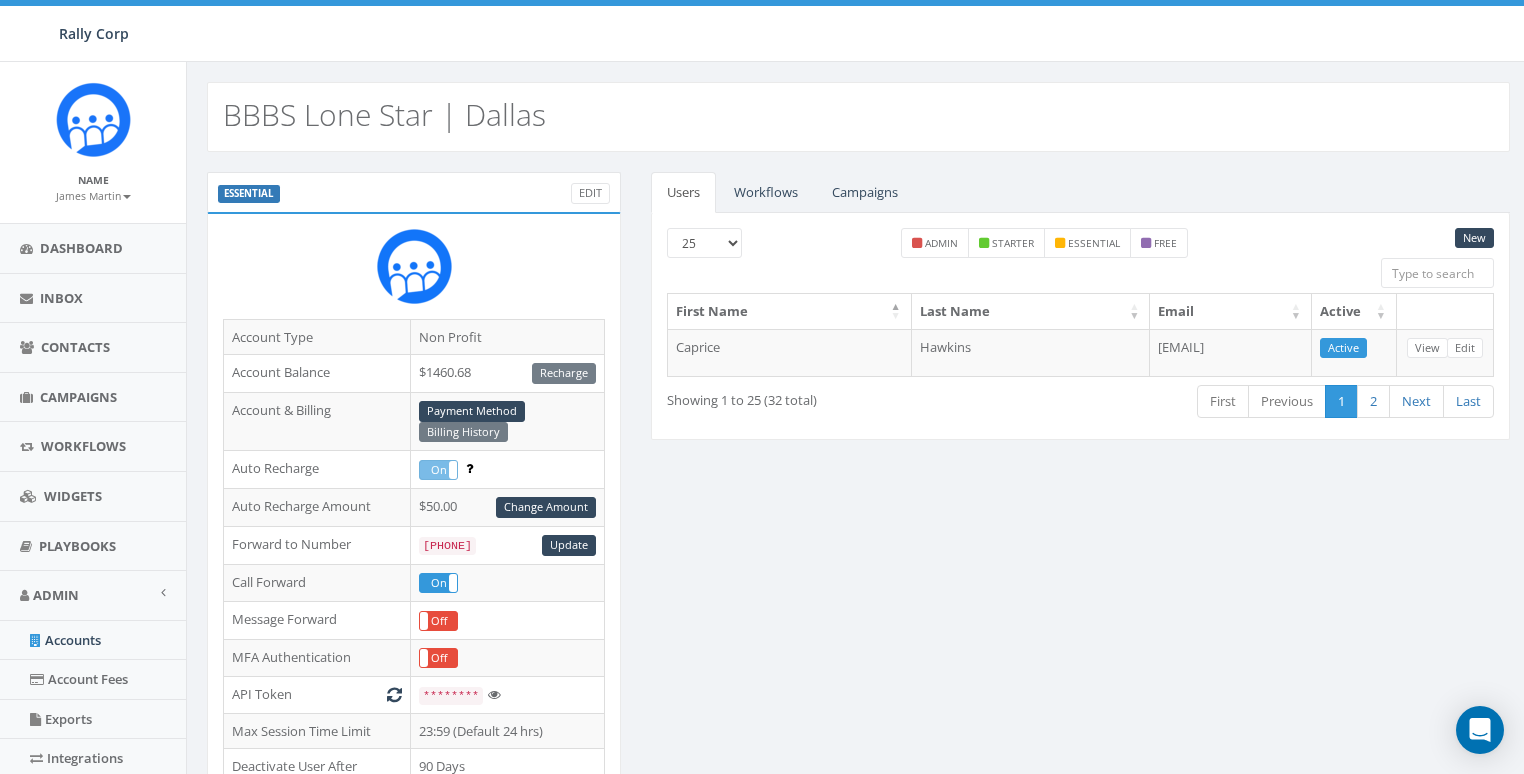 scroll, scrollTop: 0, scrollLeft: 0, axis: both 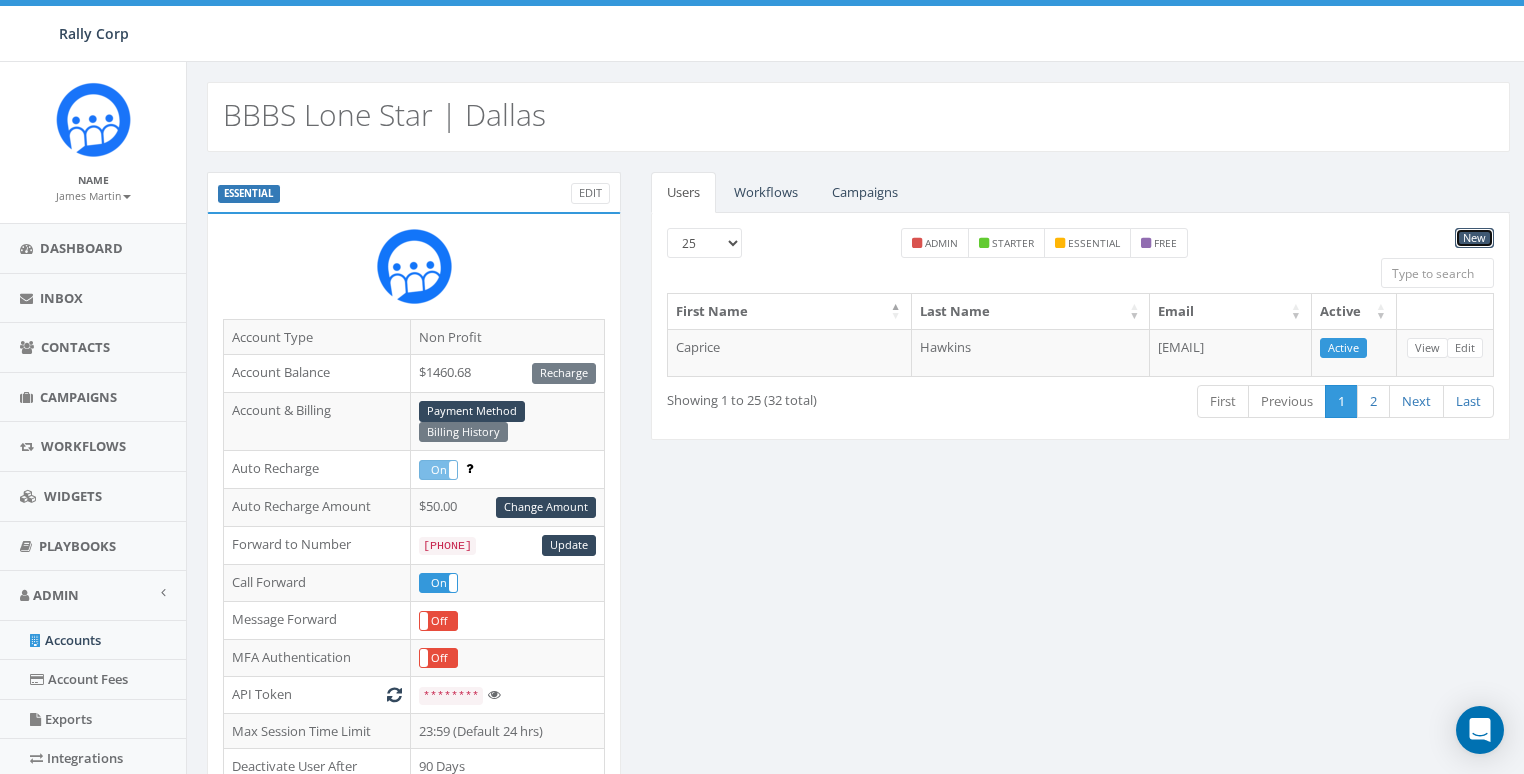click on "New" at bounding box center (1474, 238) 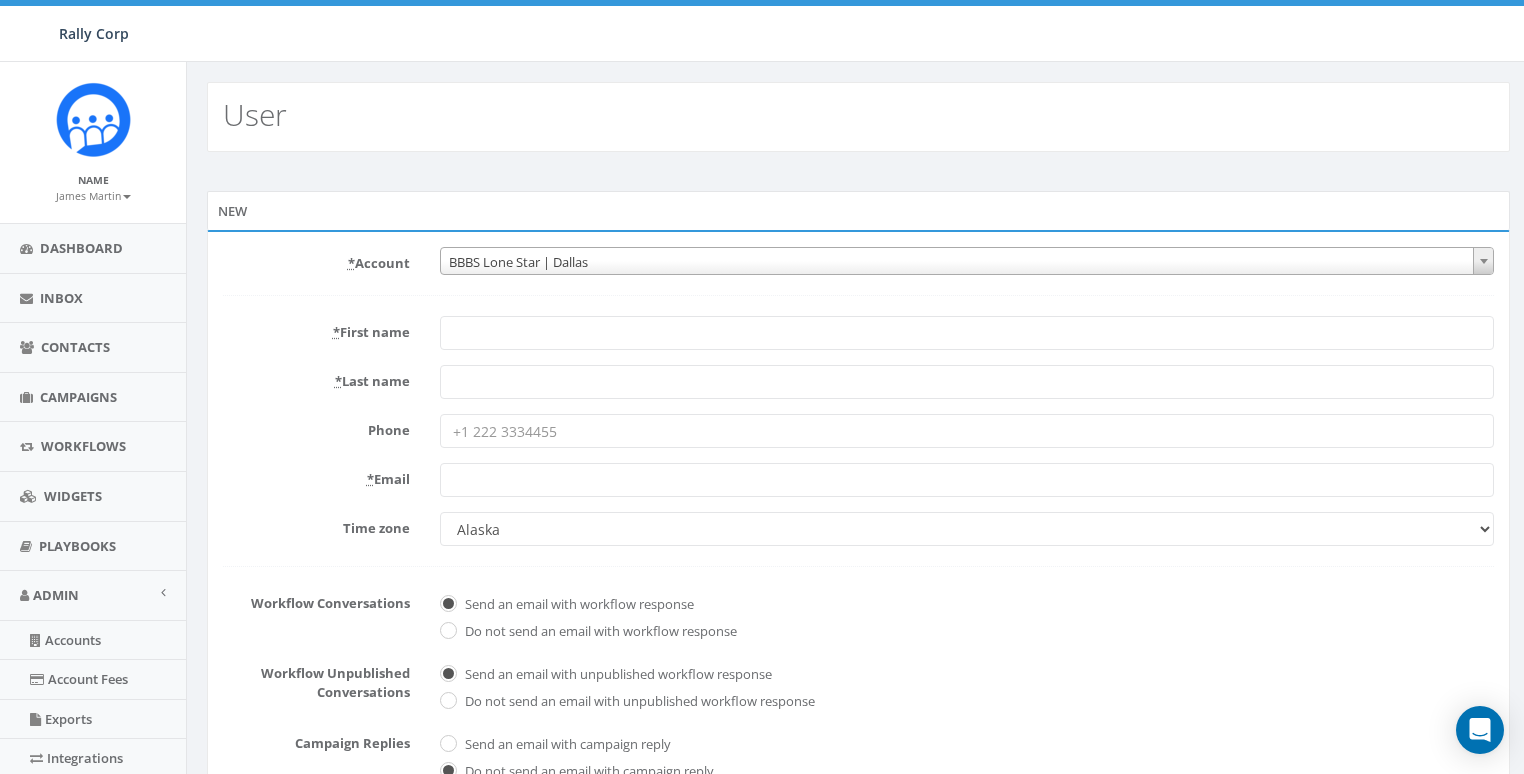 scroll, scrollTop: 0, scrollLeft: 0, axis: both 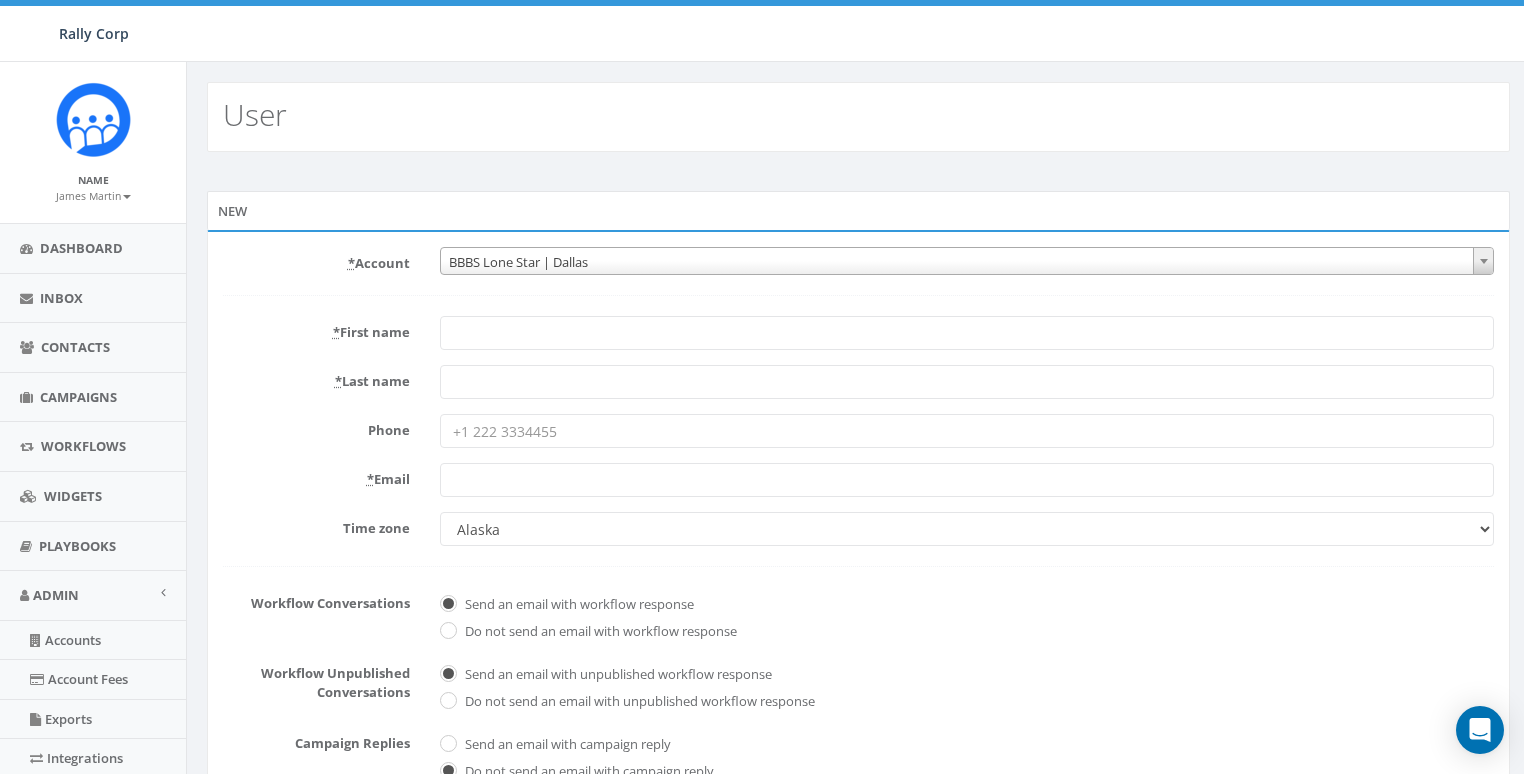 paste on "[EMAIL]" 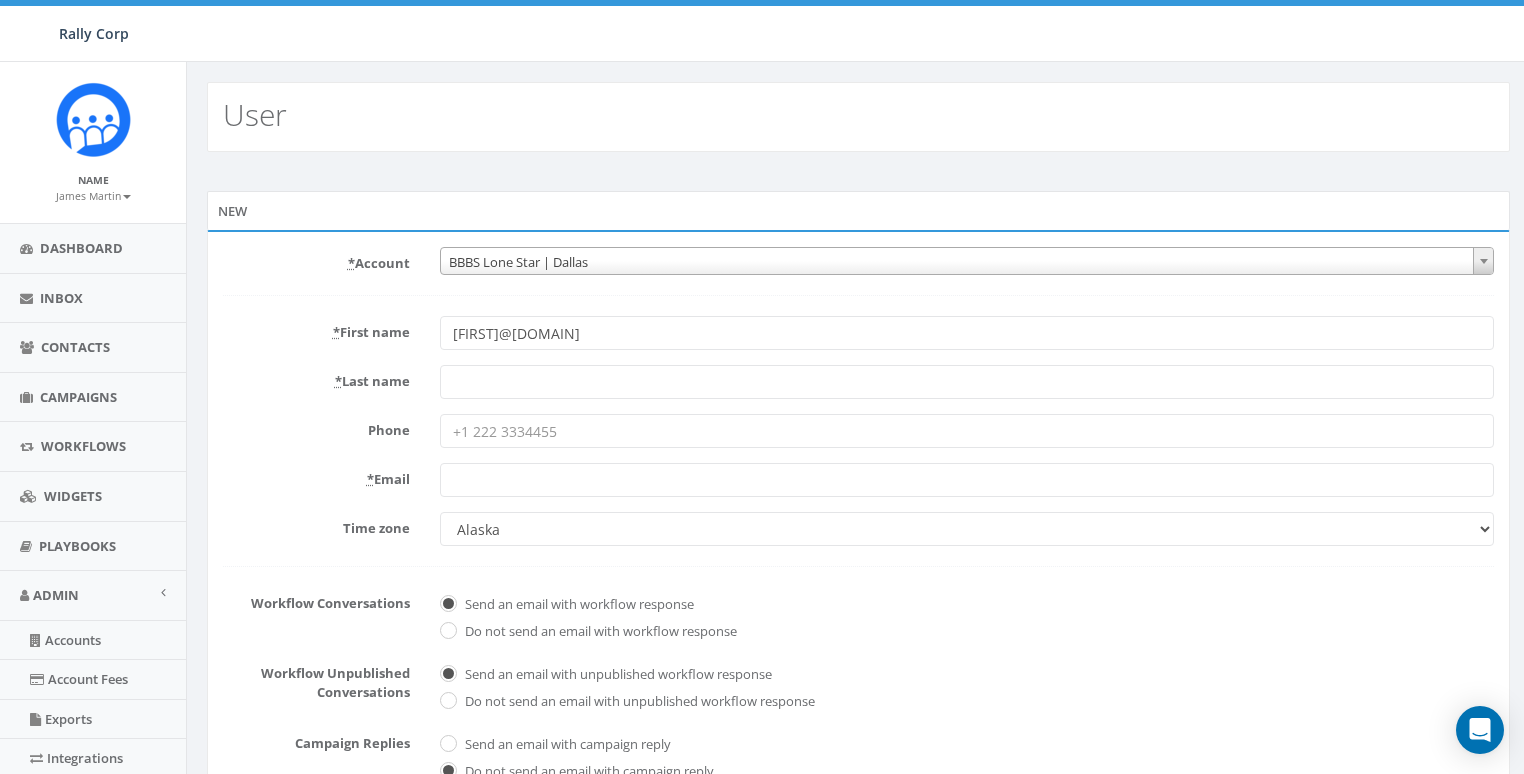 type on "[EMAIL]" 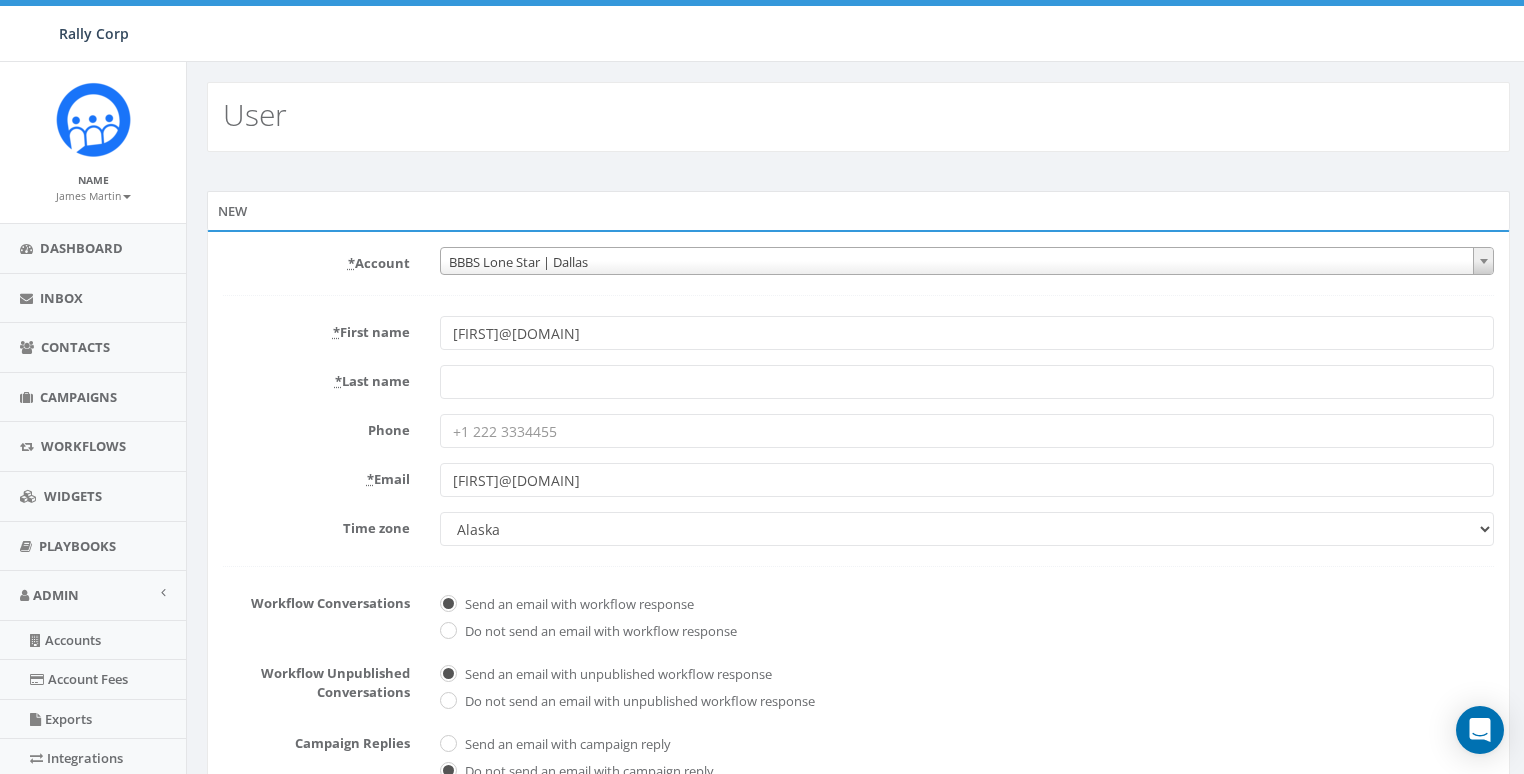 type on "[EMAIL]" 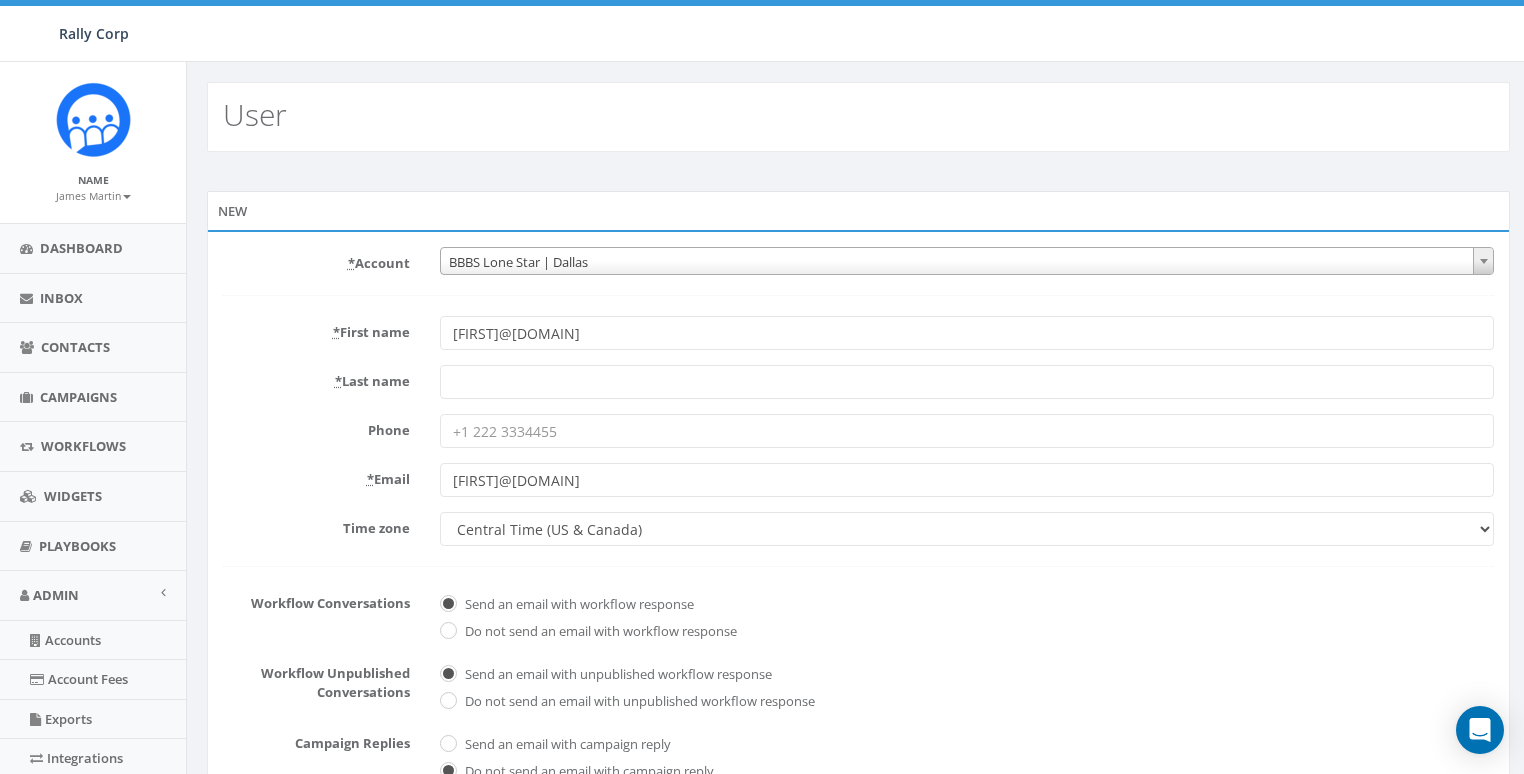 click on "[EMAIL]" at bounding box center (967, 333) 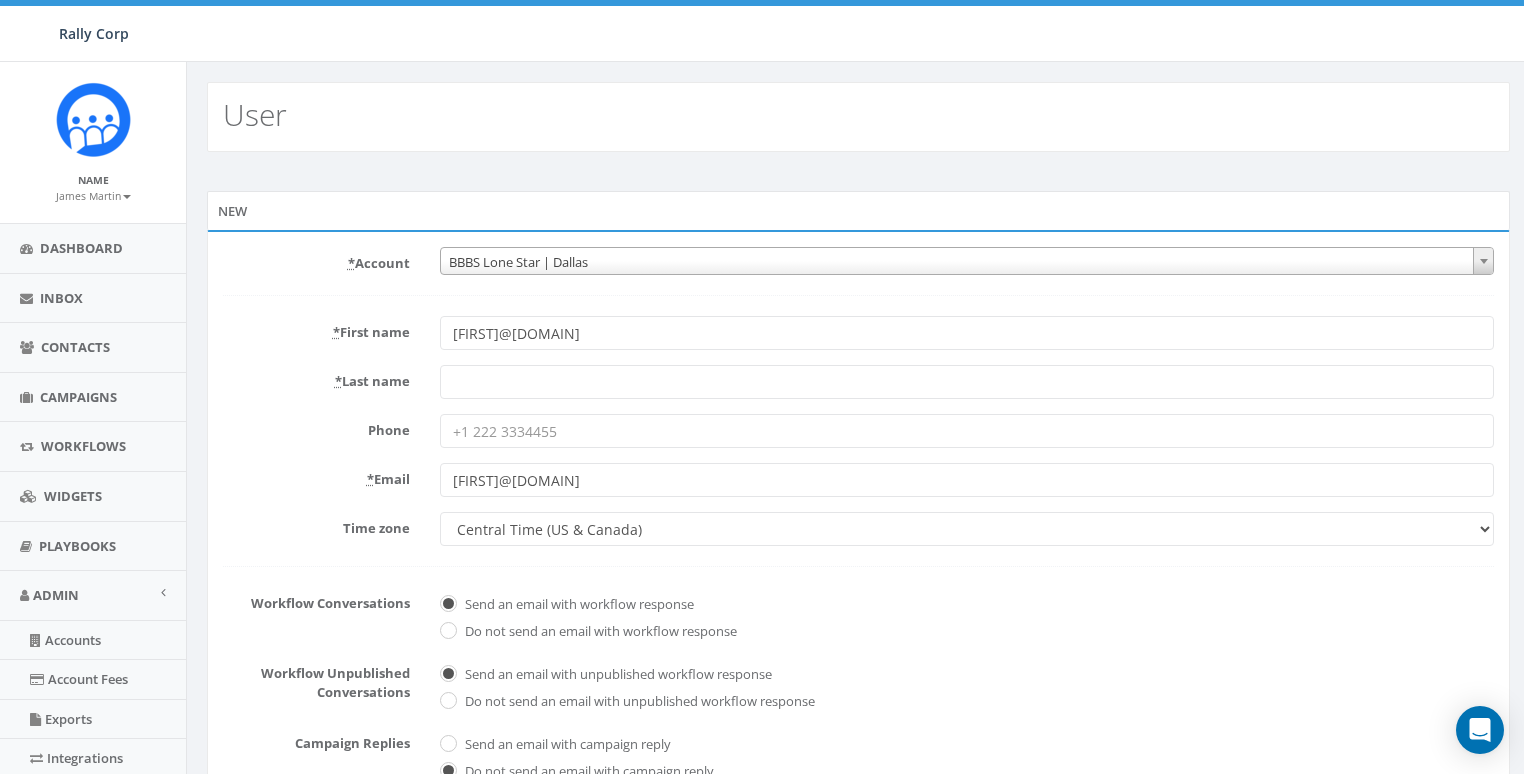 paste on "April Bruce" 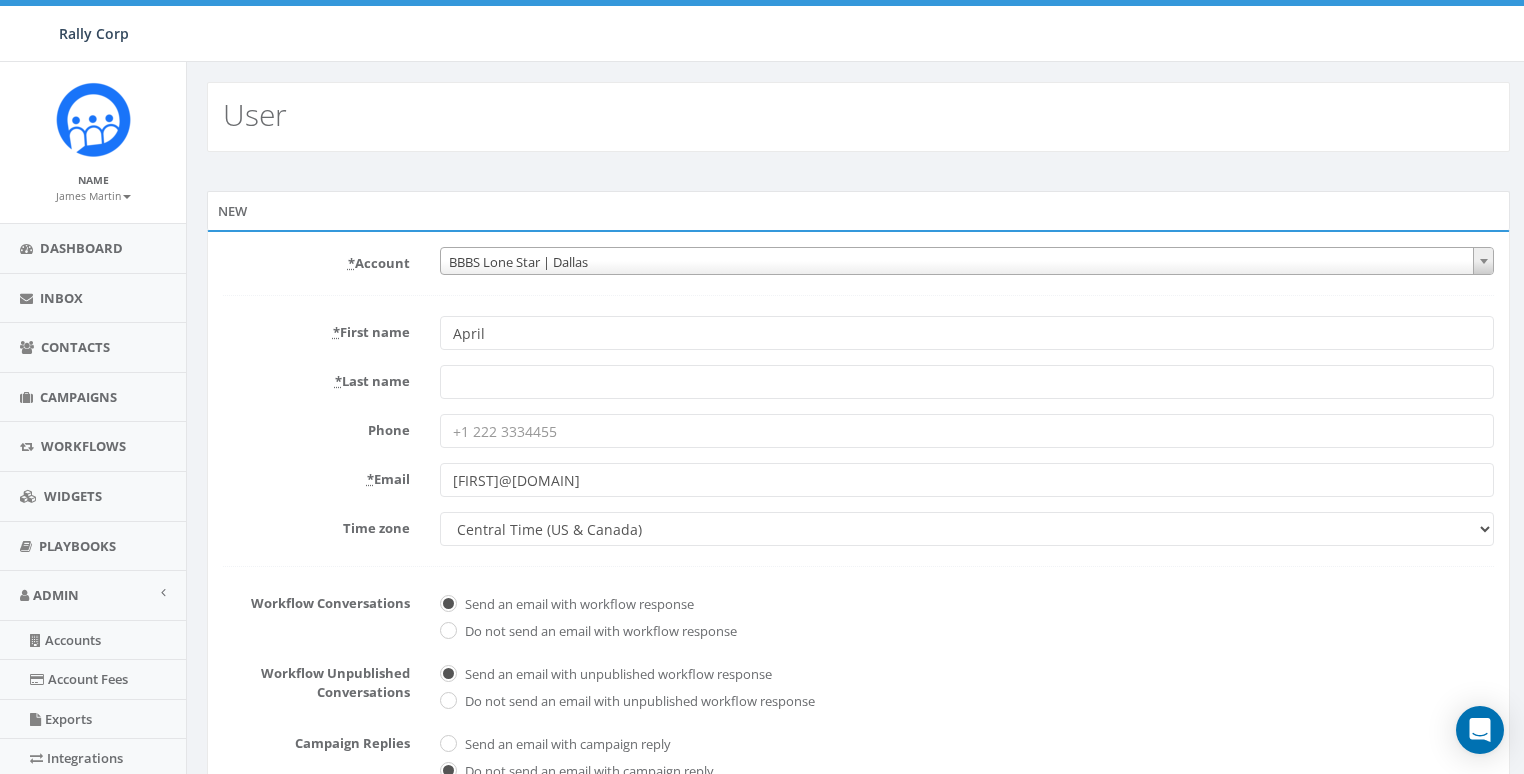 type on "April" 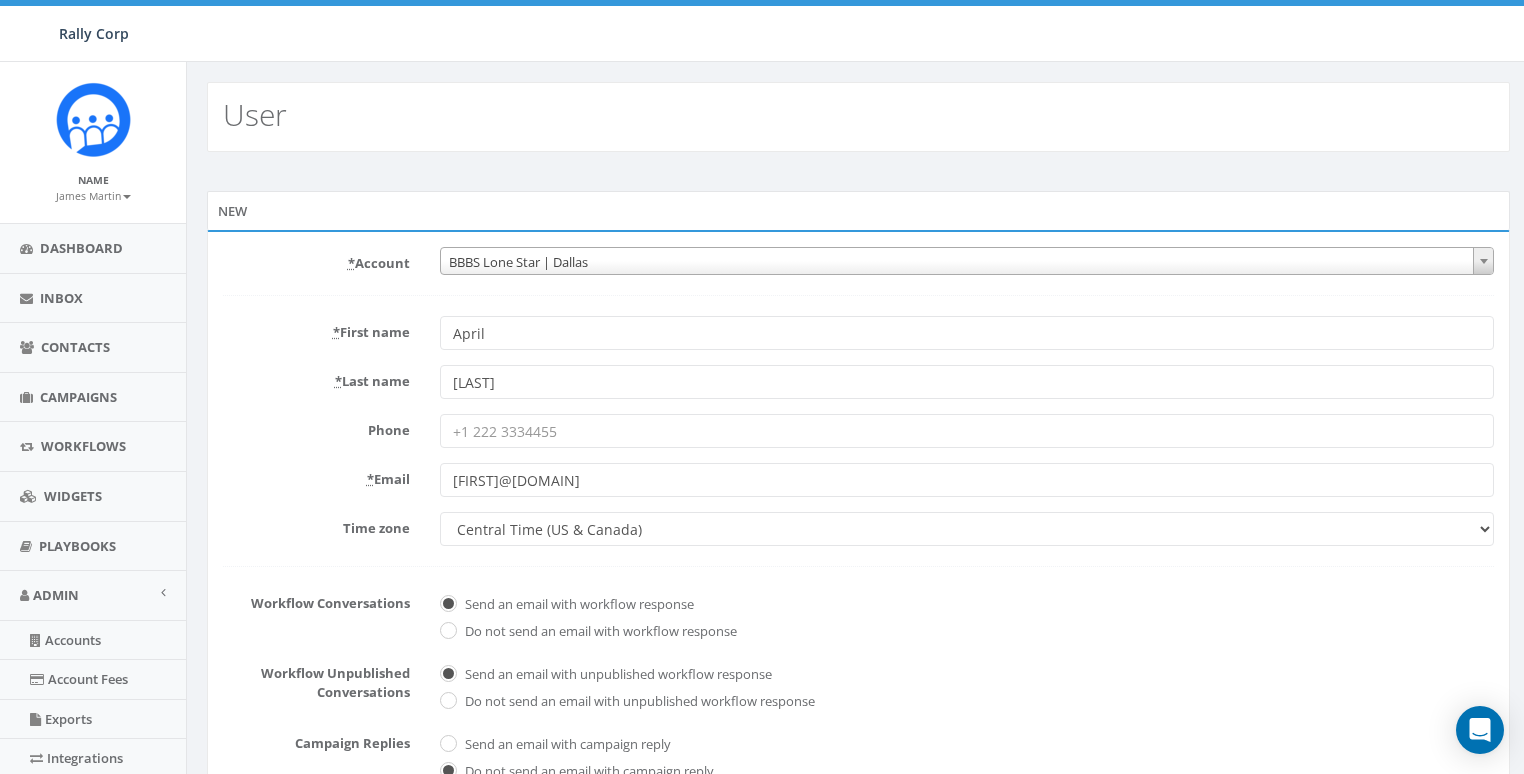 type on "[LAST]" 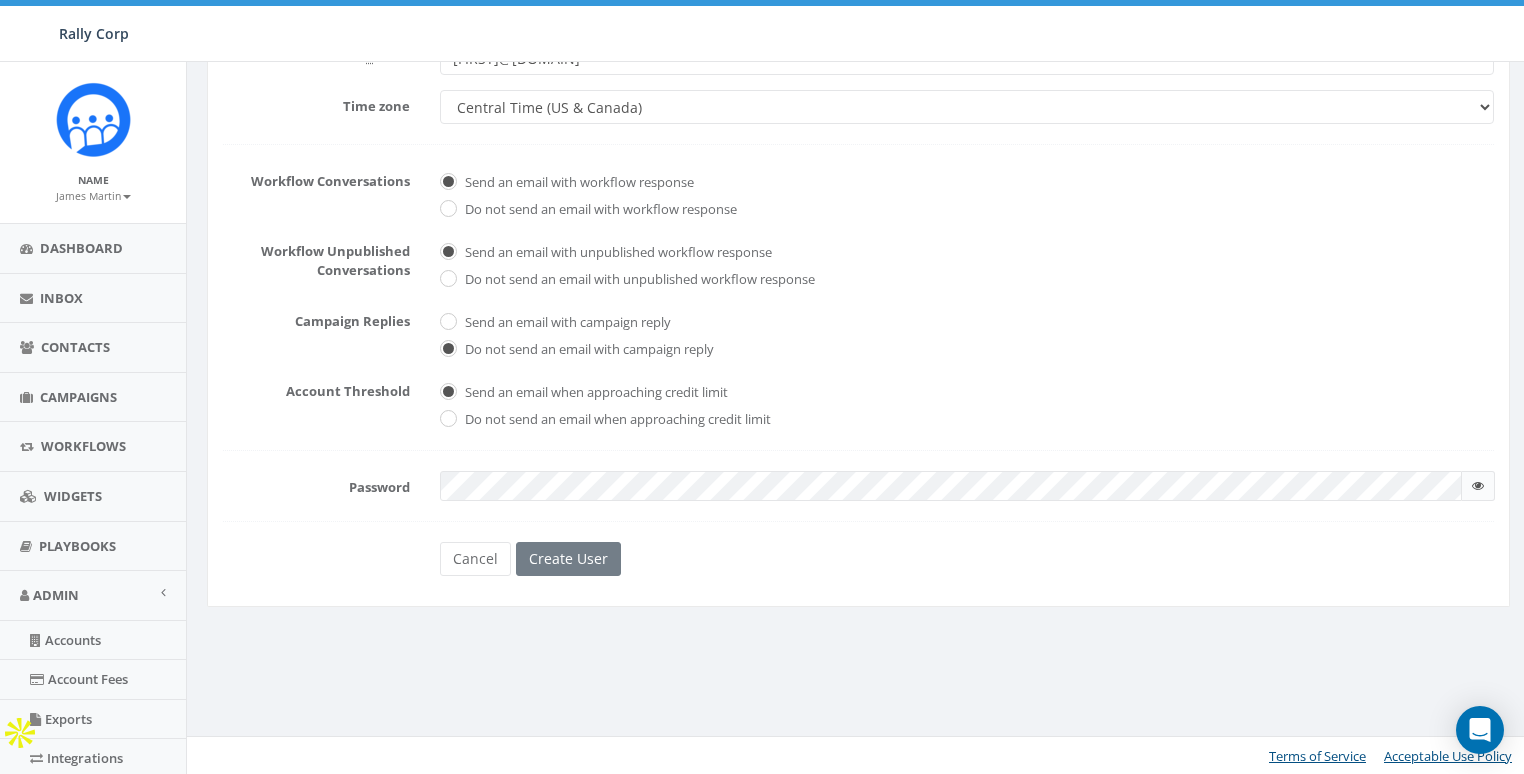 checkbox on "true" 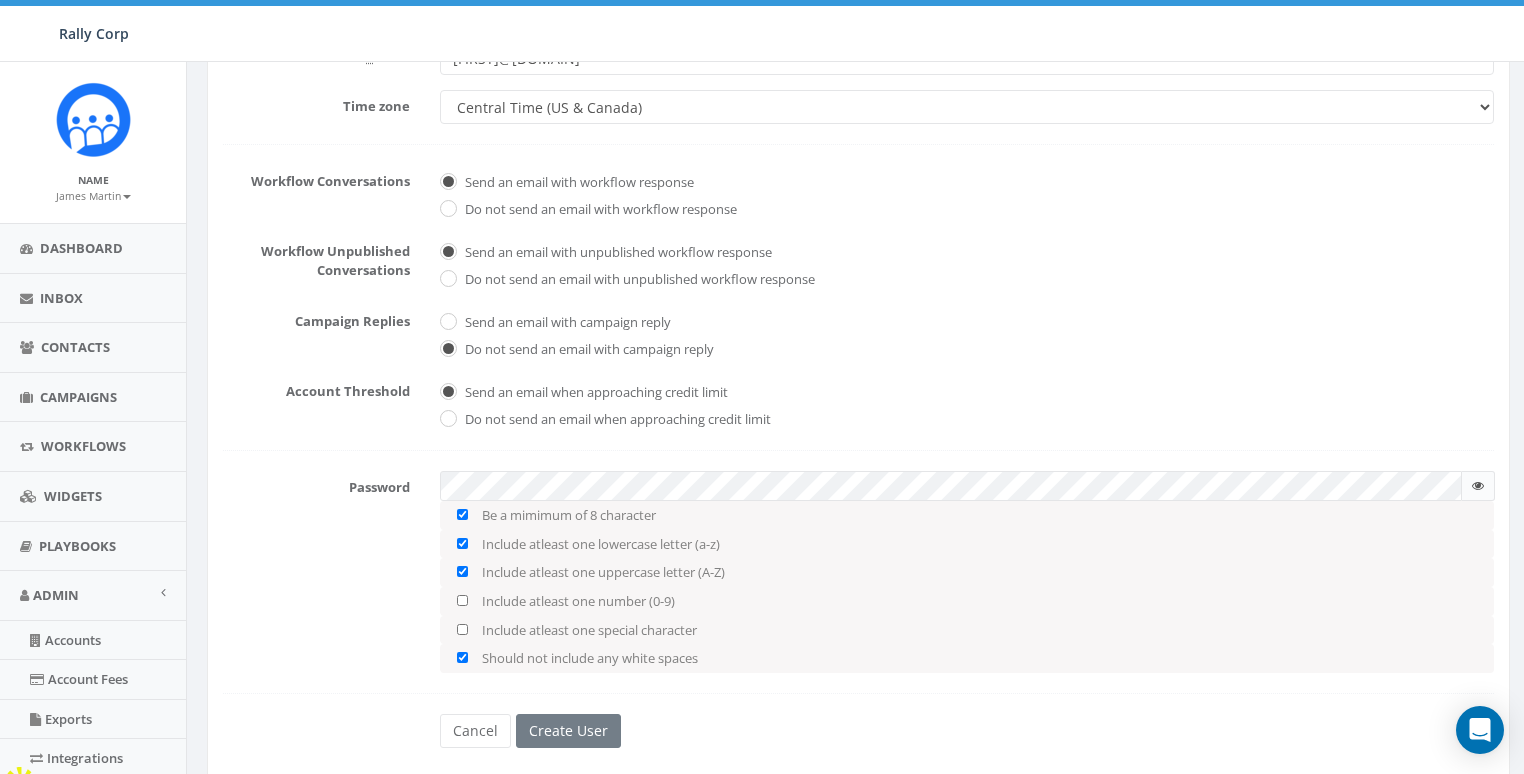drag, startPoint x: 309, startPoint y: 516, endPoint x: 319, endPoint y: 534, distance: 20.59126 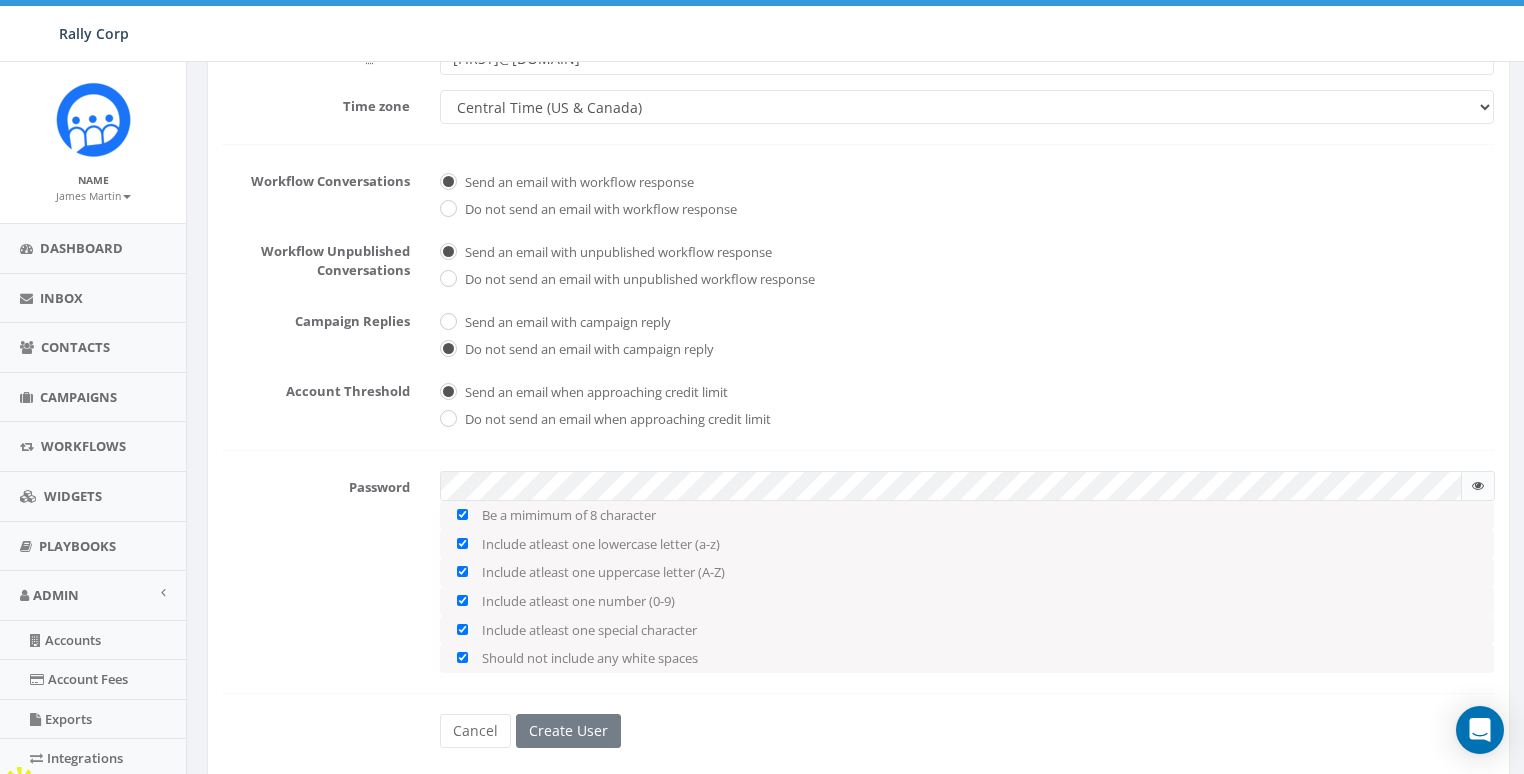 checkbox on "true" 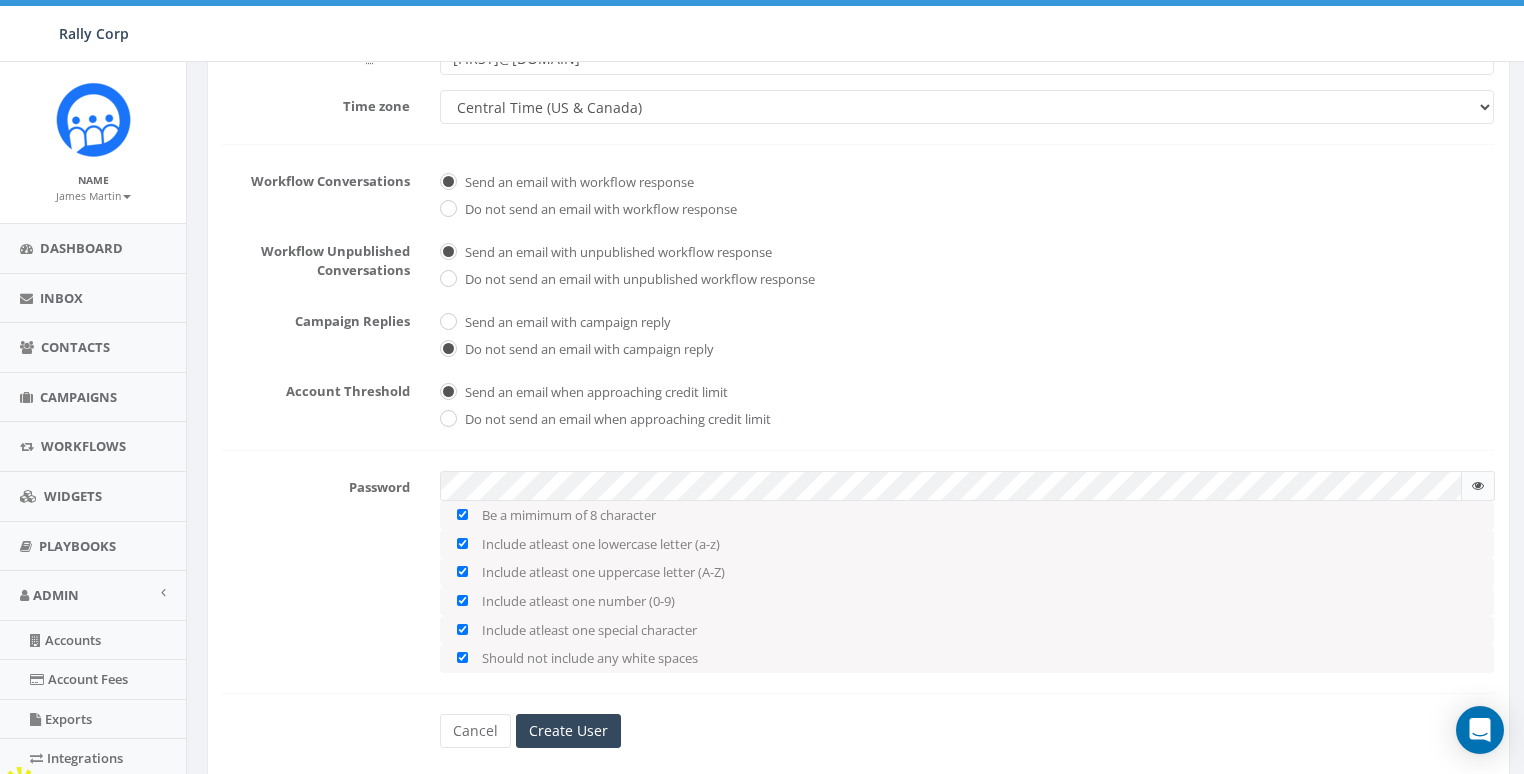 click on "Password Be a mimimum of 8 character Include atleast one lowercase letter (a-z) Include atleast one uppercase letter (A-Z) Include atleast one number (0-9) Include atleast one special character Should not include any white spaces" at bounding box center [858, 571] 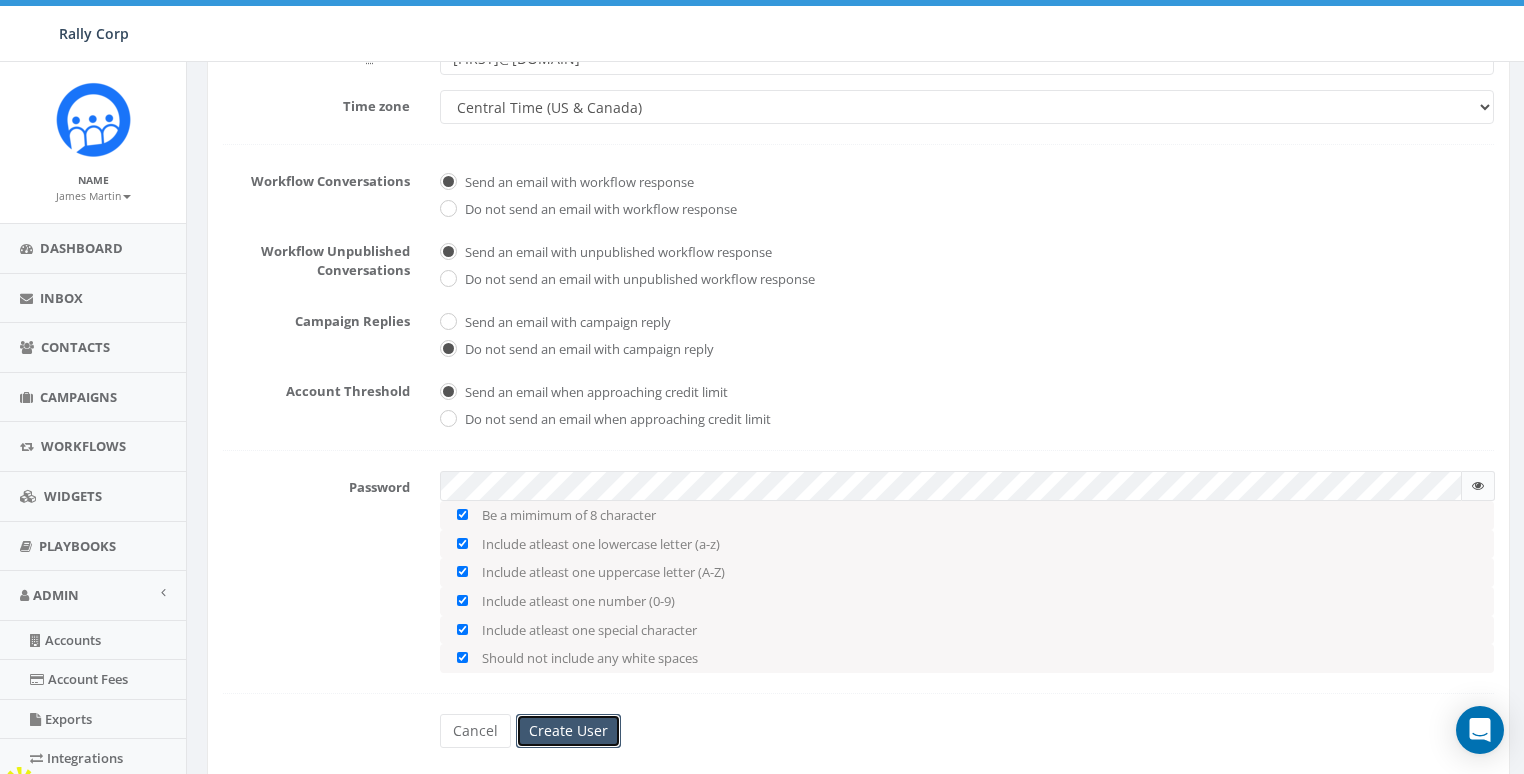 click on "Create User" at bounding box center [568, 731] 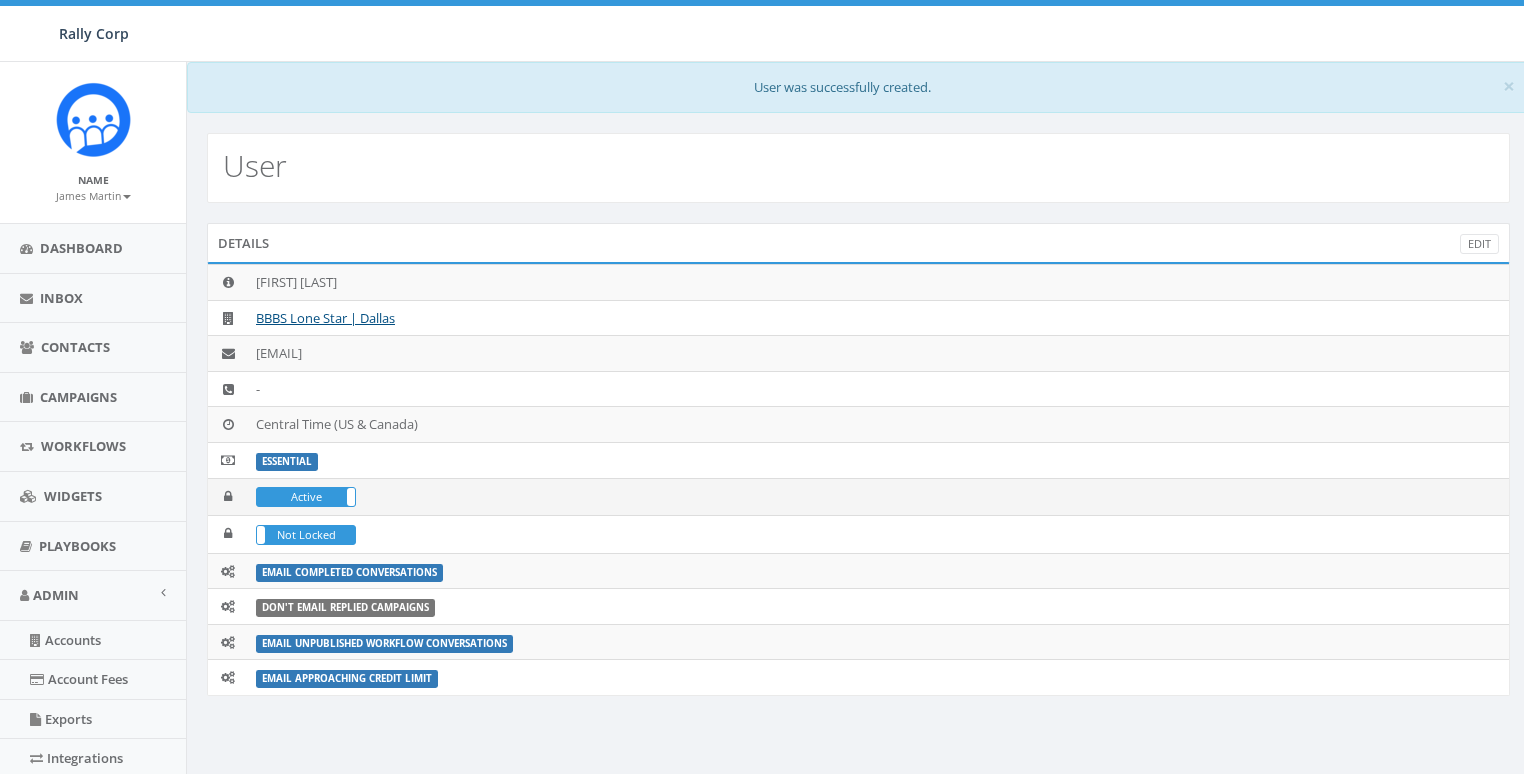 scroll, scrollTop: 0, scrollLeft: 0, axis: both 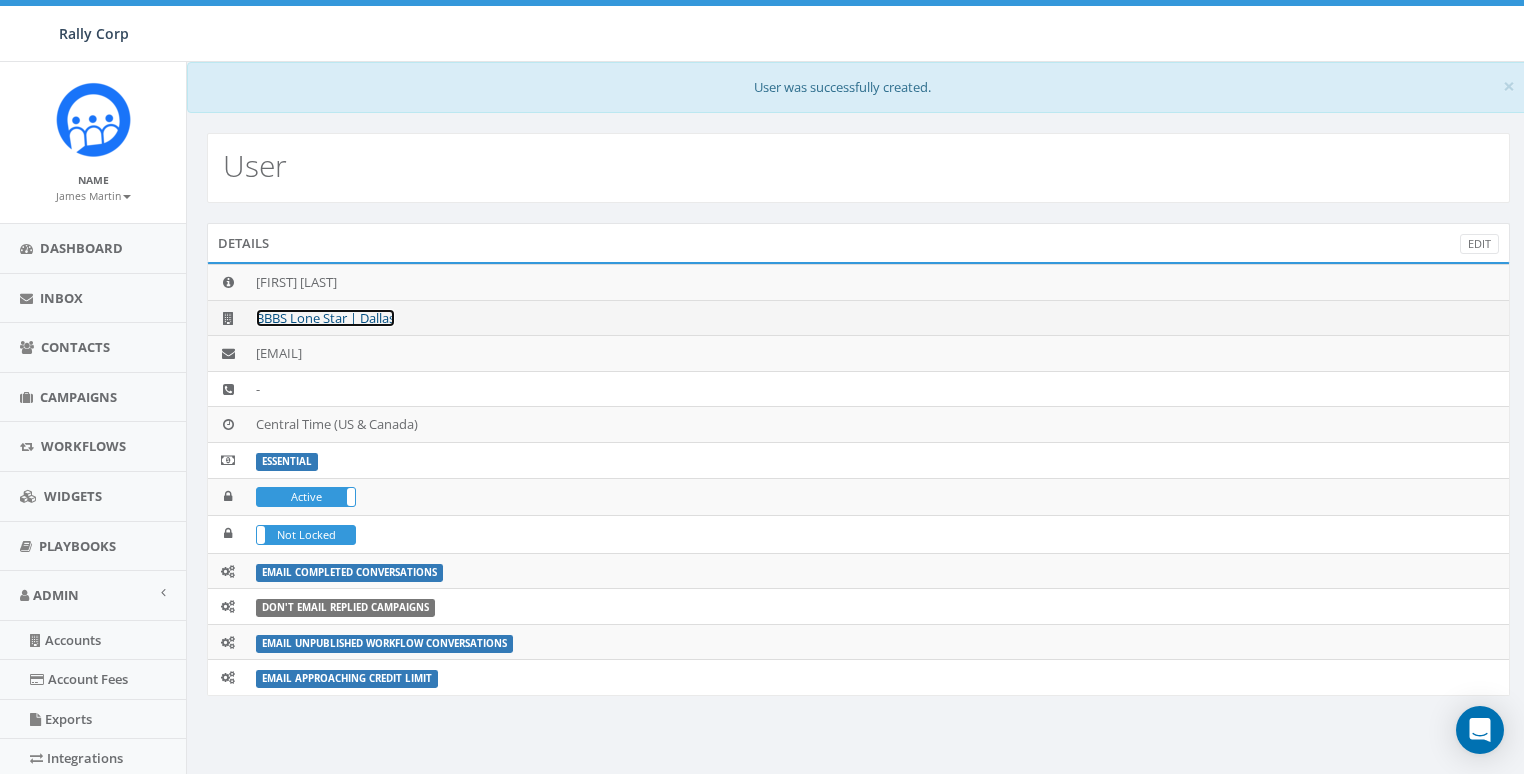 click on "BBBS Lone Star | Dallas" at bounding box center (325, 318) 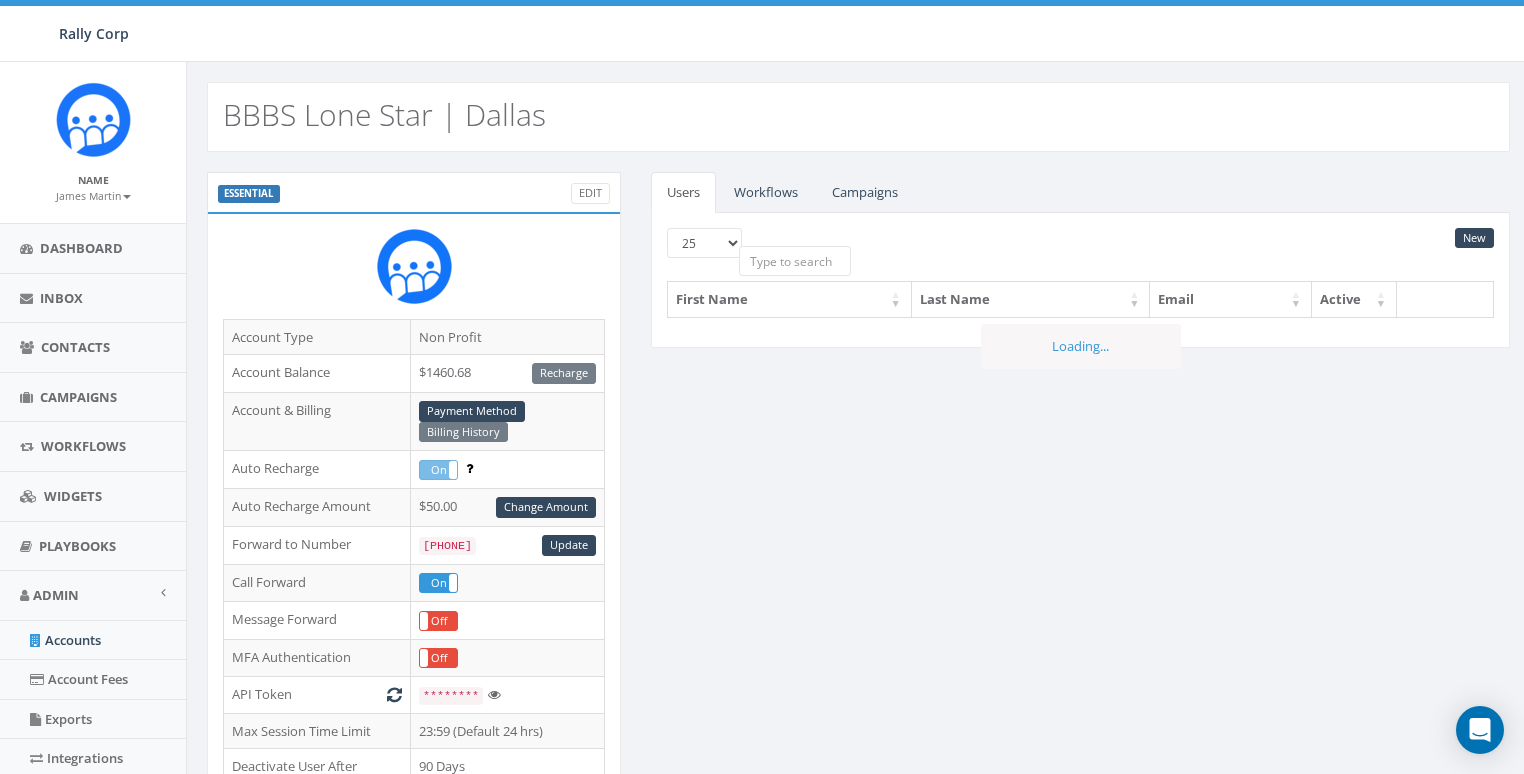 scroll, scrollTop: 0, scrollLeft: 0, axis: both 